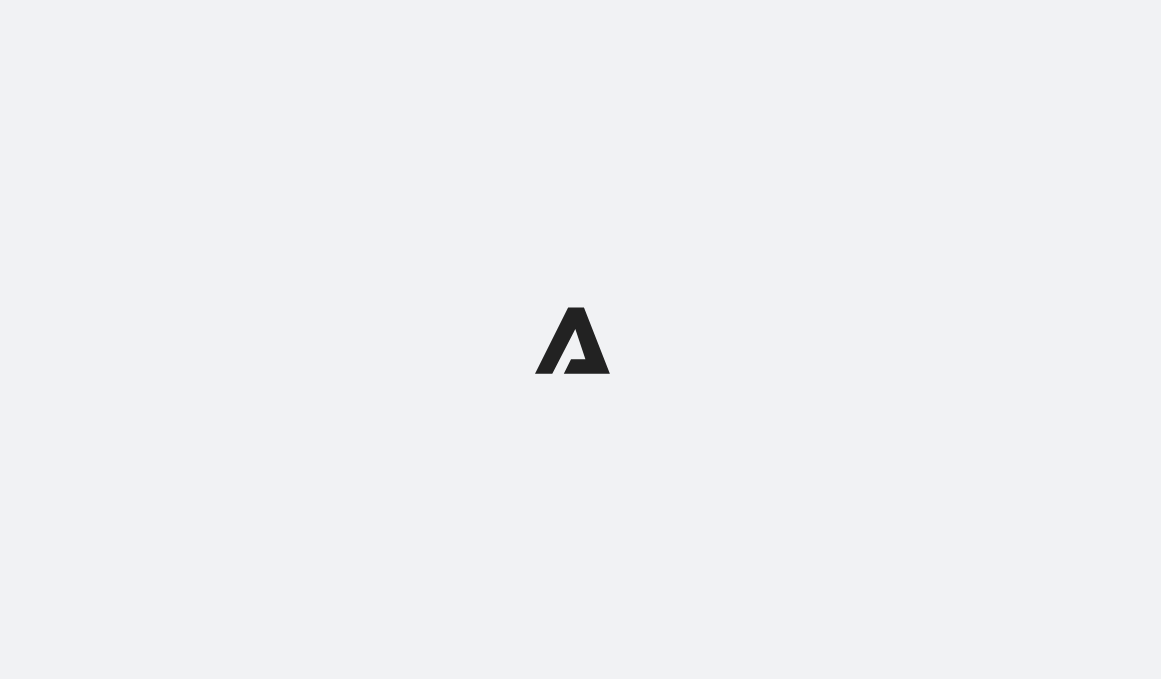 scroll, scrollTop: 0, scrollLeft: 0, axis: both 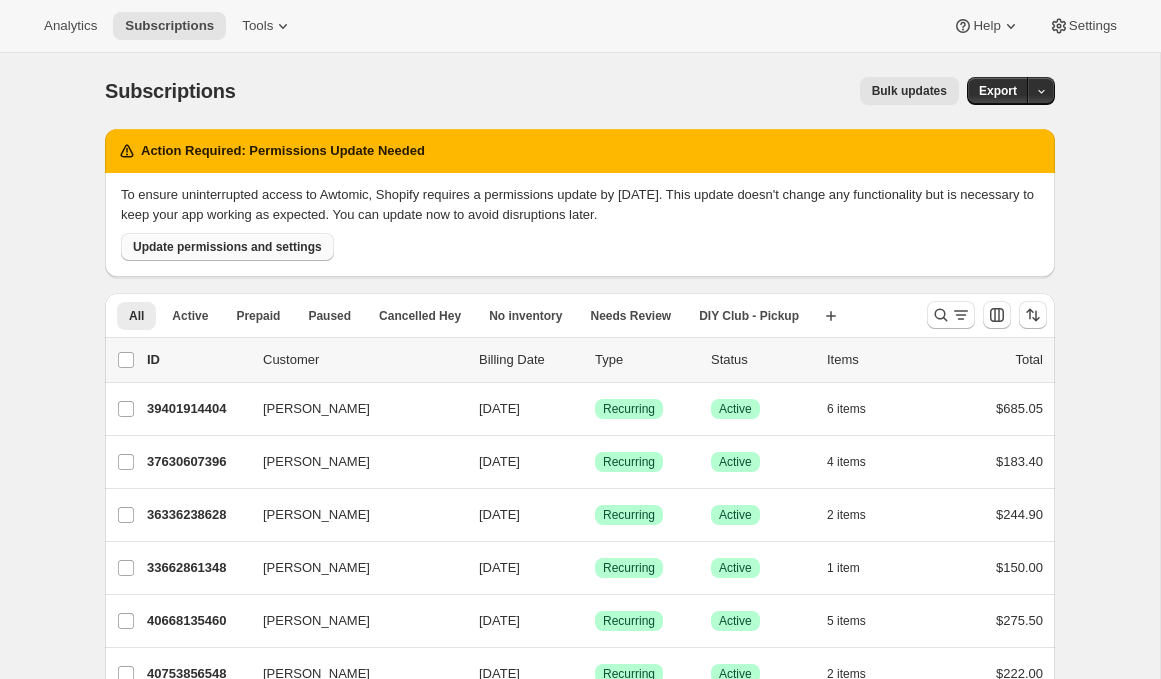 click on "Update permissions and settings" at bounding box center (227, 247) 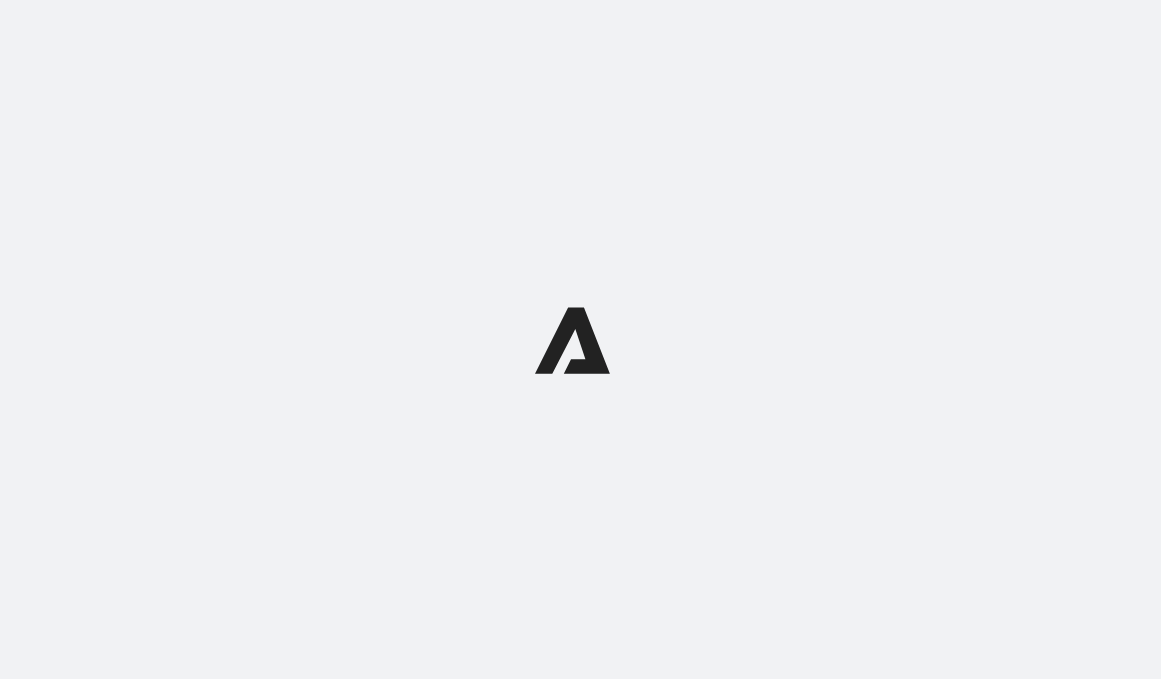 scroll, scrollTop: 0, scrollLeft: 0, axis: both 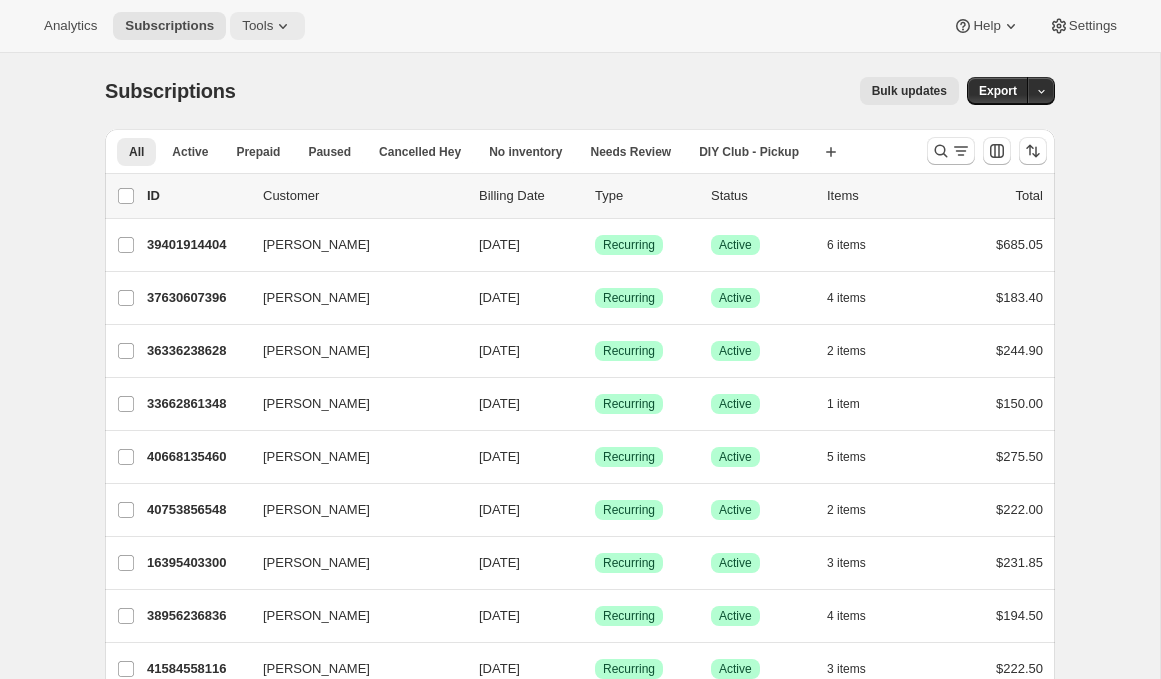 click 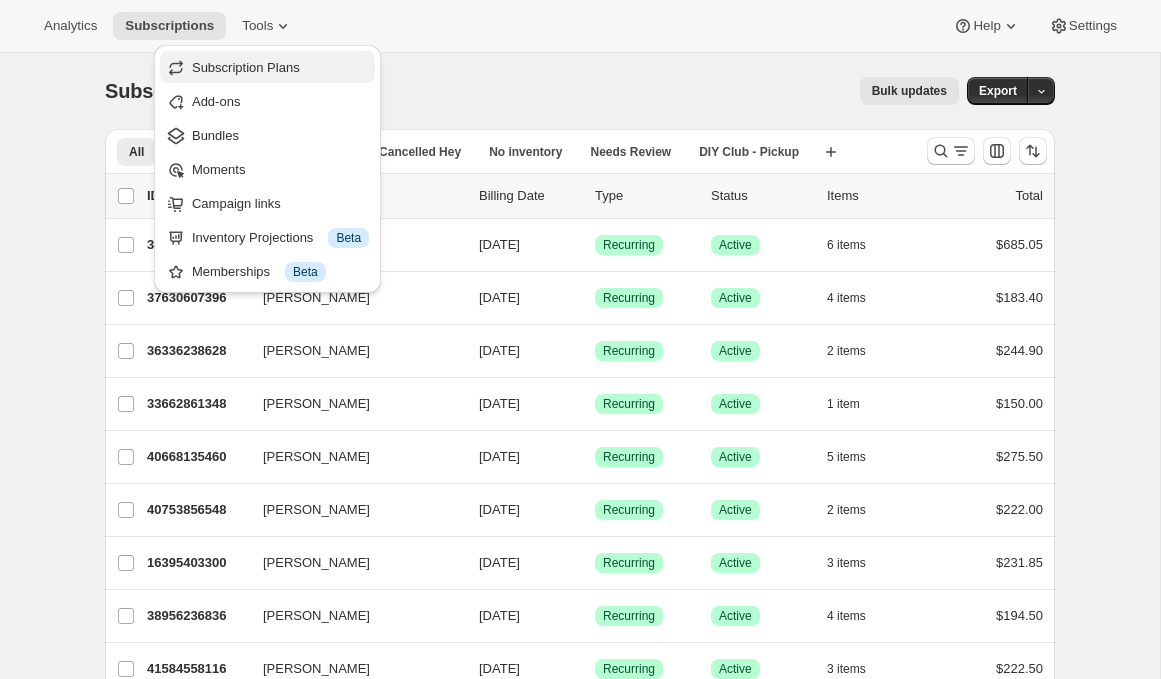 click on "Subscription Plans" at bounding box center [246, 67] 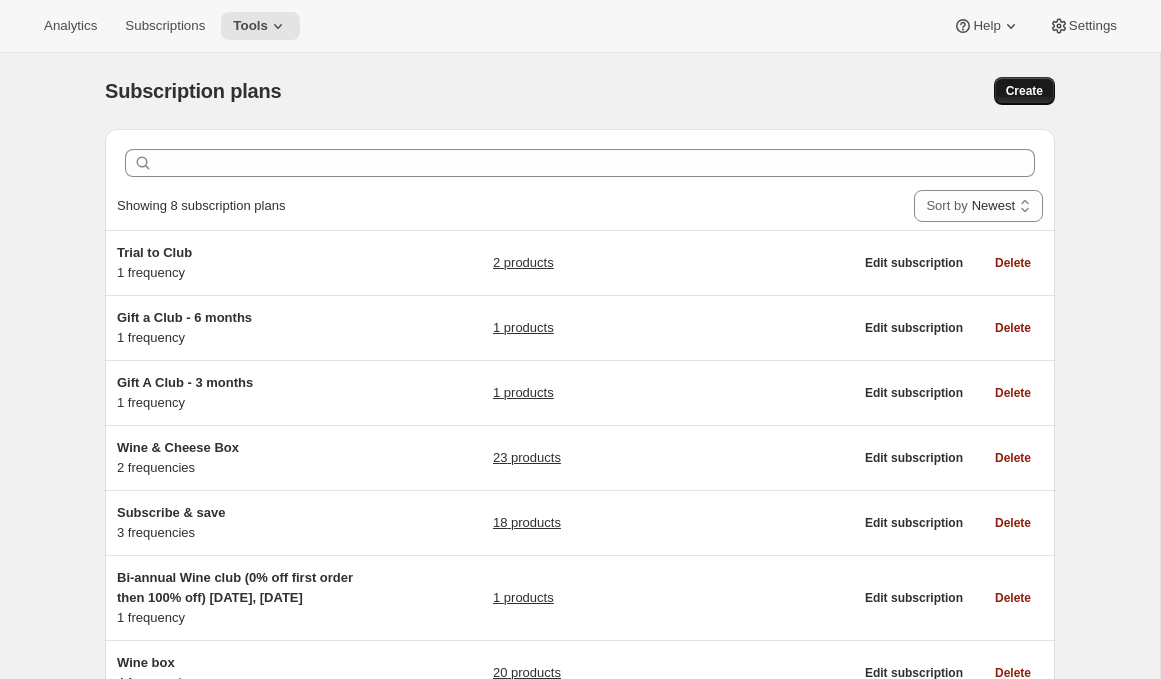 click on "Create" at bounding box center (1024, 91) 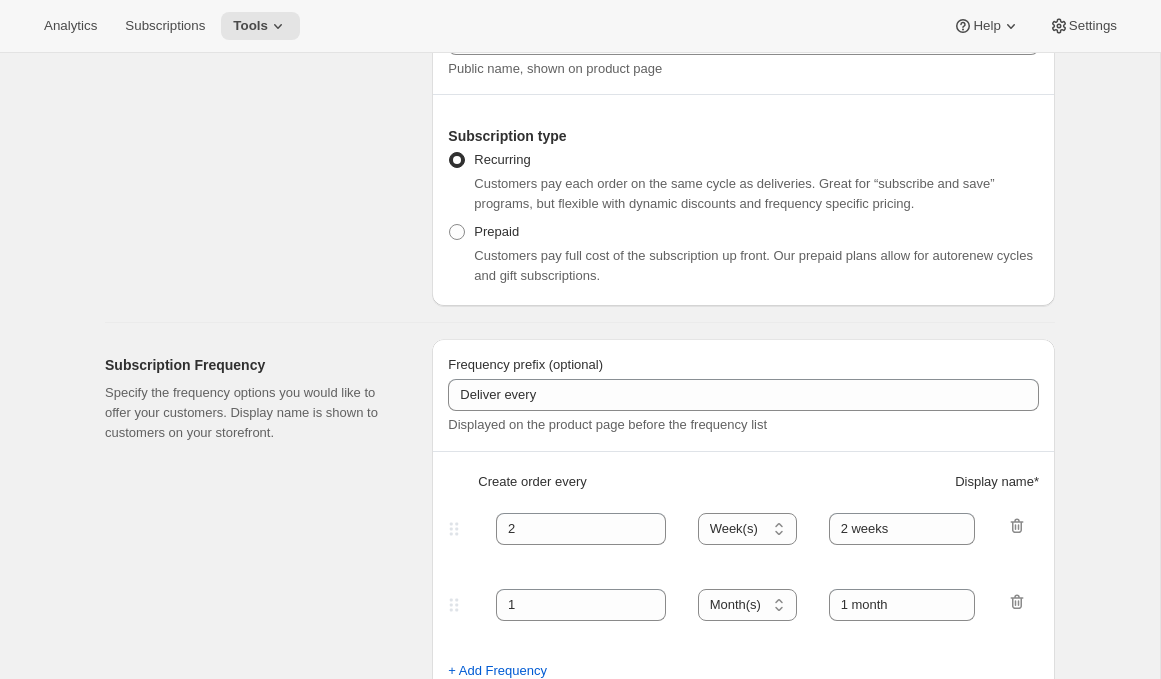 scroll, scrollTop: 482, scrollLeft: 0, axis: vertical 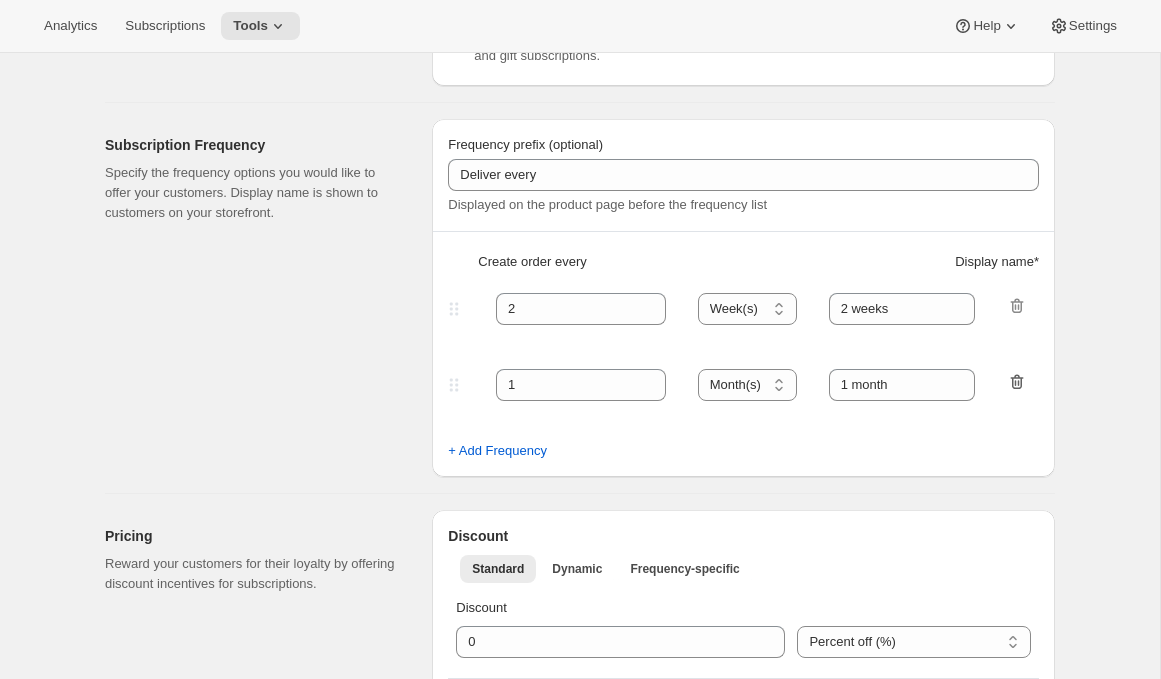 click 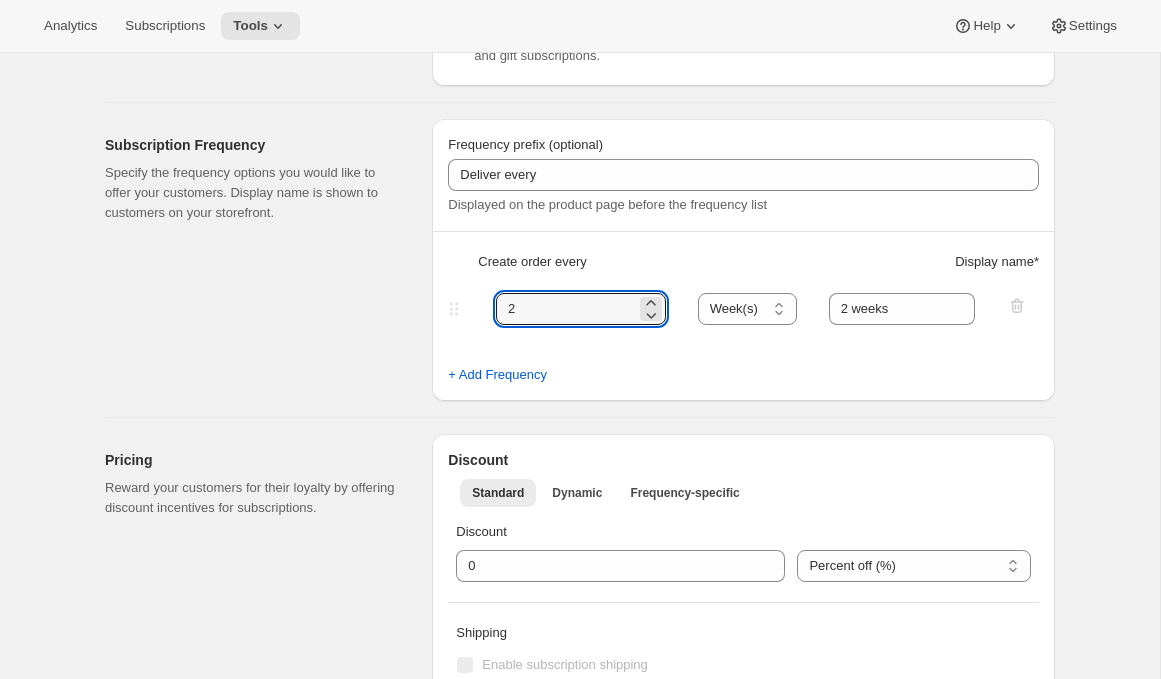 drag, startPoint x: 509, startPoint y: 311, endPoint x: 450, endPoint y: 311, distance: 59 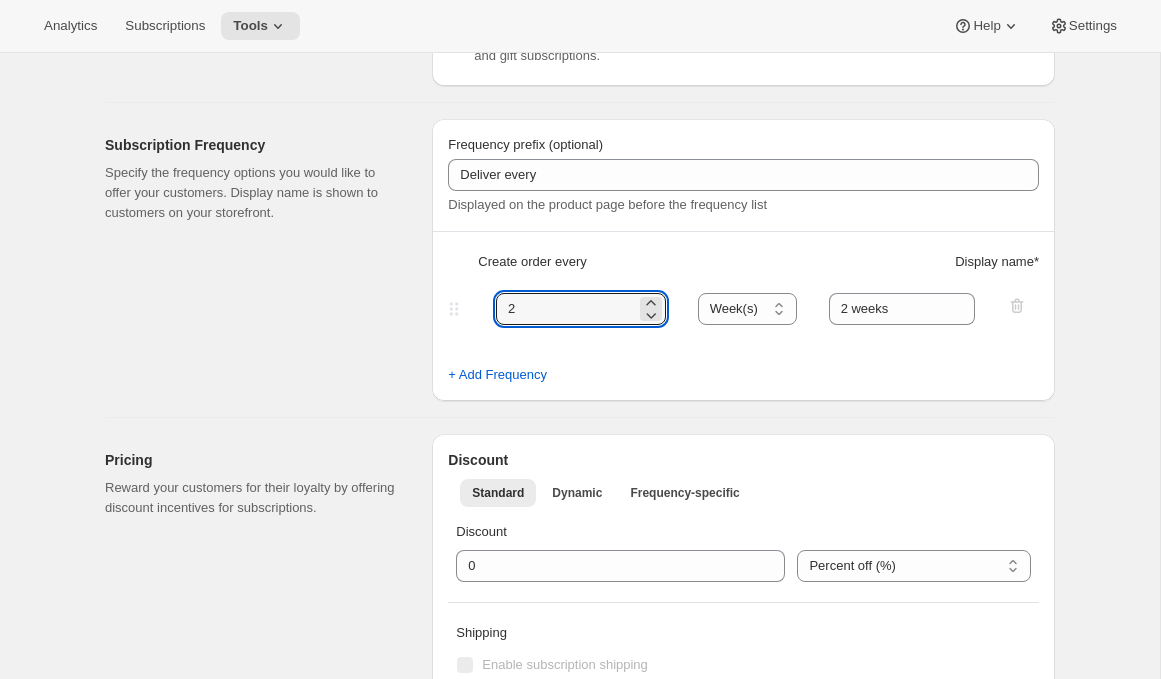 click on "2 Day(s) Week(s) Month(s) Year(s) Week(s) 2 weeks" at bounding box center [735, 309] 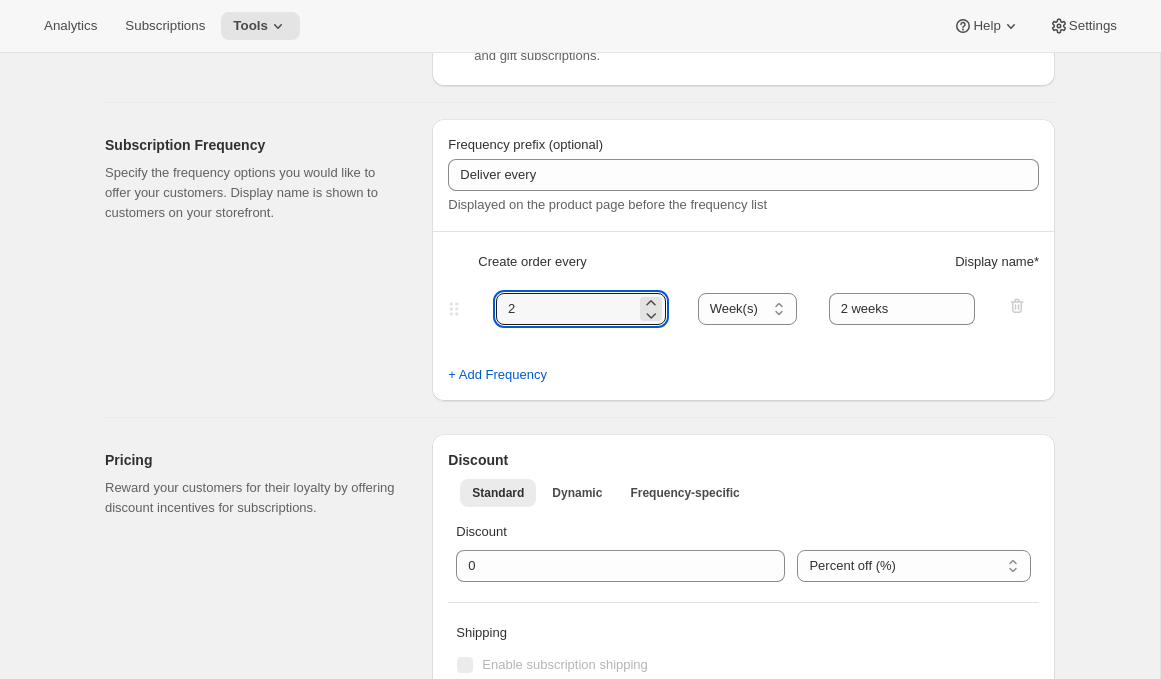 drag, startPoint x: 506, startPoint y: 311, endPoint x: 493, endPoint y: 311, distance: 13 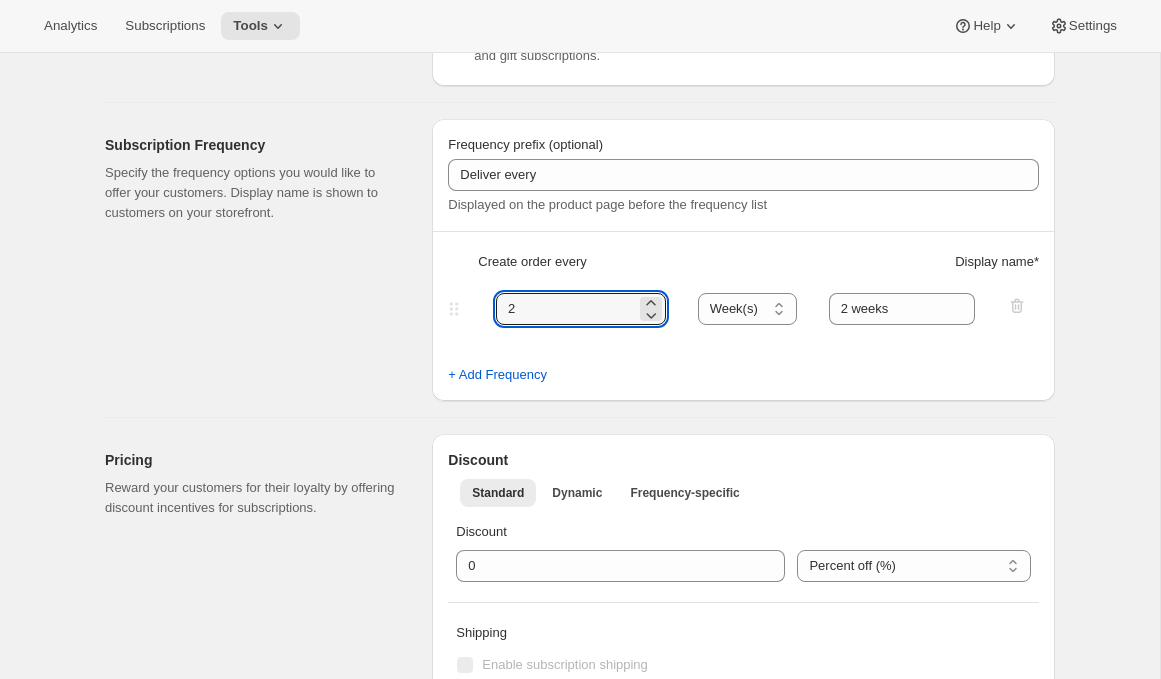click on "2 Day(s) Week(s) Month(s) Year(s) Week(s) 2 weeks" at bounding box center (735, 309) 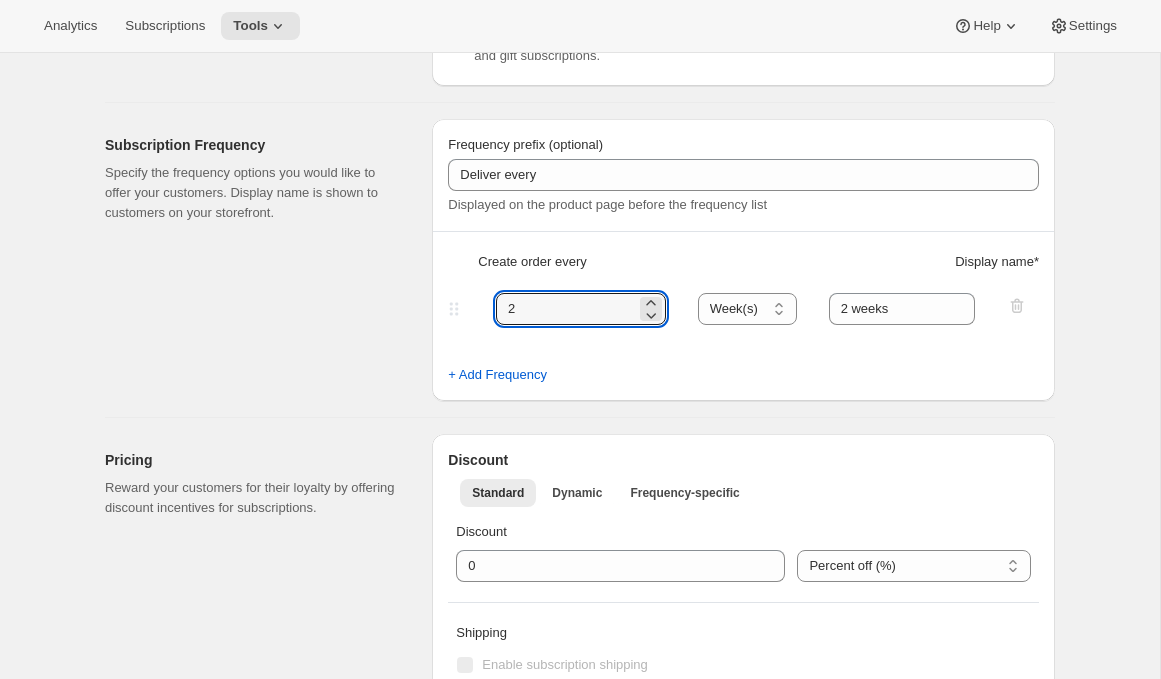 drag, startPoint x: 537, startPoint y: 307, endPoint x: 456, endPoint y: 307, distance: 81 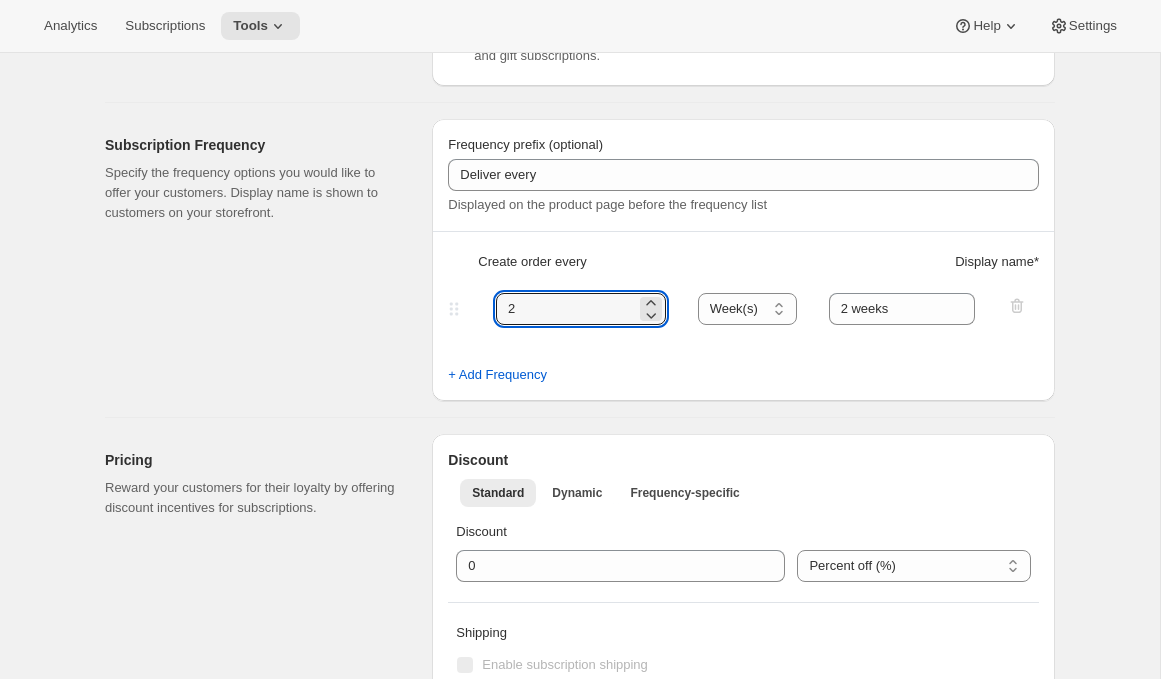 click on "2 Day(s) Week(s) Month(s) Year(s) Week(s) 2 weeks" at bounding box center [735, 309] 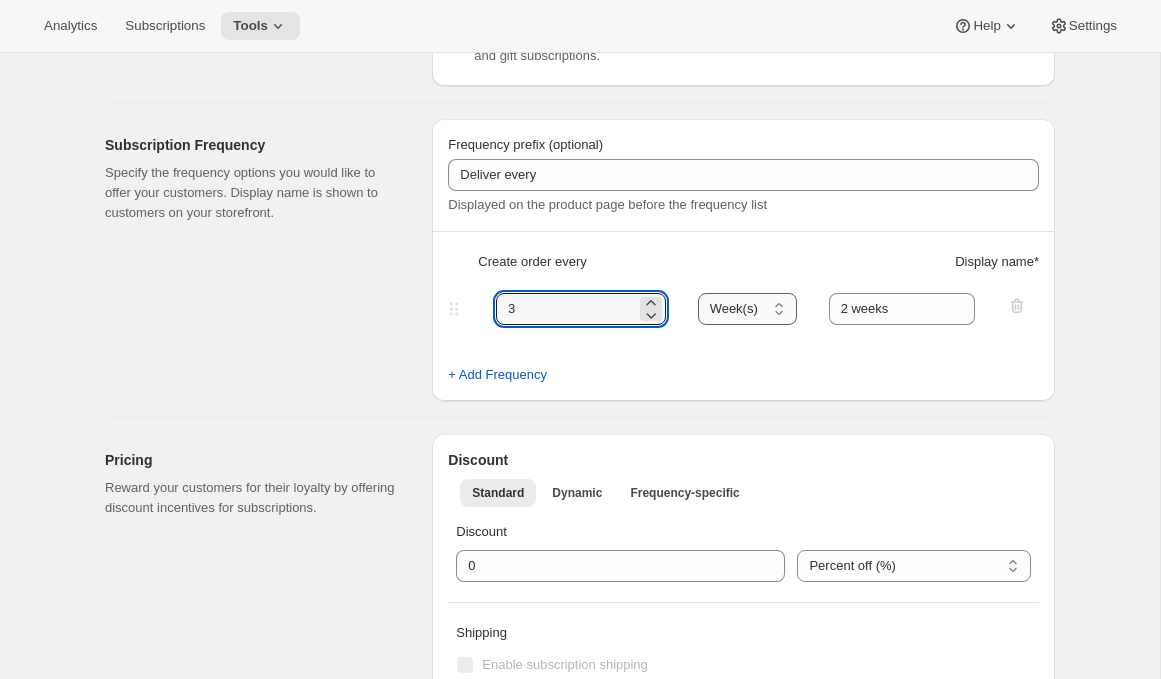type on "3" 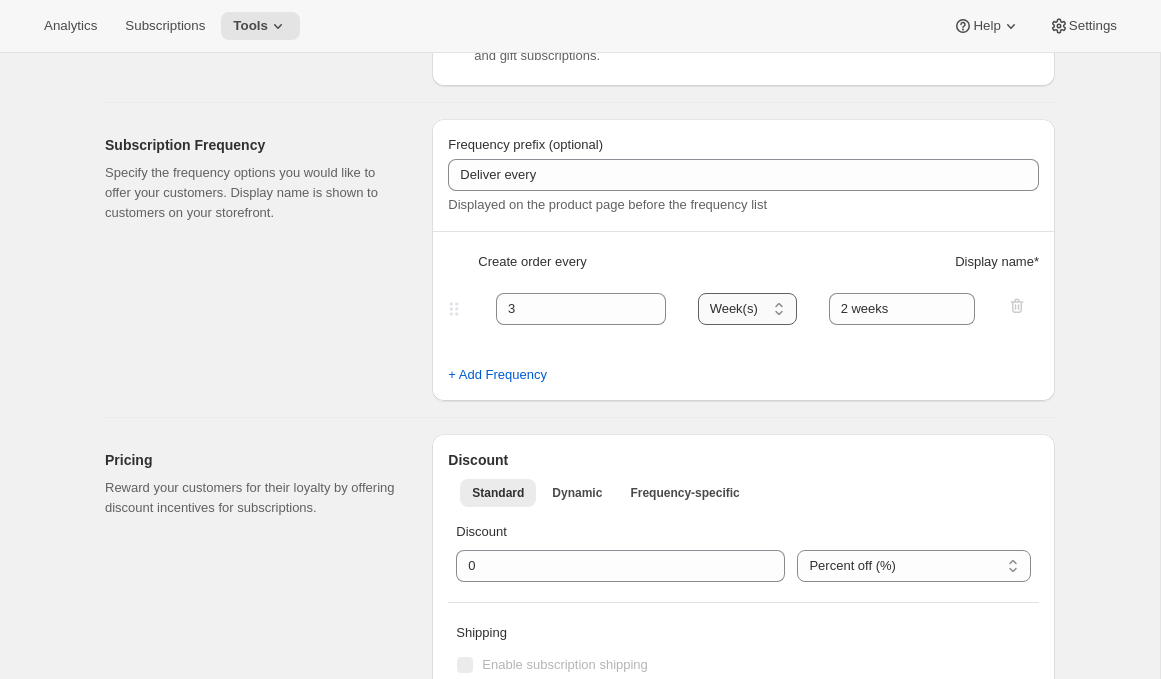 select on "MONTH" 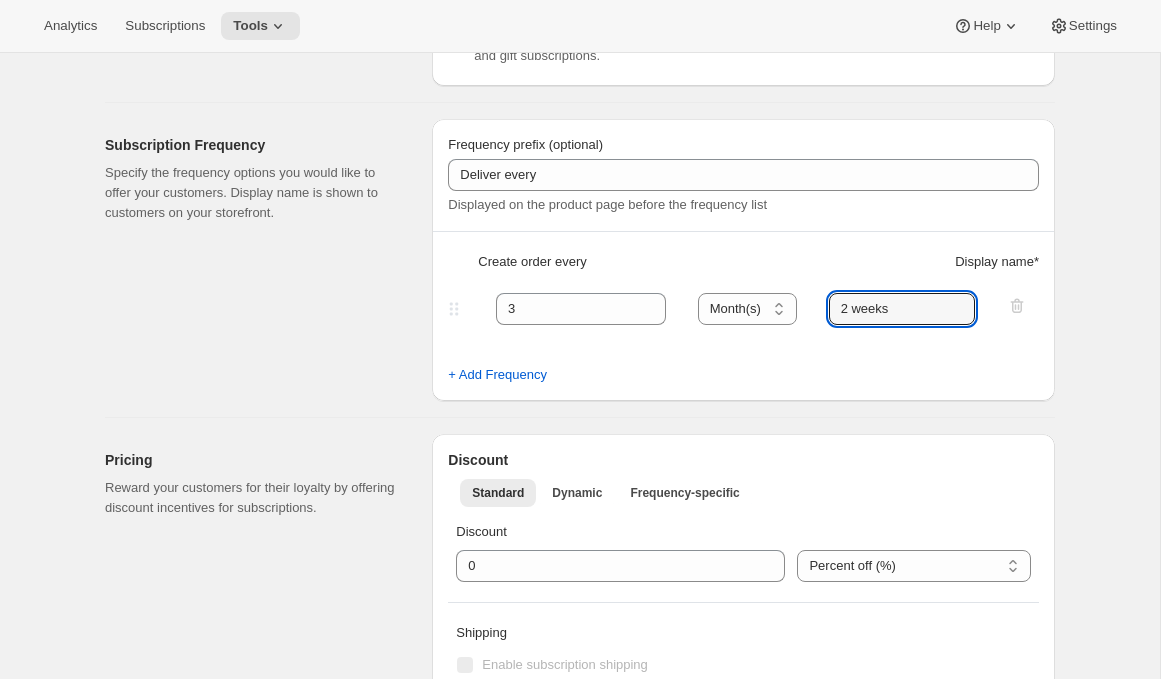 drag, startPoint x: 910, startPoint y: 311, endPoint x: 815, endPoint y: 311, distance: 95 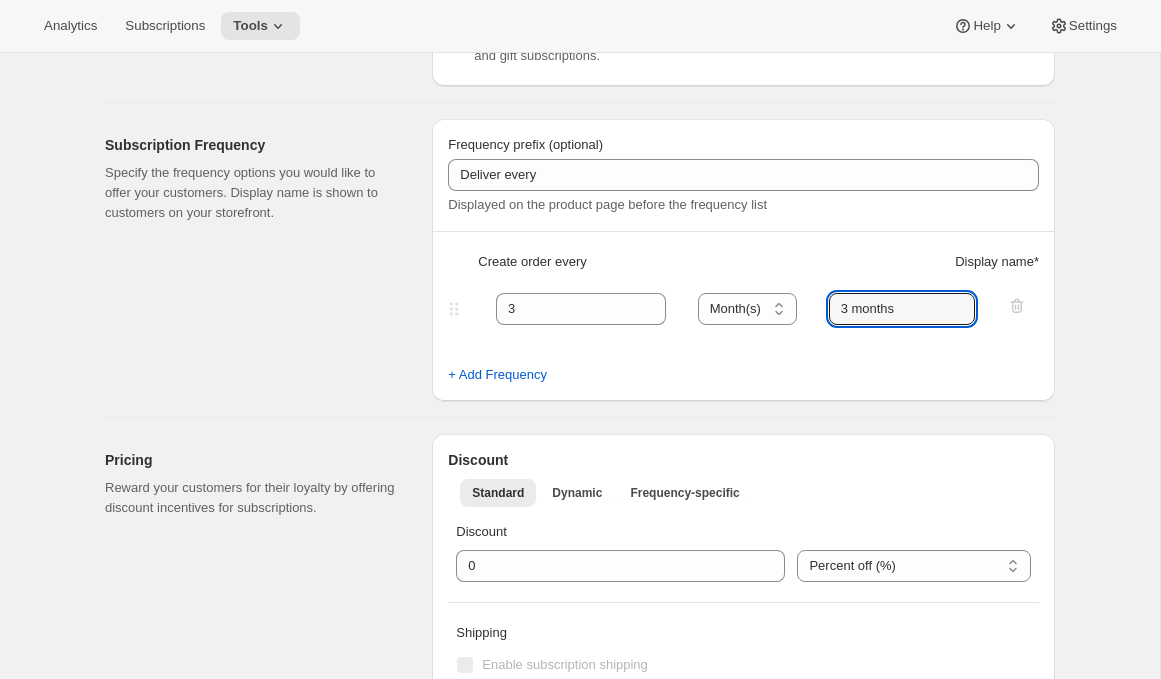 type on "3 months" 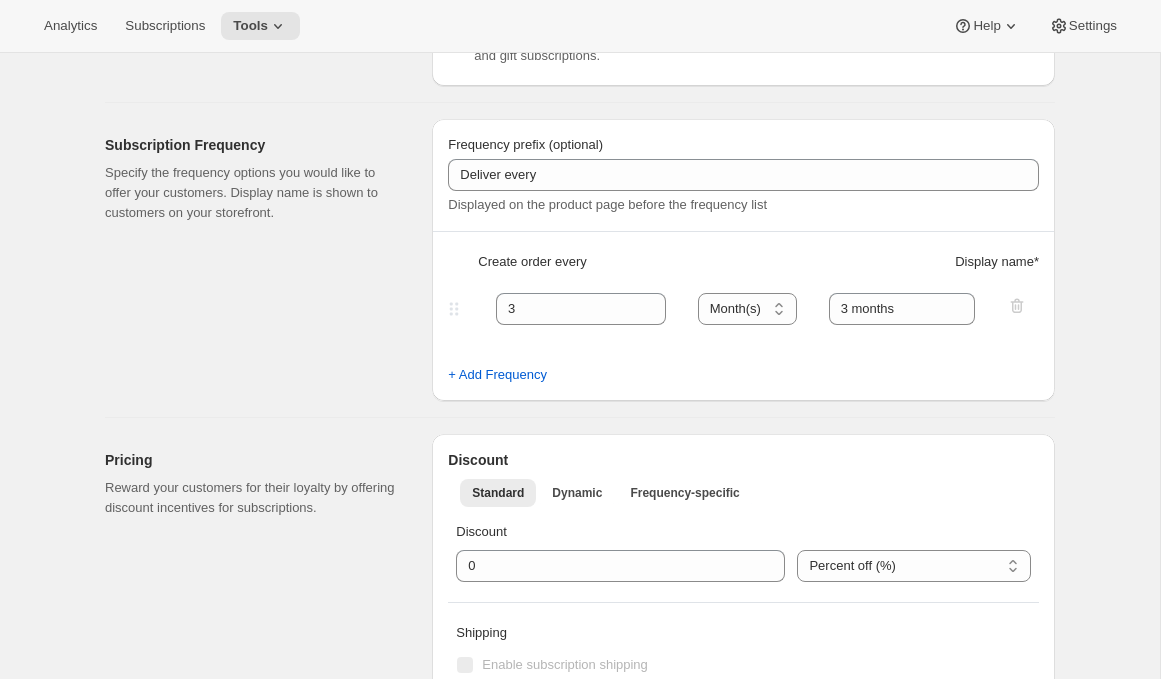 click on "Subscription Frequency Specify the frequency options you would like to offer your customers. Display name is shown to customers on your storefront." at bounding box center (260, 260) 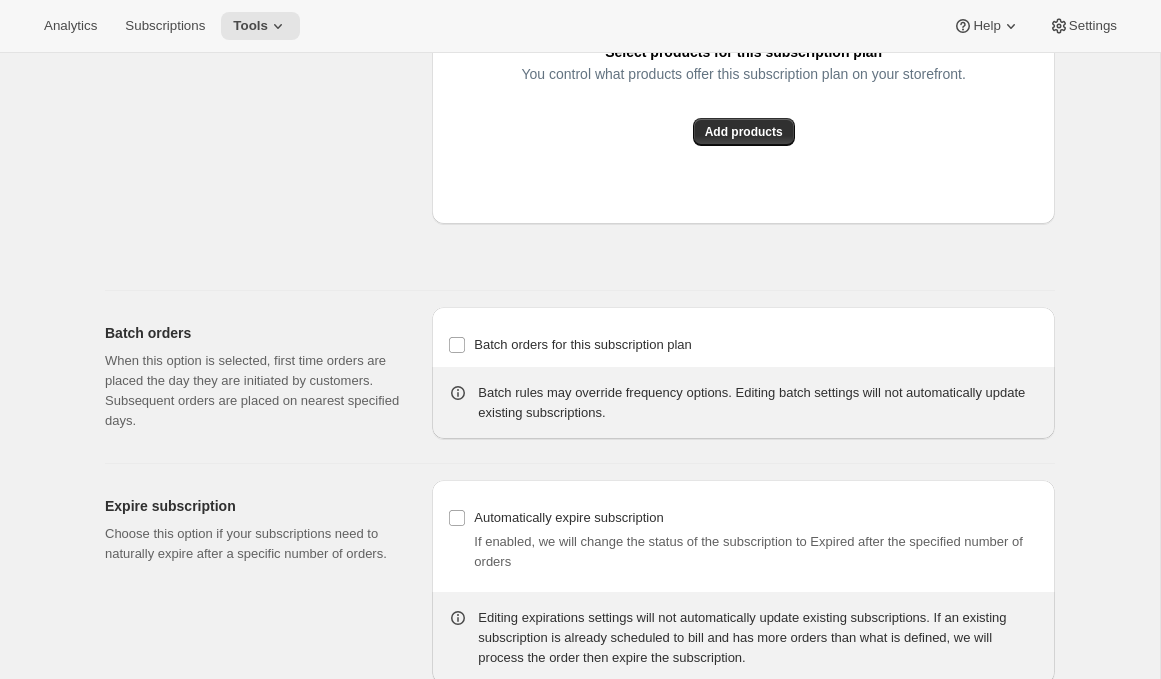 scroll, scrollTop: 1705, scrollLeft: 0, axis: vertical 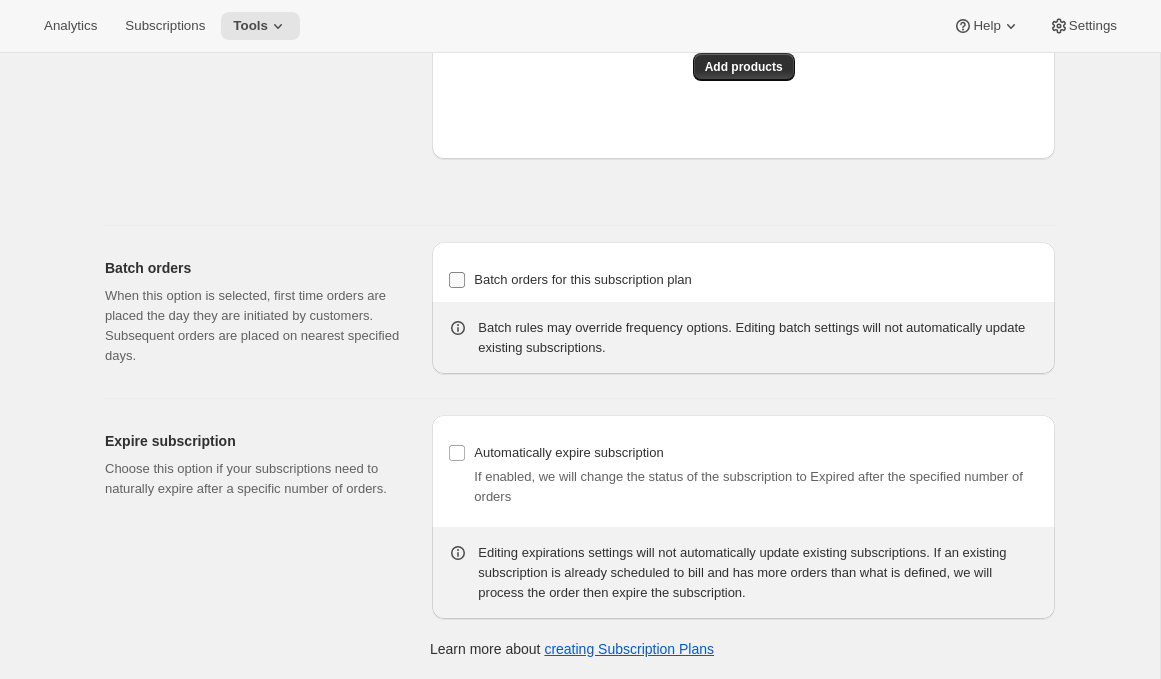 click on "Batch orders for this subscription plan" at bounding box center [583, 279] 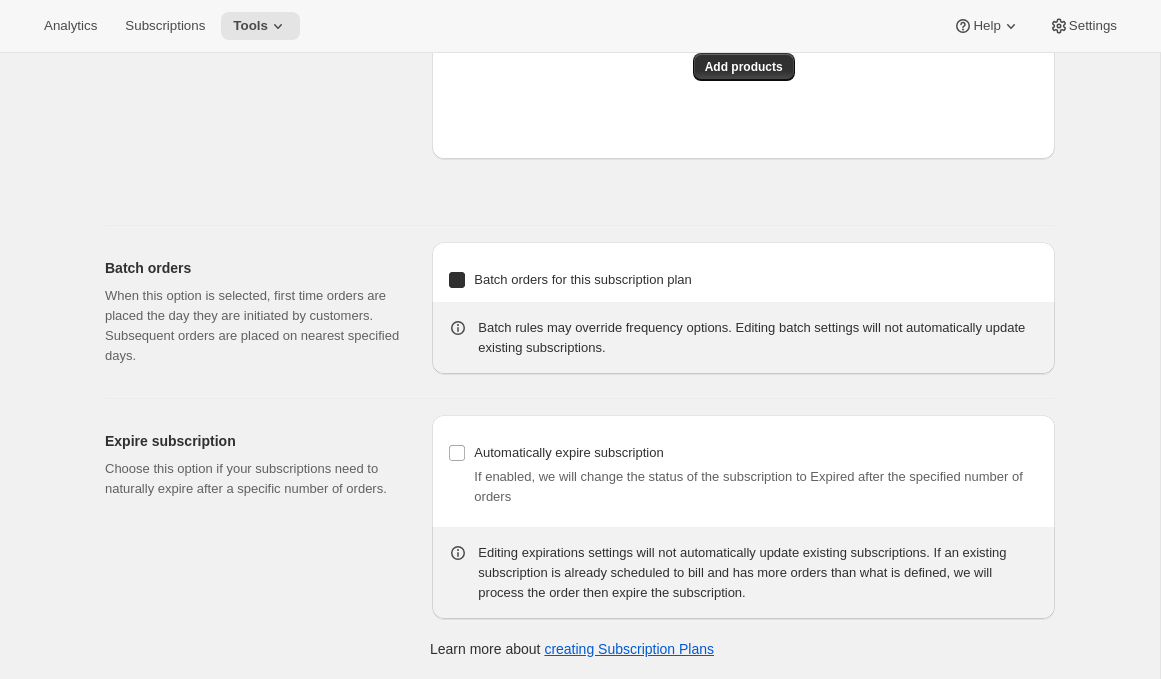 checkbox on "true" 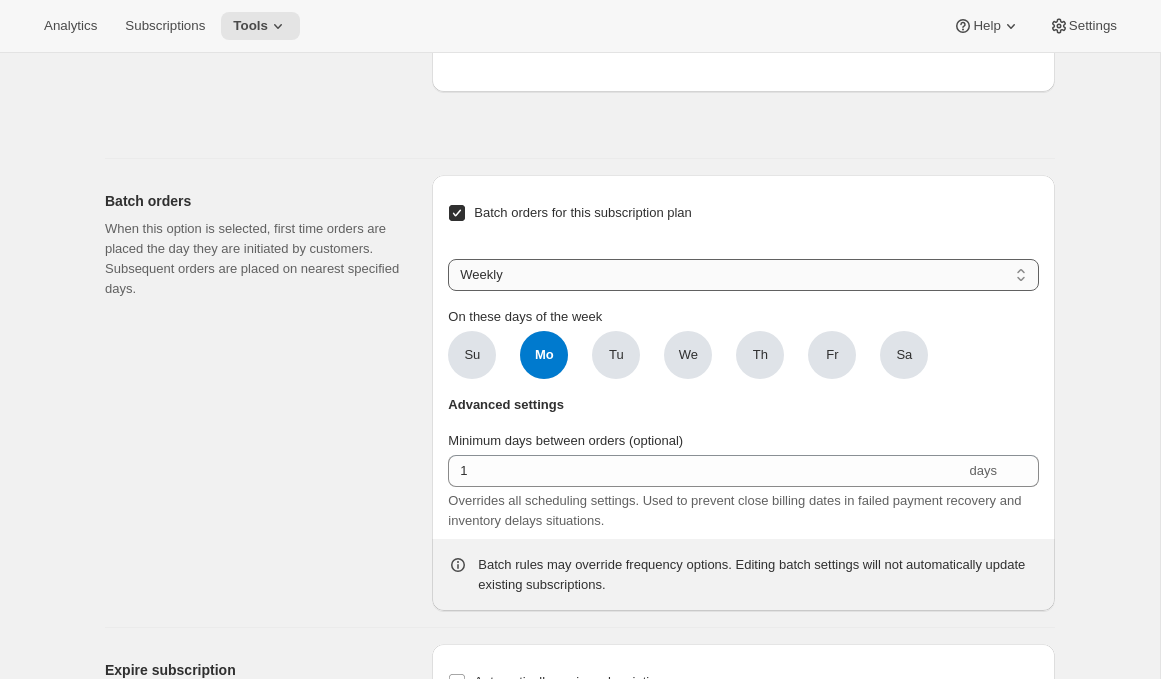 scroll, scrollTop: 1732, scrollLeft: 0, axis: vertical 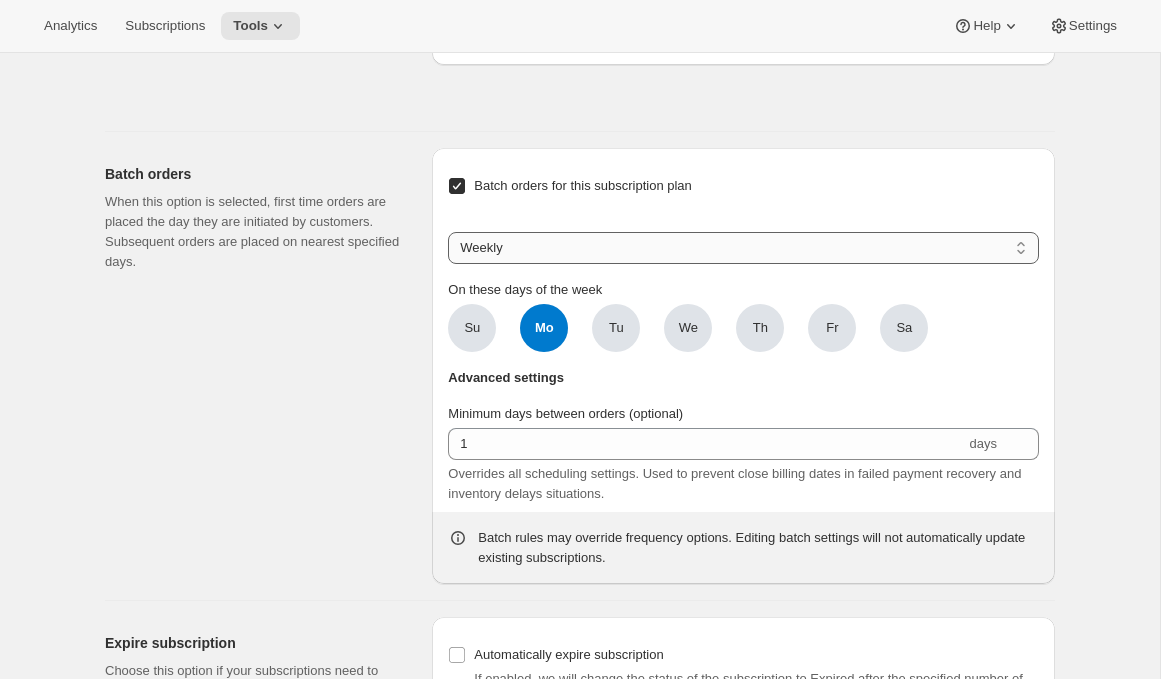 click on "Weekly Monthly Yearly" at bounding box center (743, 248) 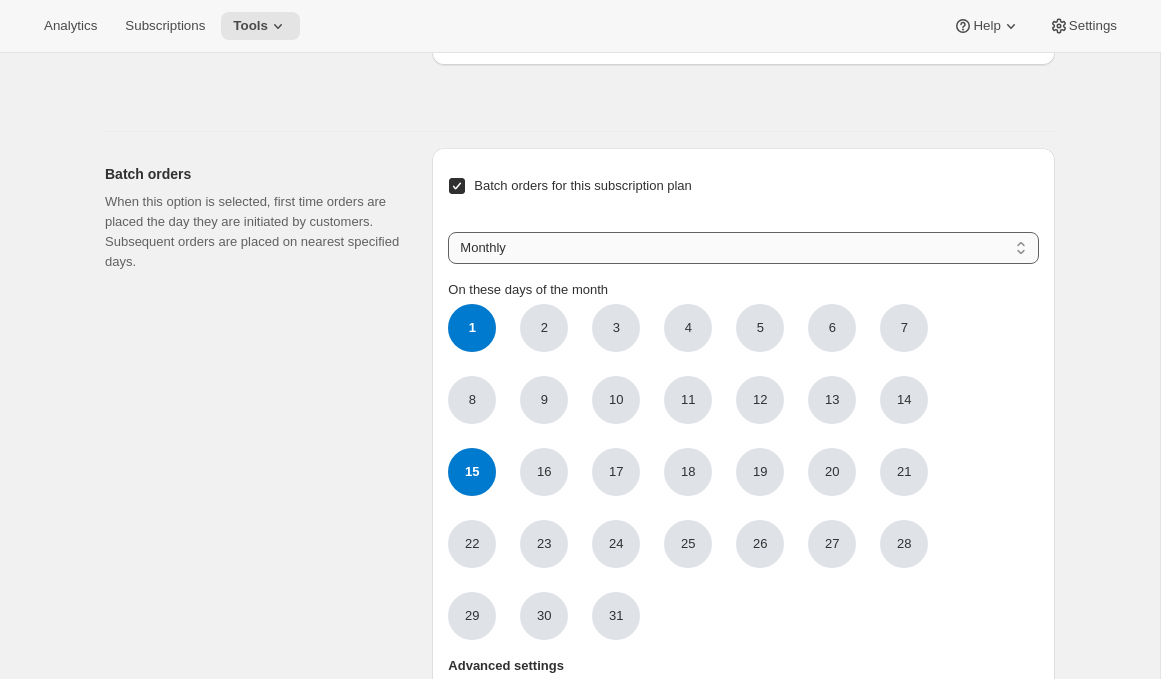 click on "Weekly Monthly Yearly" at bounding box center [743, 248] 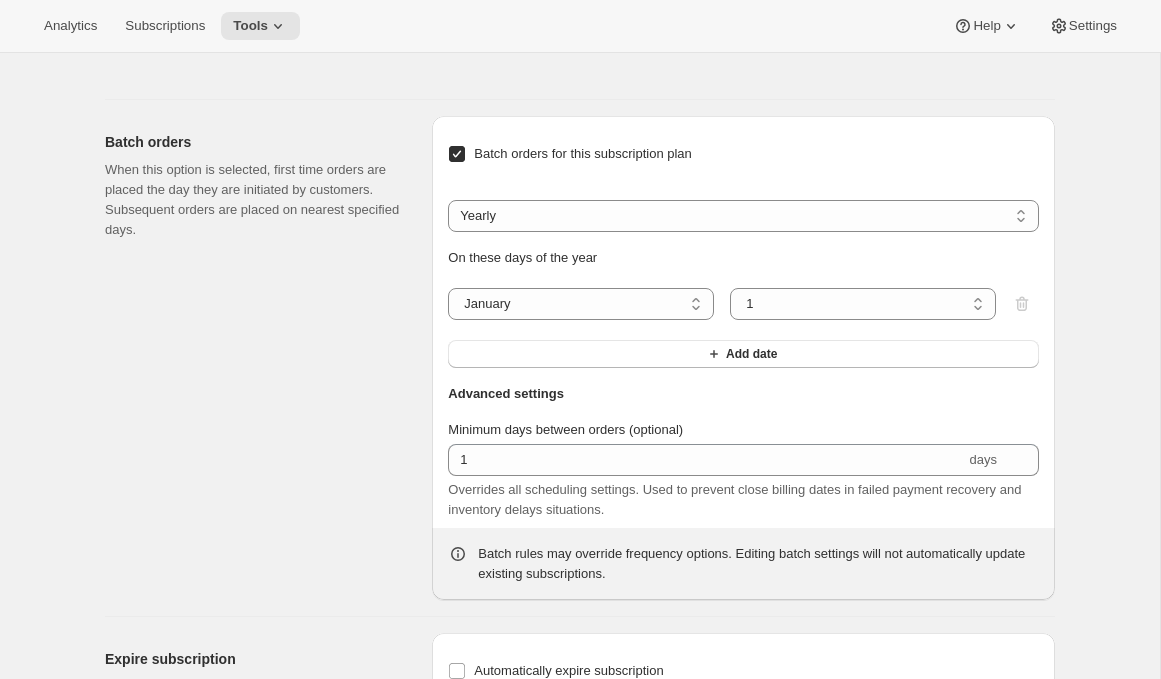 scroll, scrollTop: 1776, scrollLeft: 0, axis: vertical 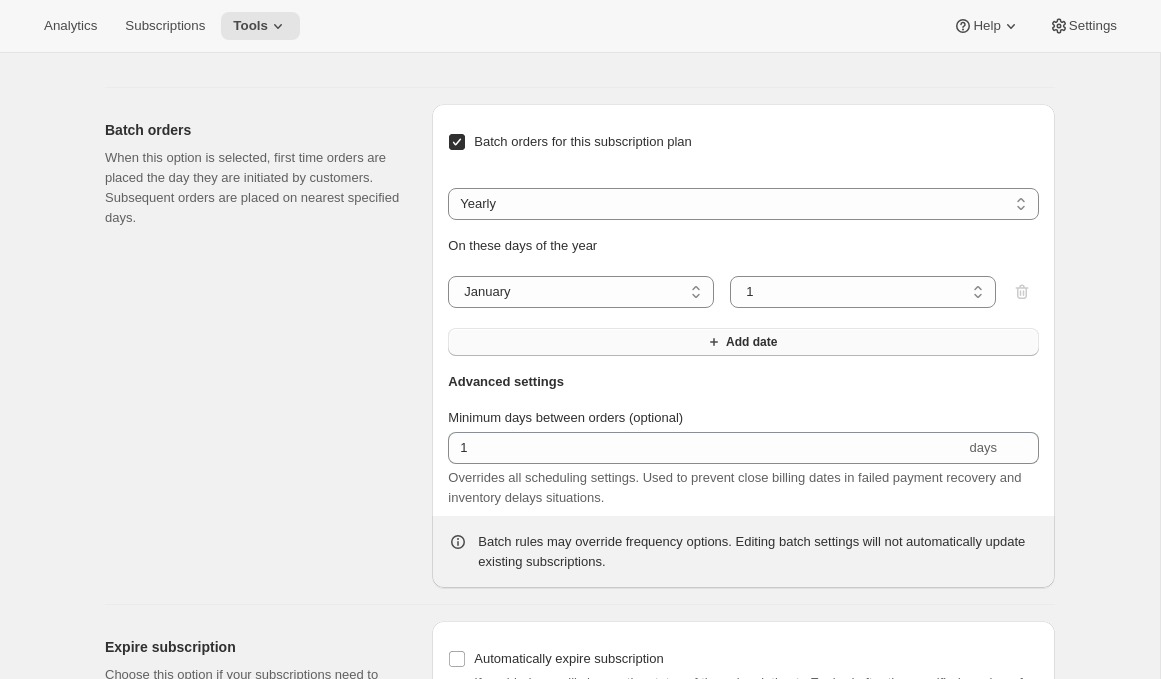click on "Add date" at bounding box center [743, 342] 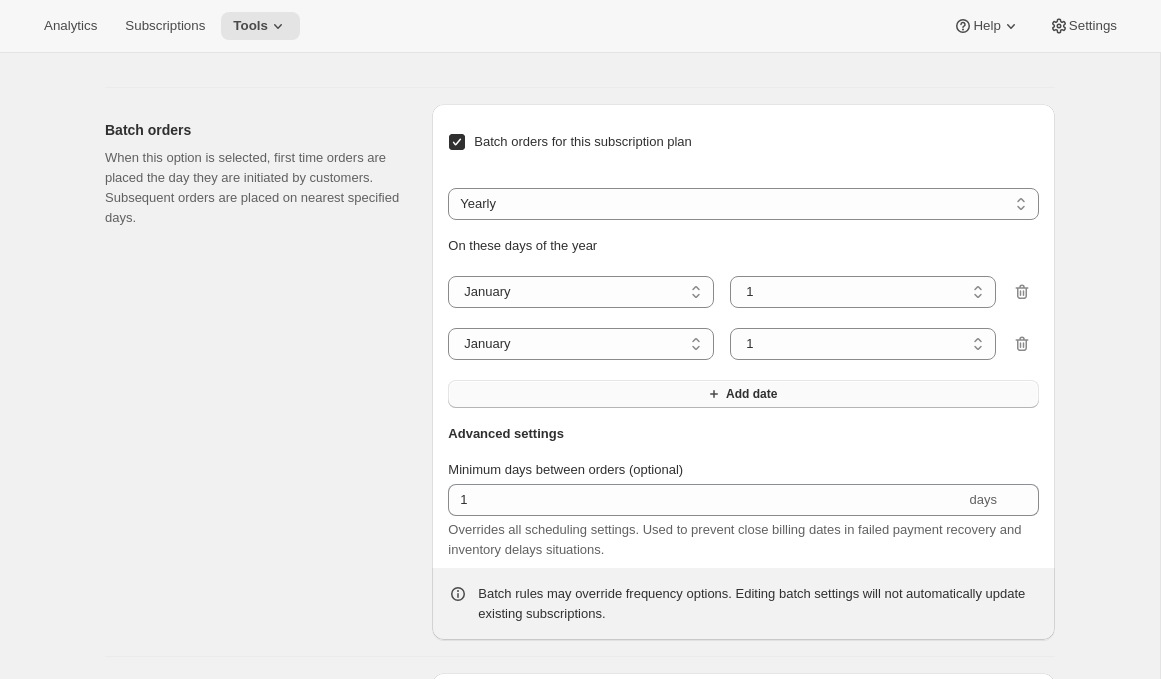 click on "Add date" at bounding box center [743, 394] 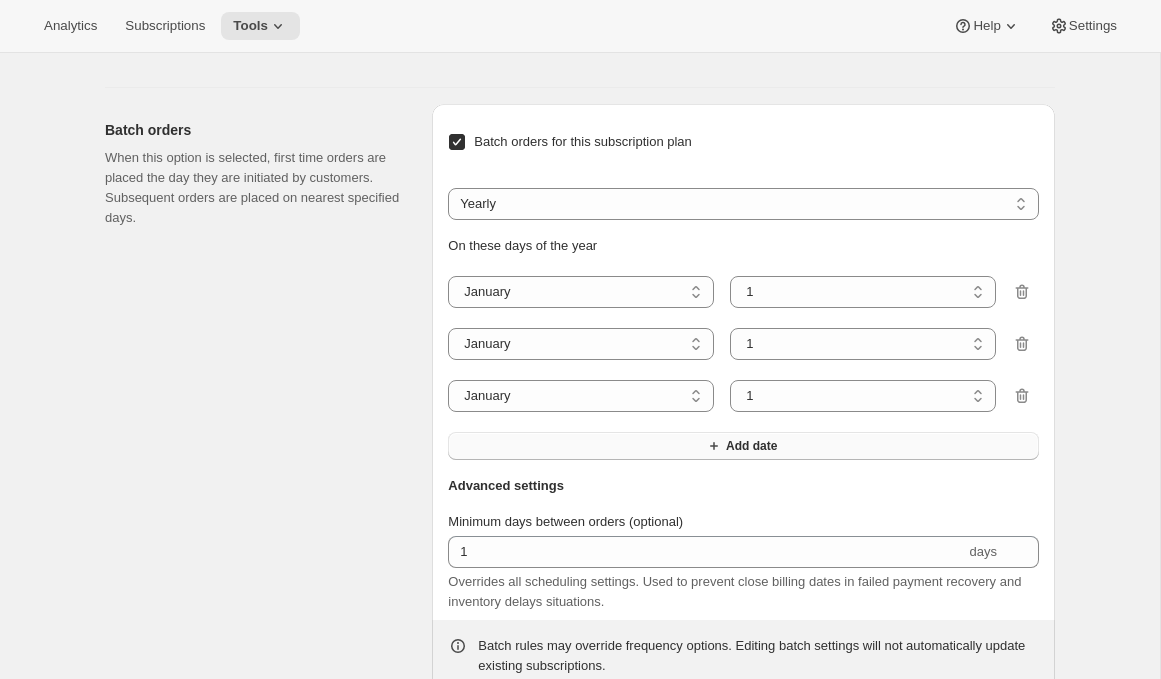 click on "Add date" at bounding box center (743, 446) 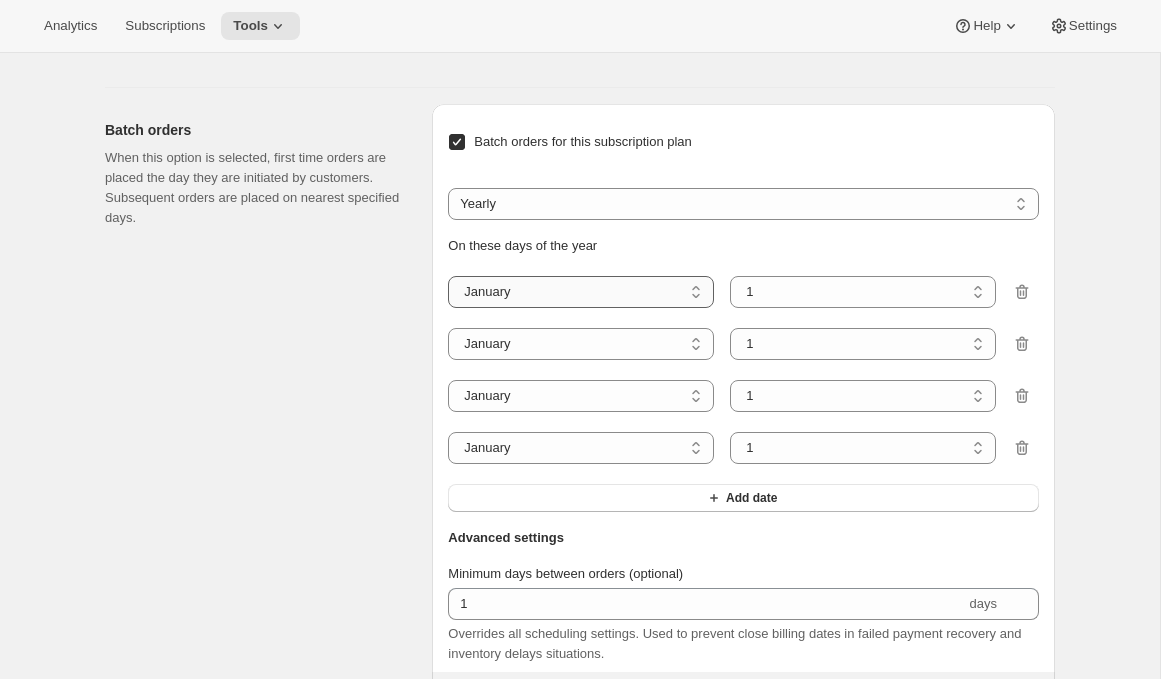 click on "January February March April May June July August September October November December" at bounding box center (581, 292) 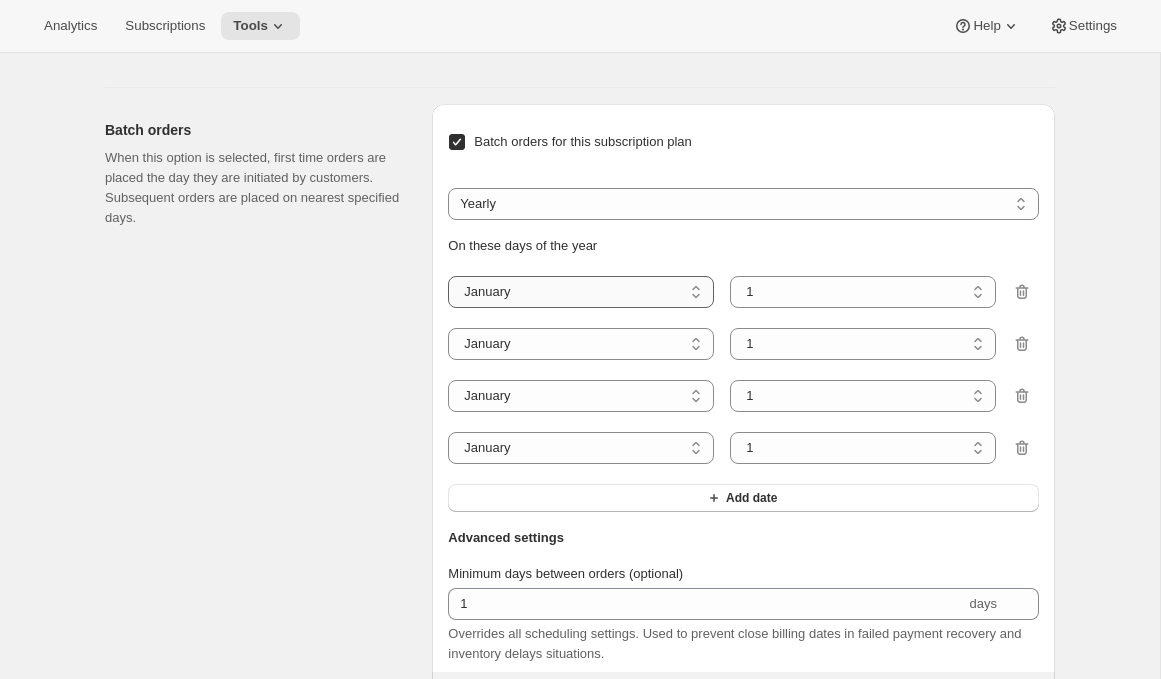 select on "2" 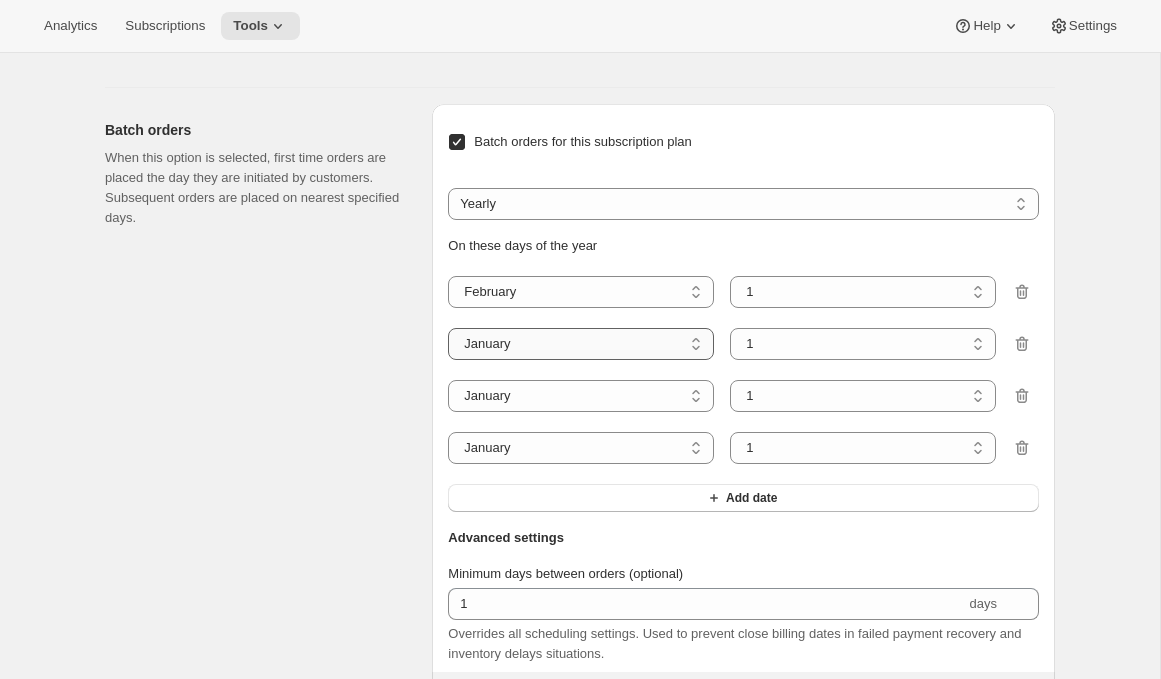 click on "January February March April May June July August September October November December" at bounding box center [581, 344] 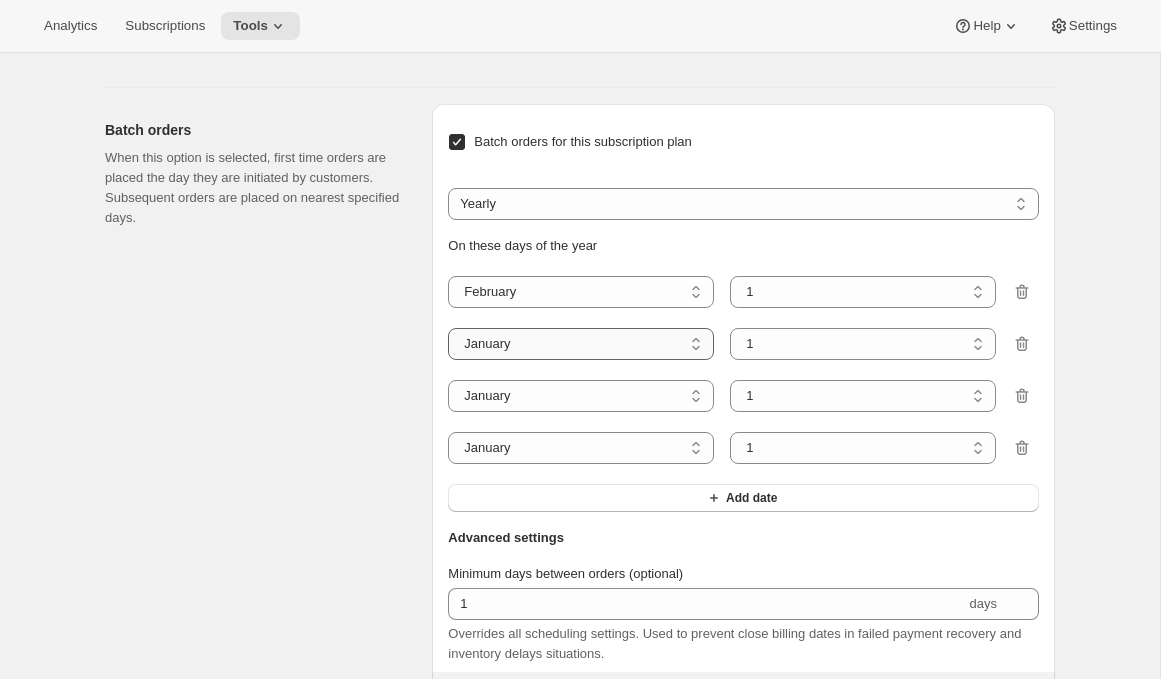 select on "4" 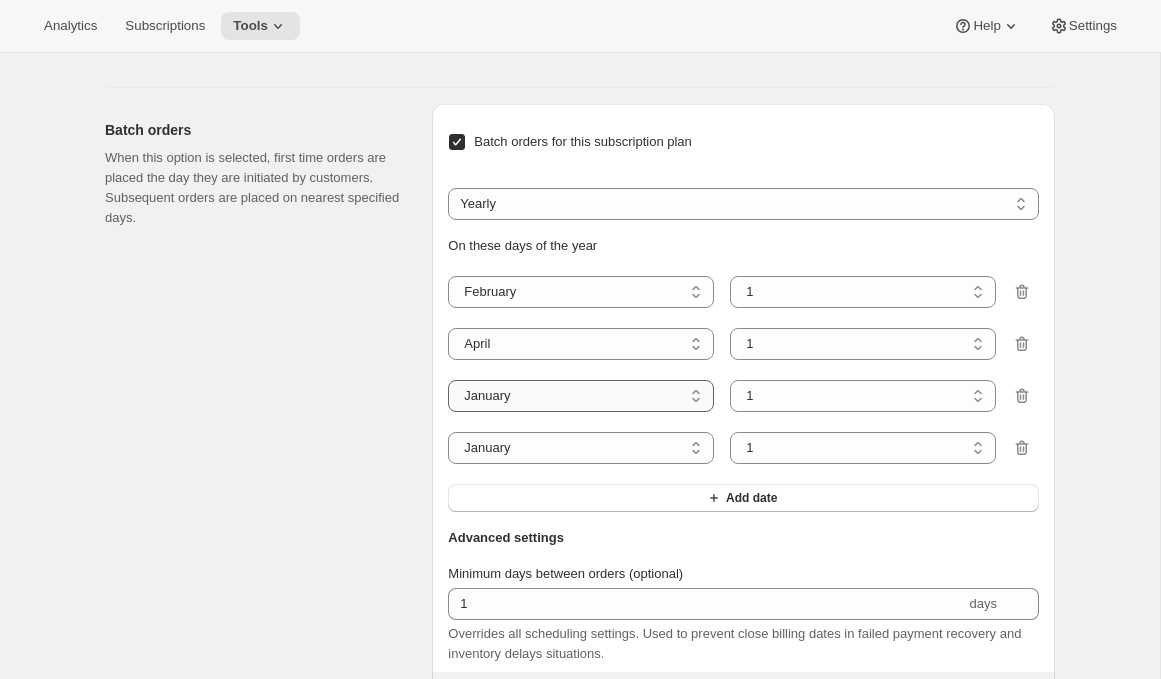 click on "January February March April May June July August September October November December" at bounding box center [581, 396] 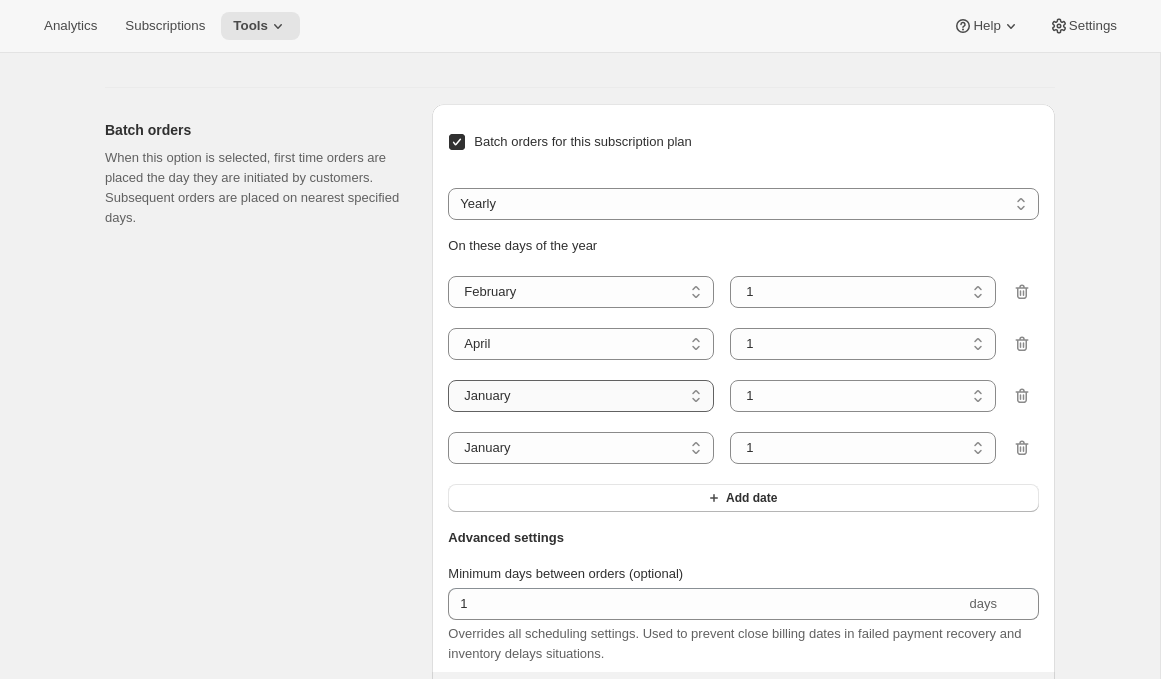 select on "8" 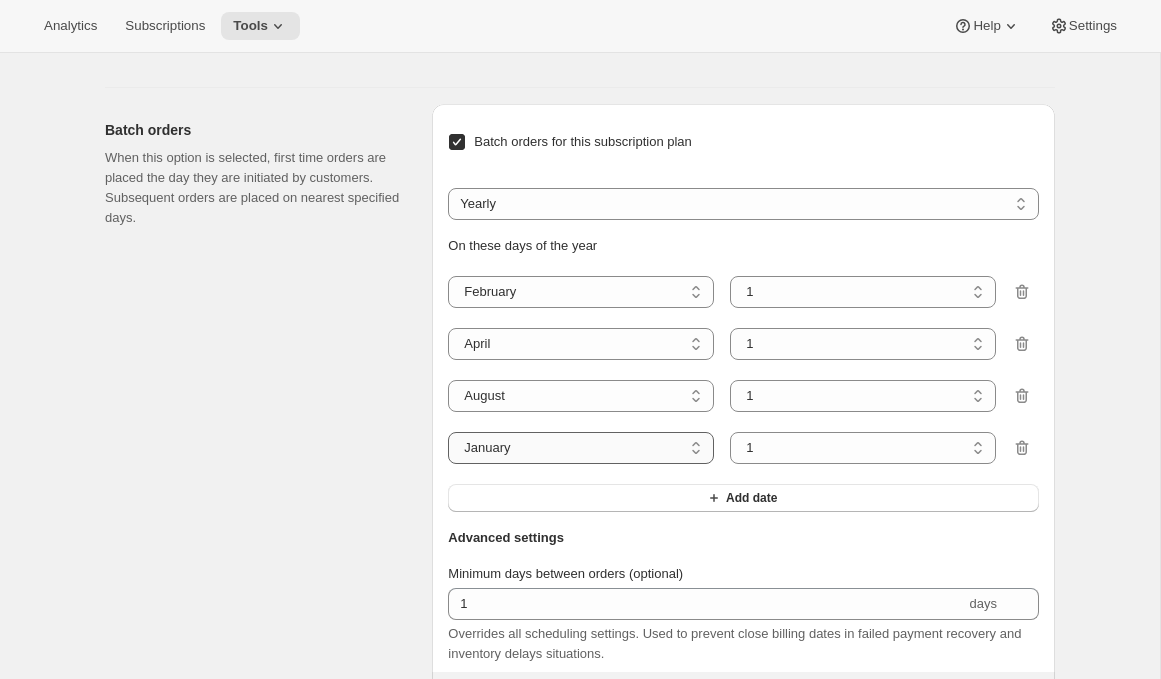 click on "January February March April May June July August September October November December" at bounding box center [581, 448] 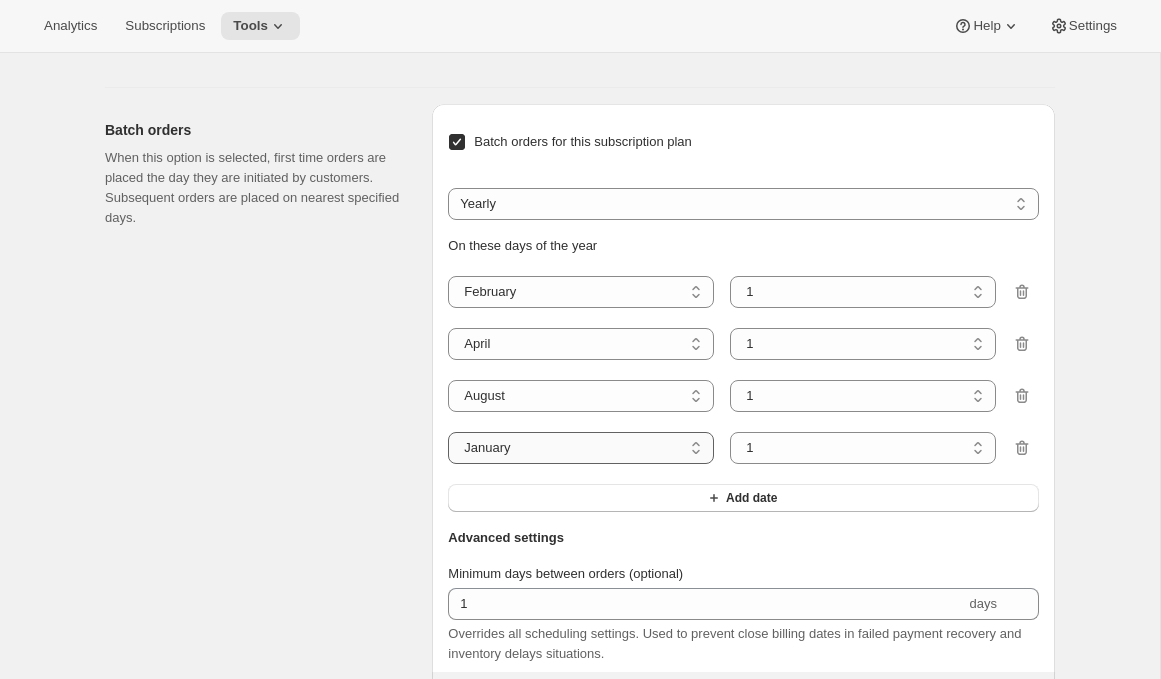 select on "11" 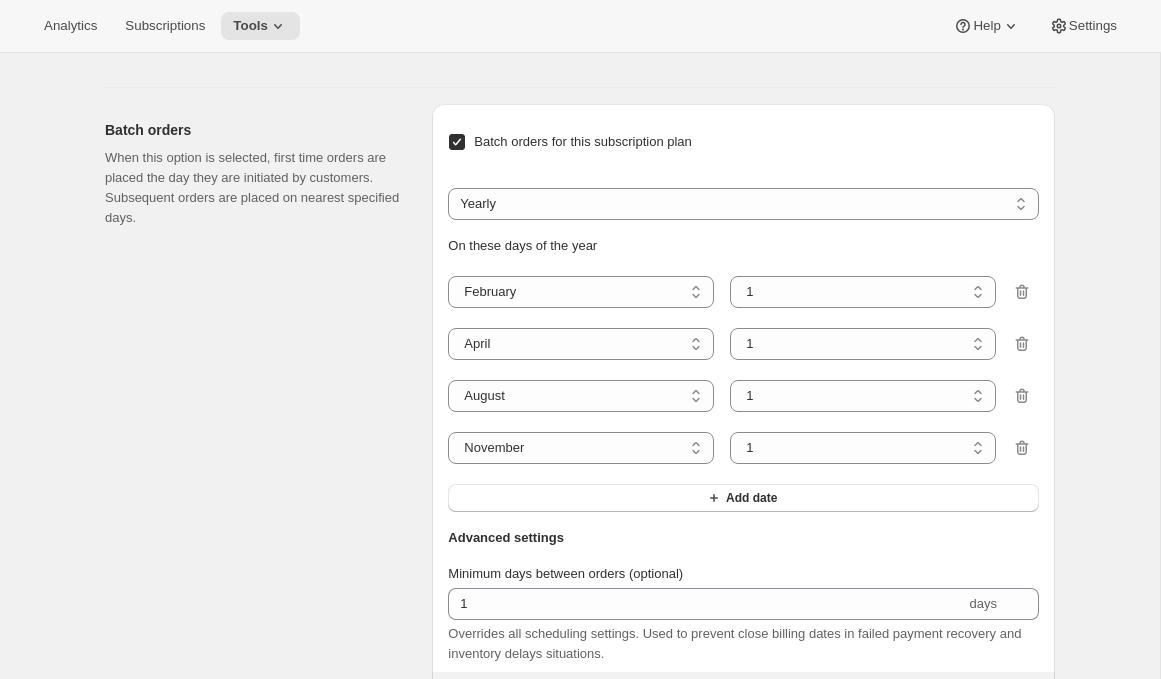 click on "Batch orders When this option is selected, first time orders are placed the day they are initiated by customers. Subsequent orders are placed on nearest specified days." at bounding box center (260, 424) 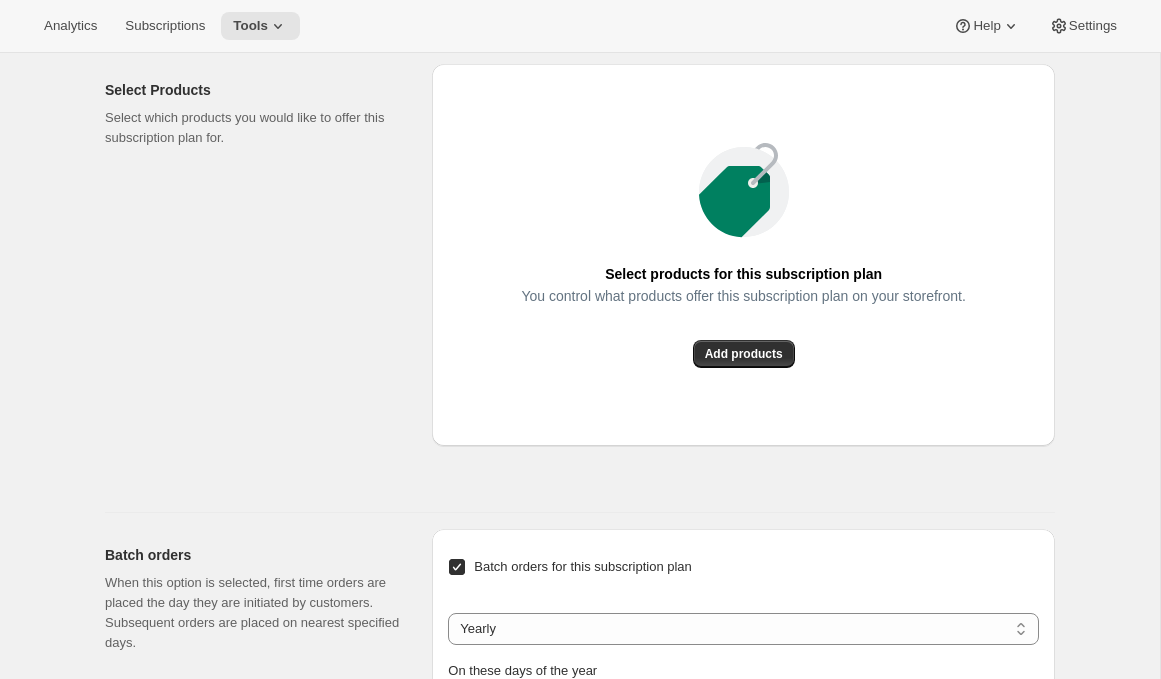 scroll, scrollTop: 1319, scrollLeft: 0, axis: vertical 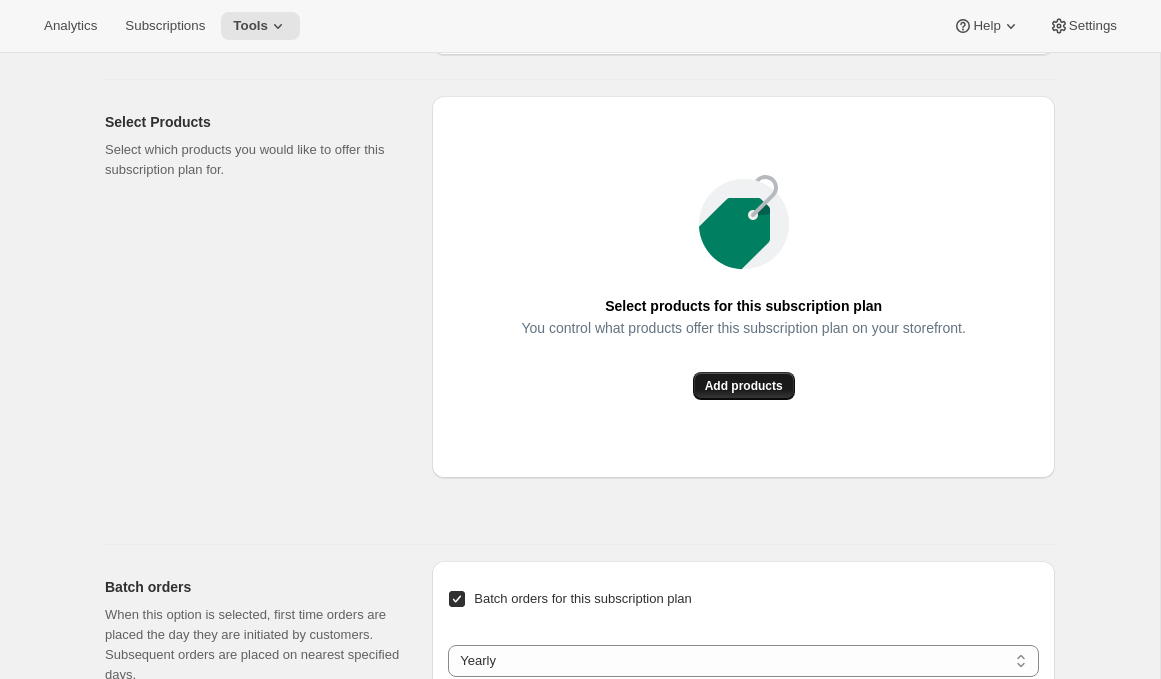 click on "Add products" at bounding box center (744, 386) 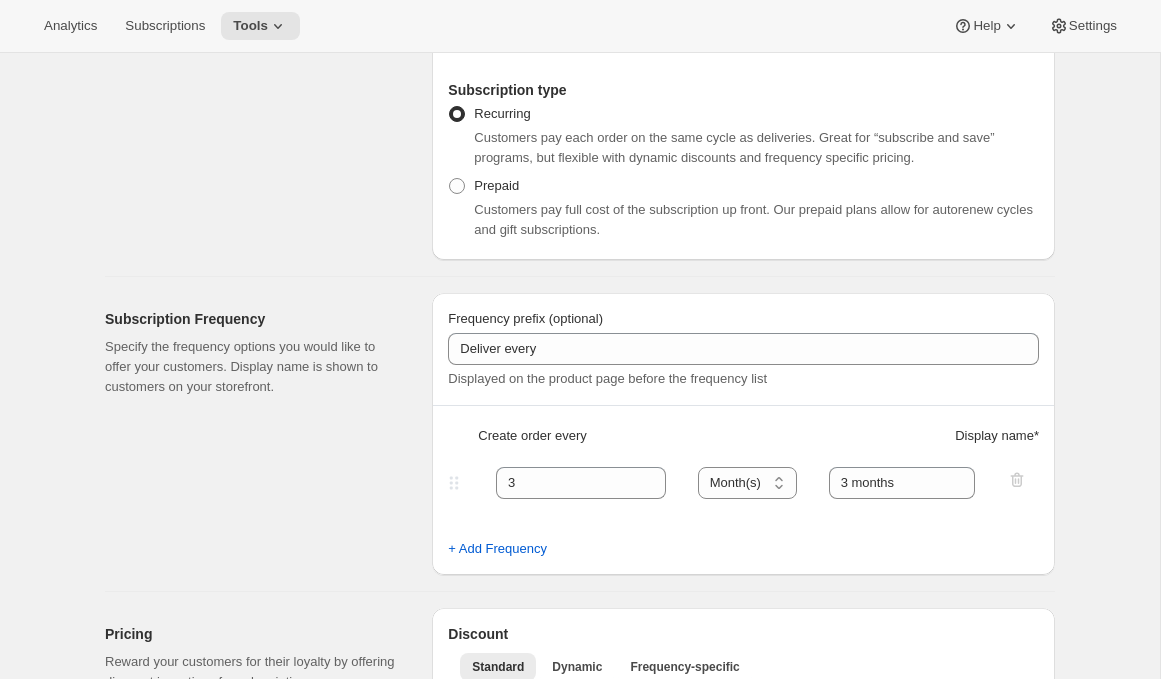 scroll, scrollTop: 439, scrollLeft: 0, axis: vertical 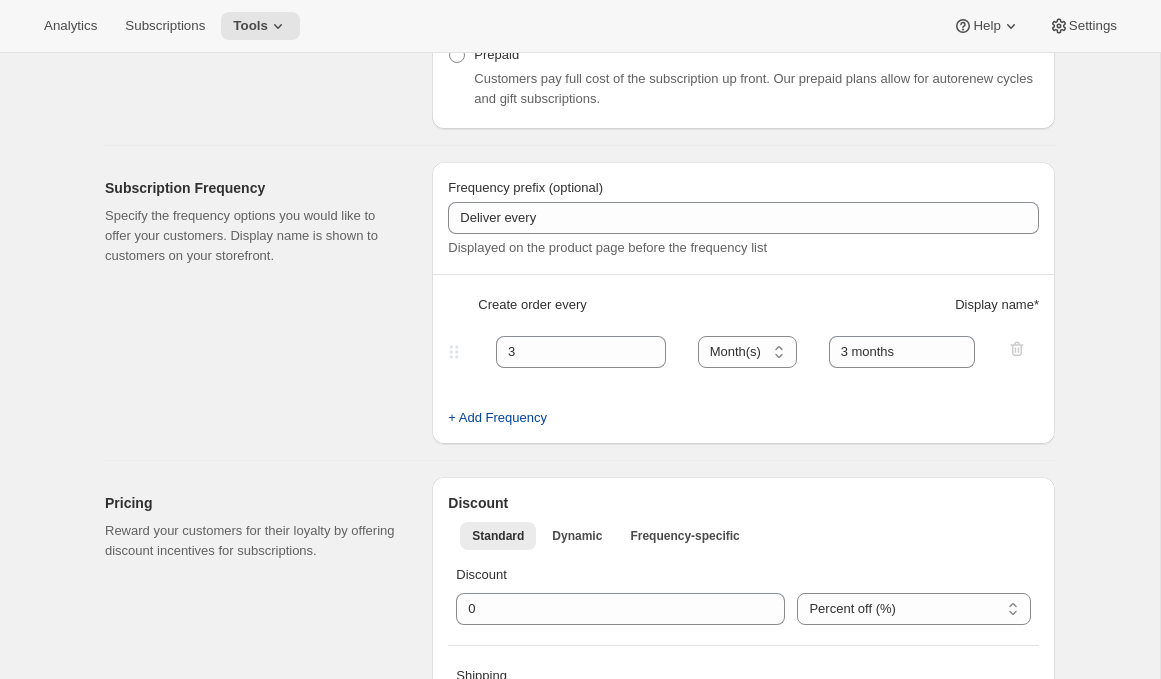 click on "+ Add Frequency" at bounding box center [497, 418] 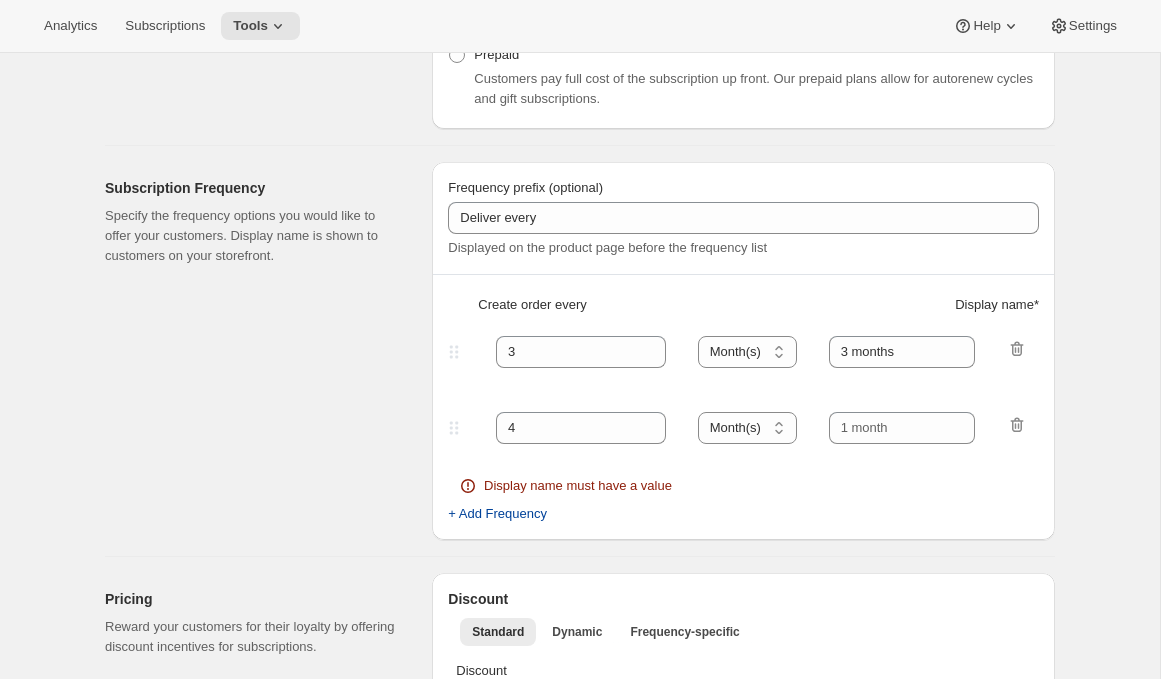 click on "+ Add Frequency" at bounding box center [497, 514] 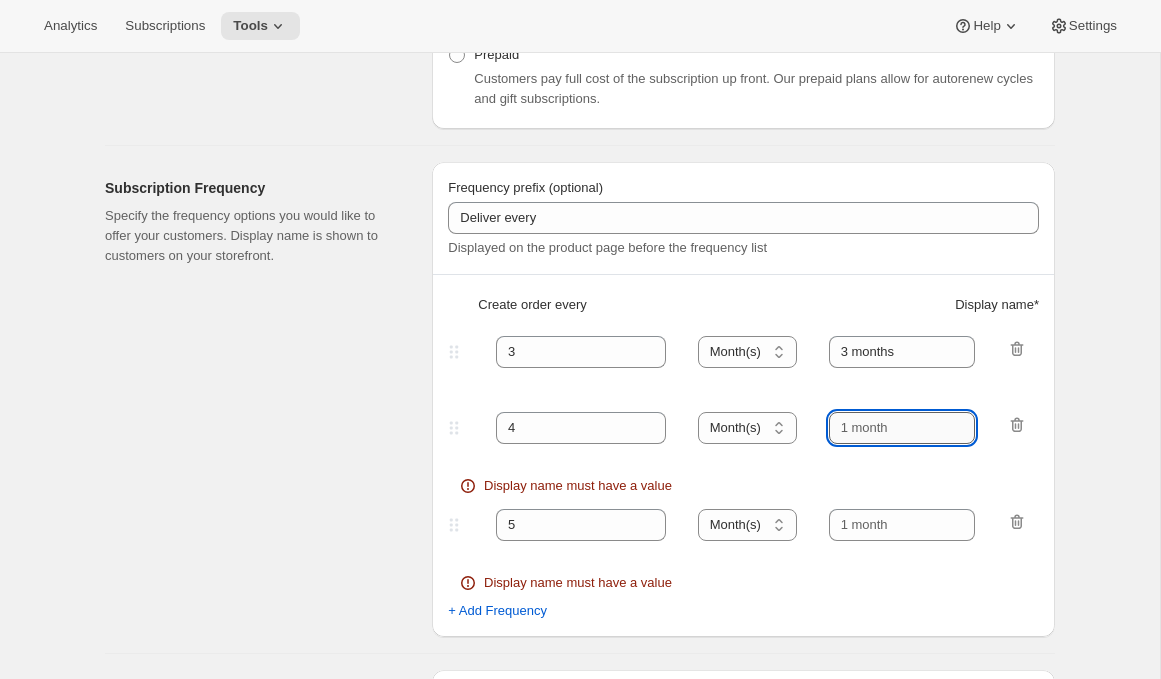 click at bounding box center [902, 428] 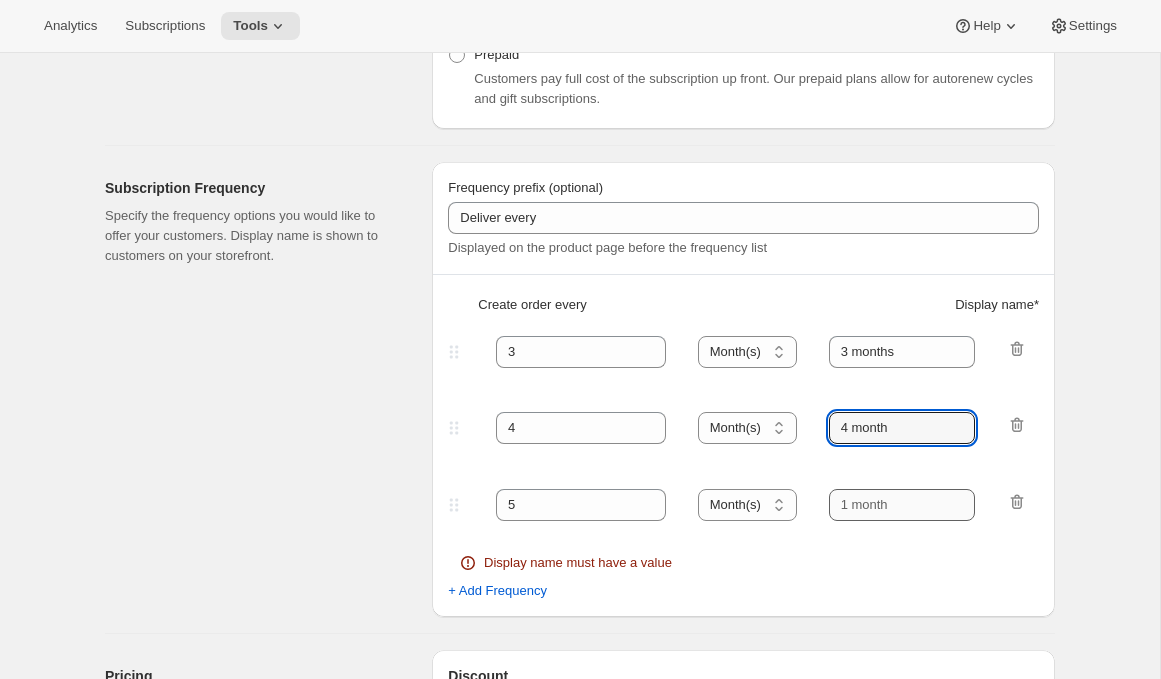 type on "4 month" 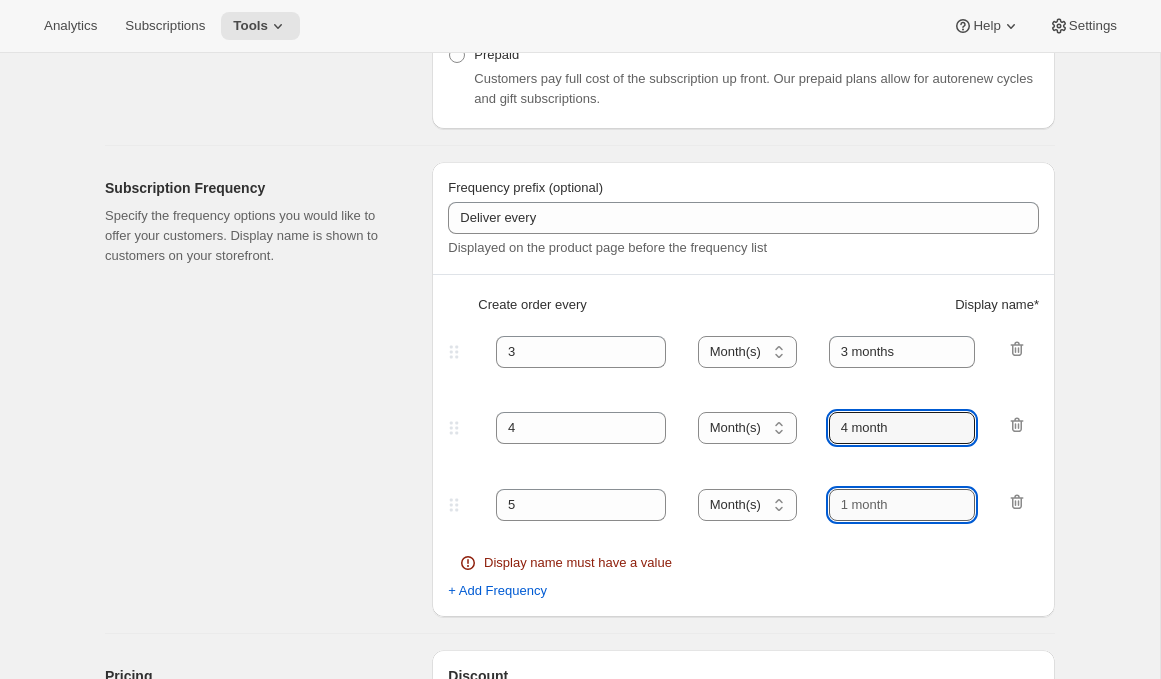 click at bounding box center [902, 505] 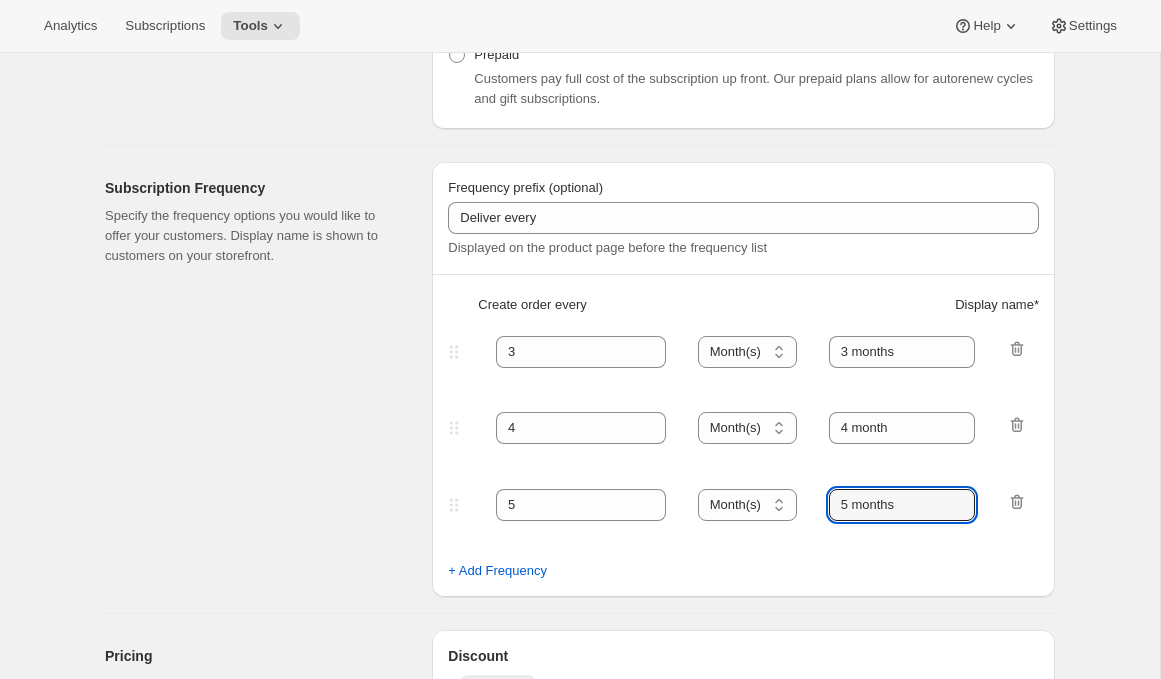 type on "5 months" 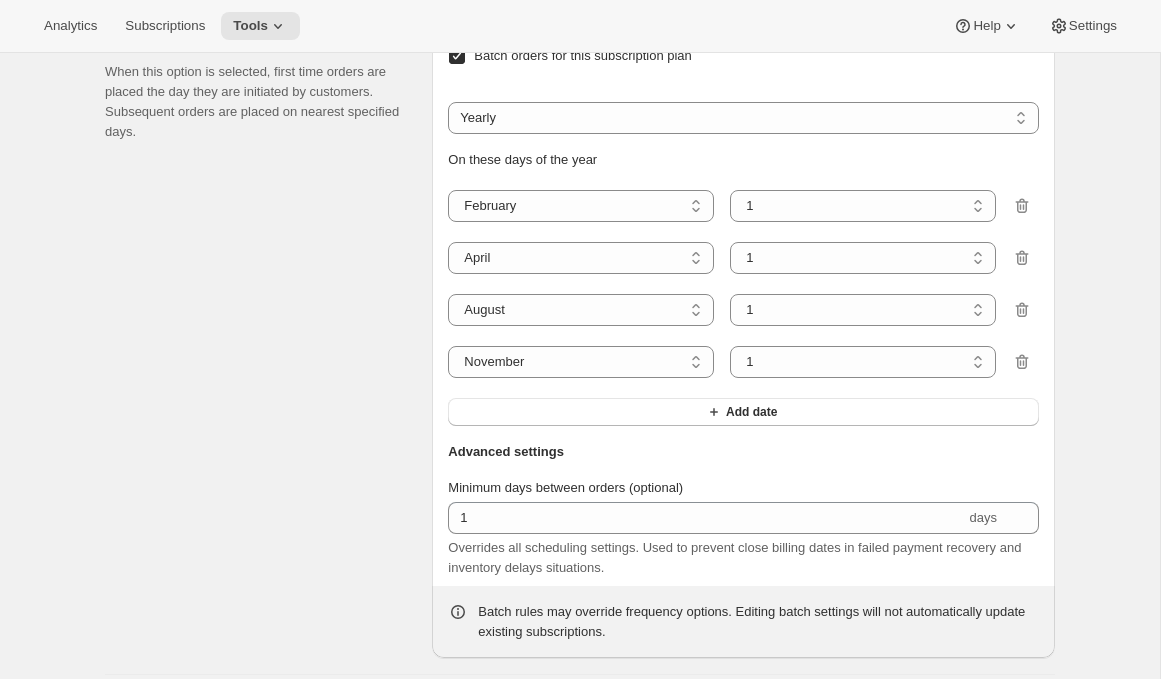 click on "Batch orders for this subscription plan" at bounding box center [583, 56] 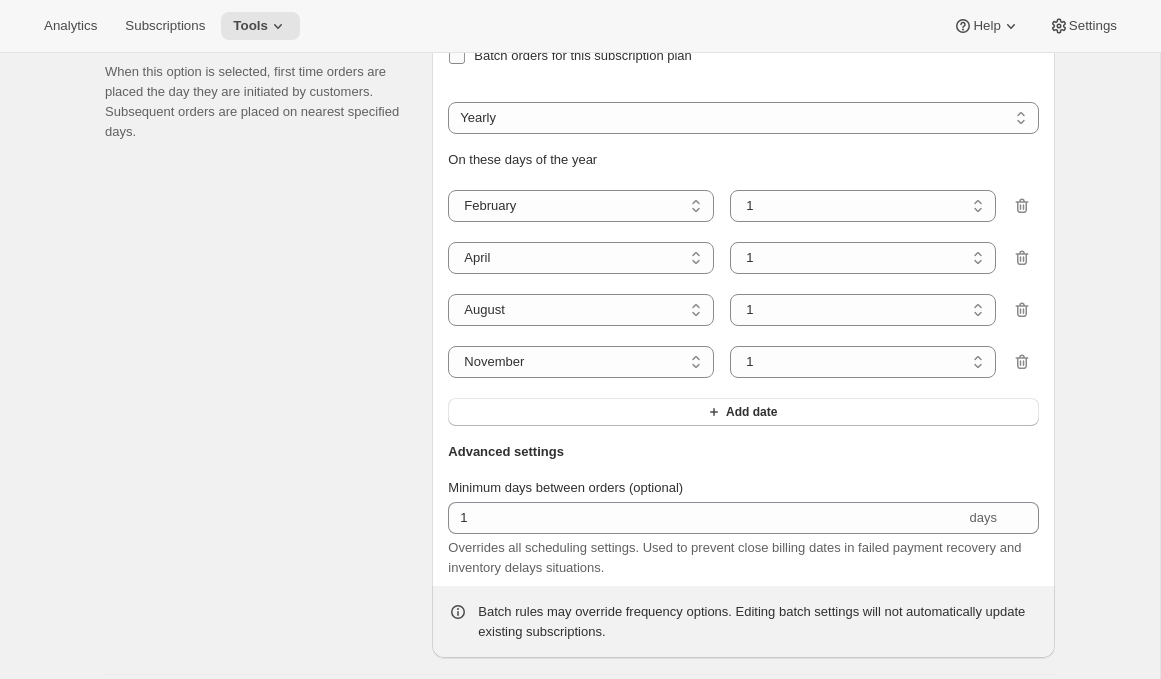 checkbox on "false" 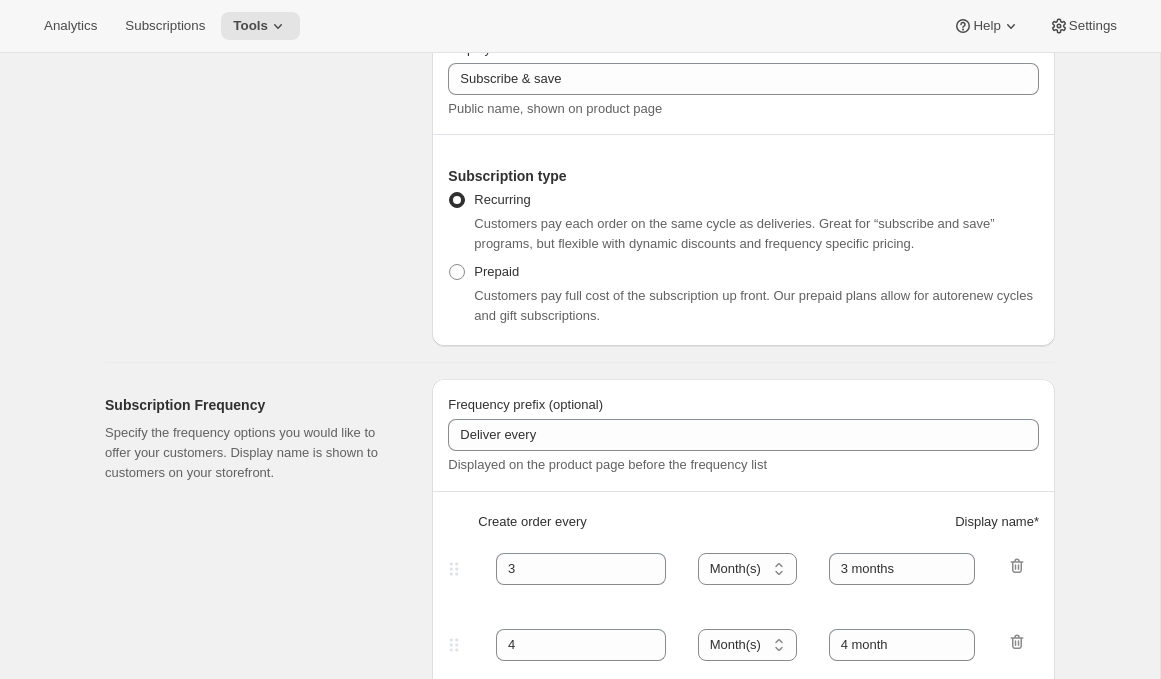 scroll, scrollTop: 163, scrollLeft: 0, axis: vertical 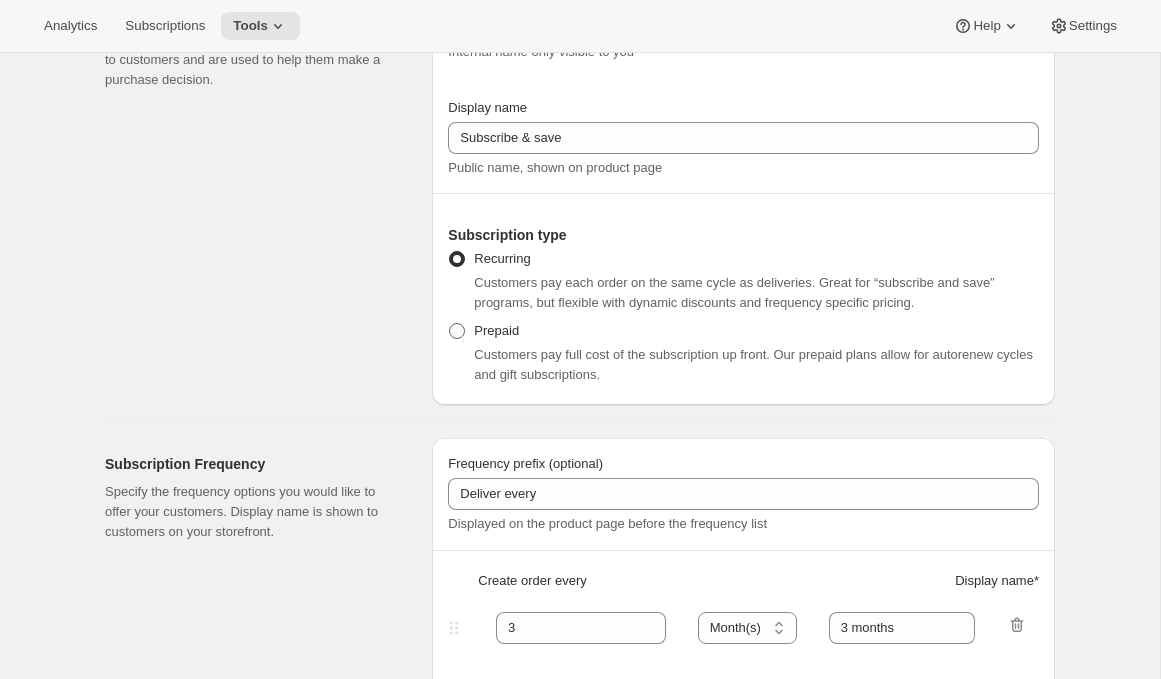 click on "Prepaid" at bounding box center (496, 330) 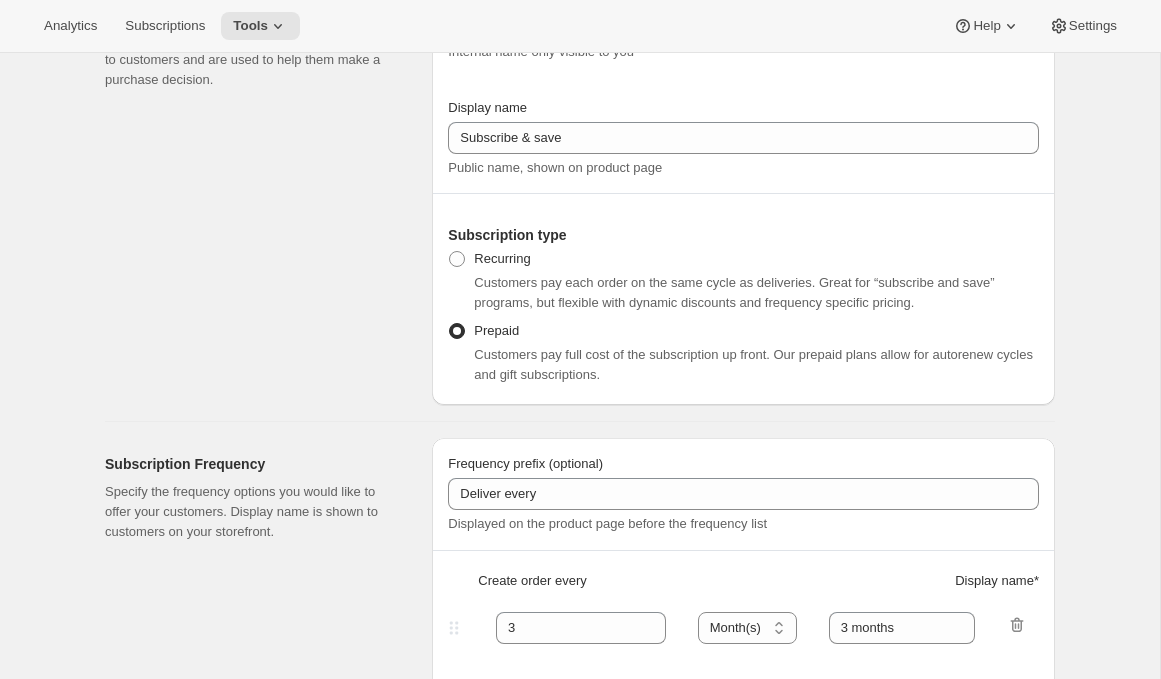 select on "MONTH" 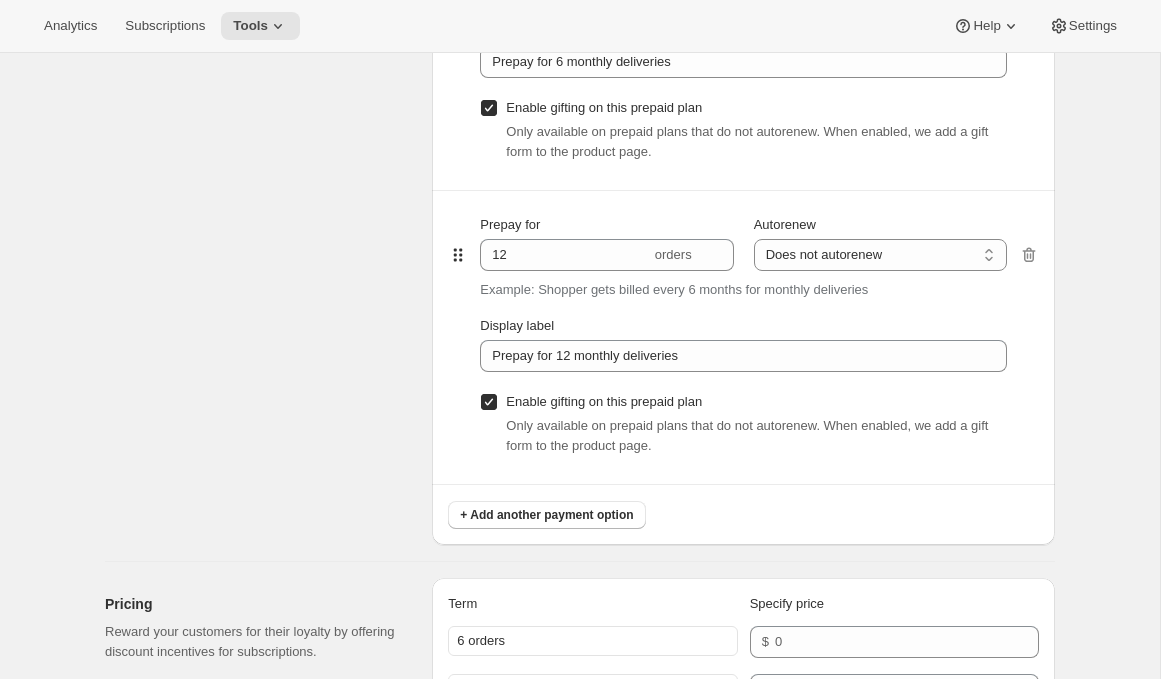scroll, scrollTop: 1455, scrollLeft: 0, axis: vertical 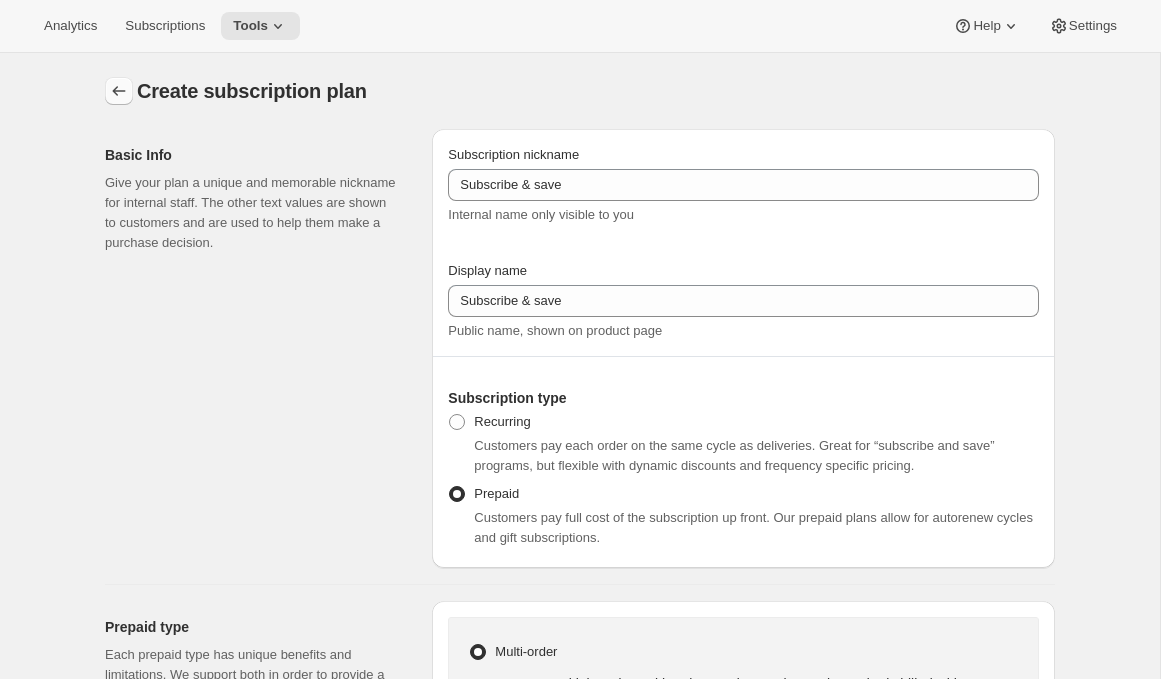 click 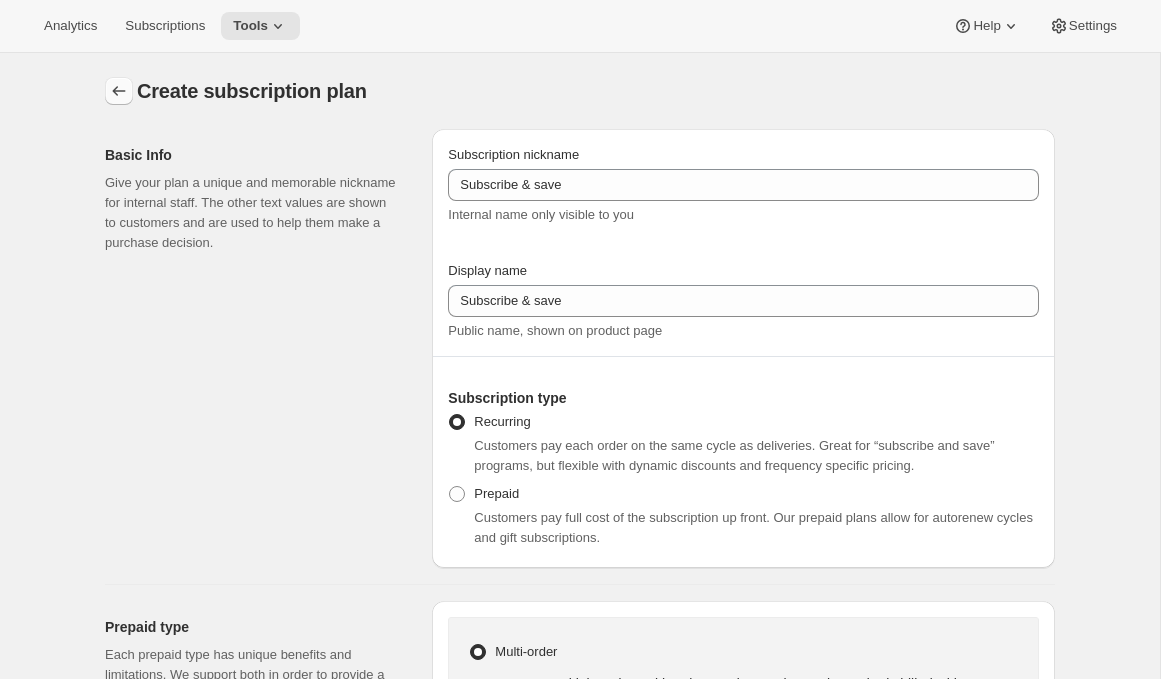 select on "WEEK" 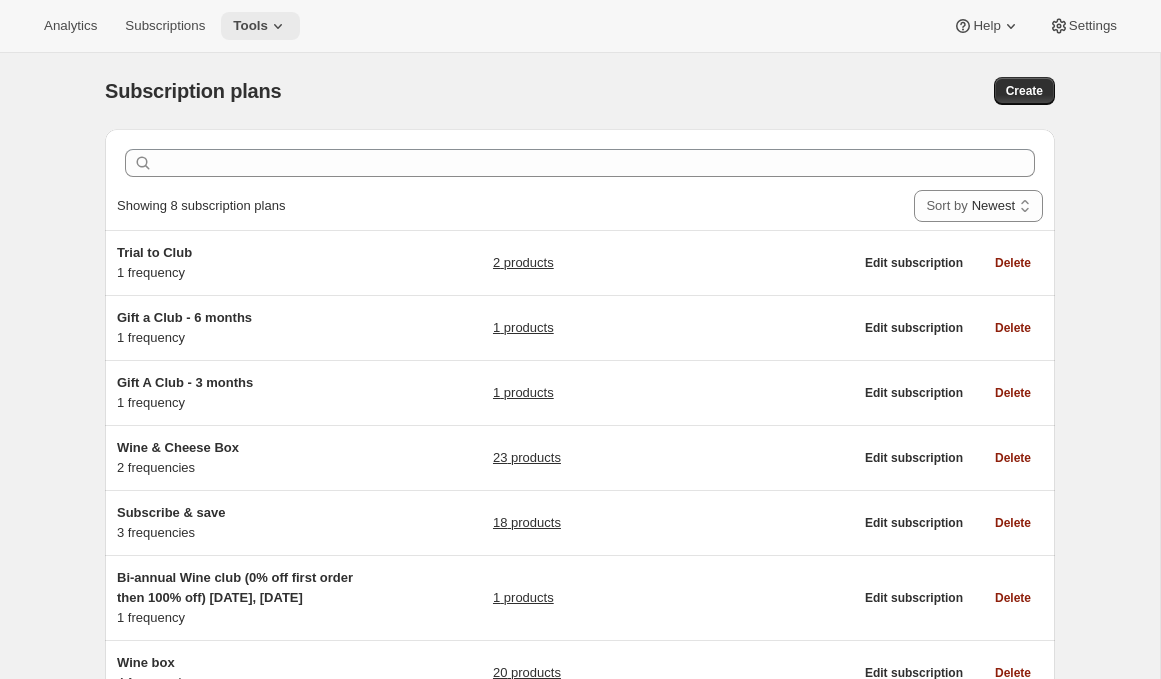 click 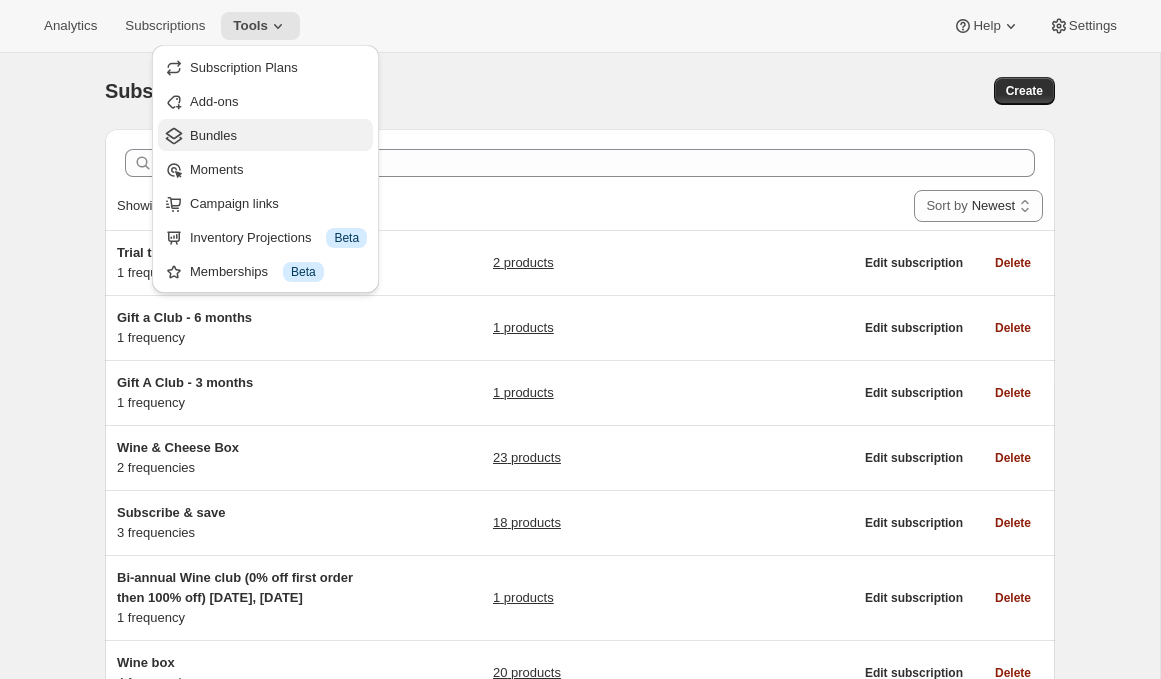 click on "Bundles" at bounding box center (278, 136) 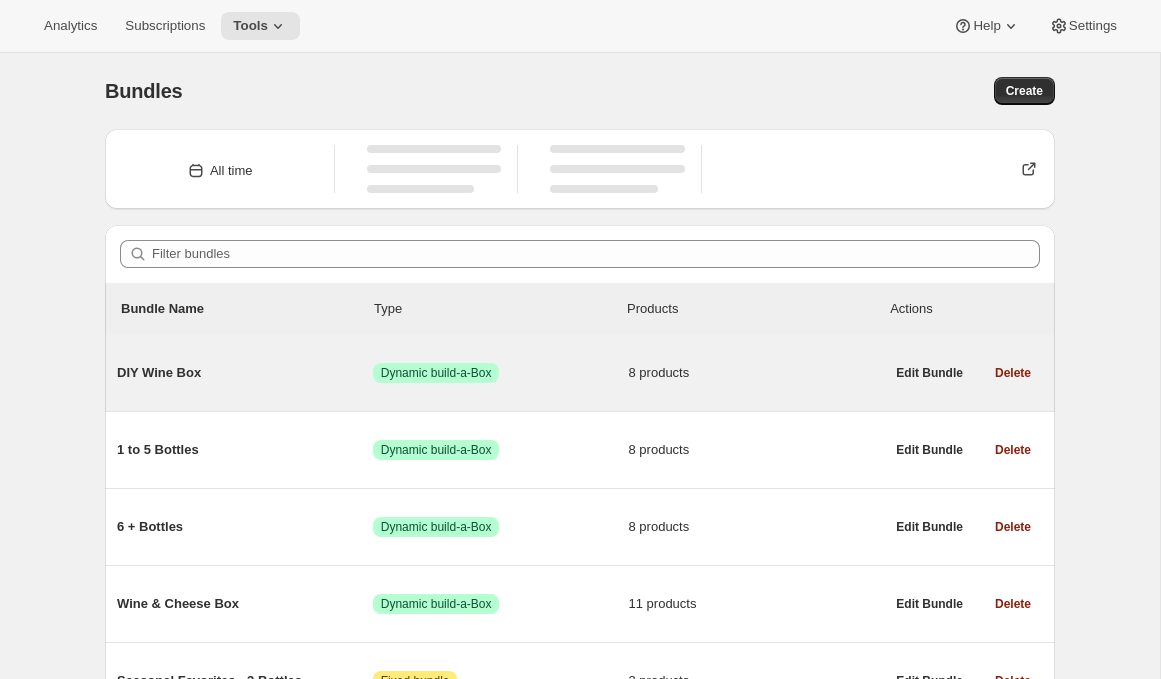 click on "DIY Wine Box" at bounding box center (245, 373) 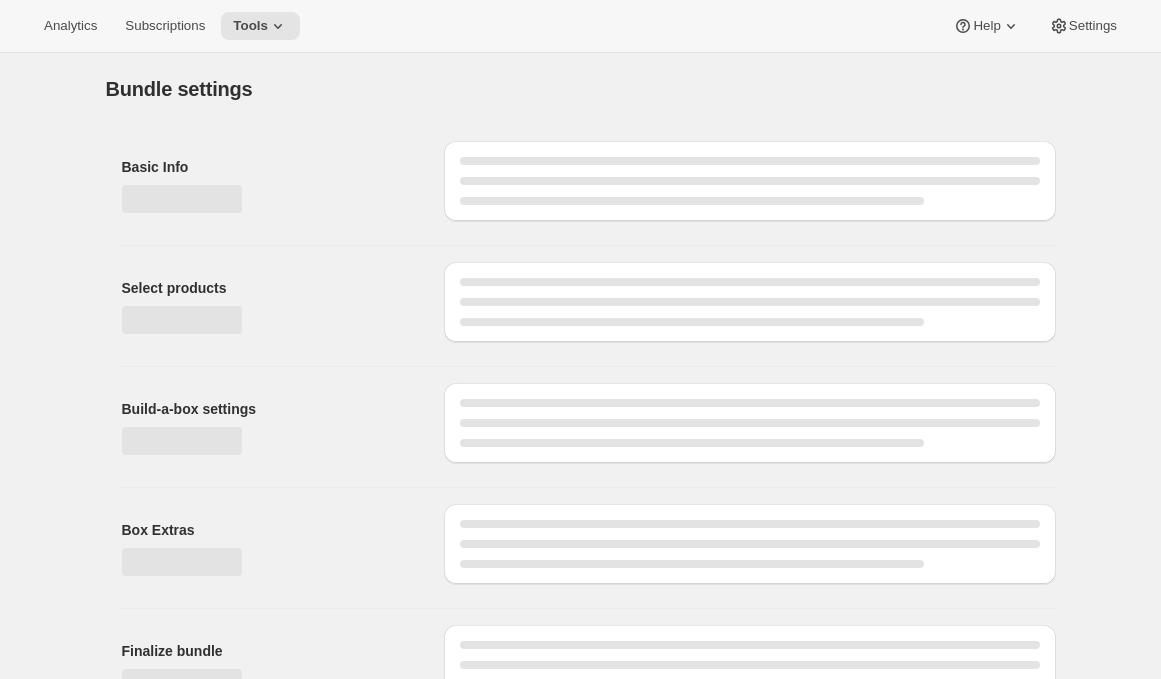 type on "DIY Wine Box" 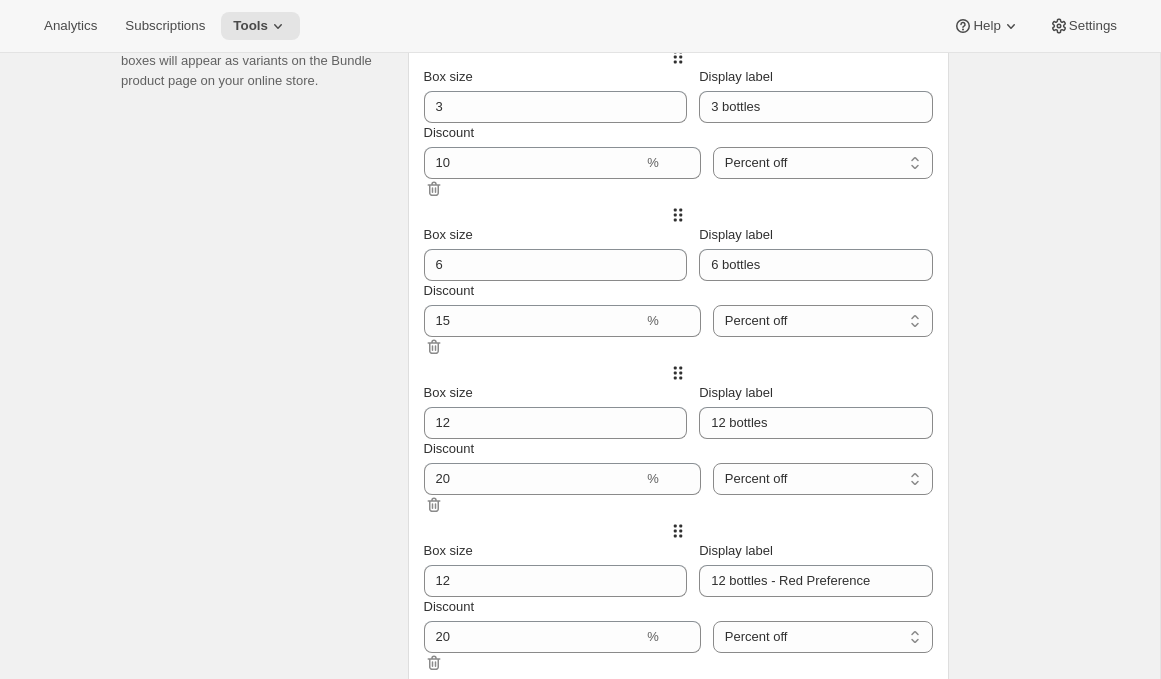 scroll, scrollTop: 1924, scrollLeft: 0, axis: vertical 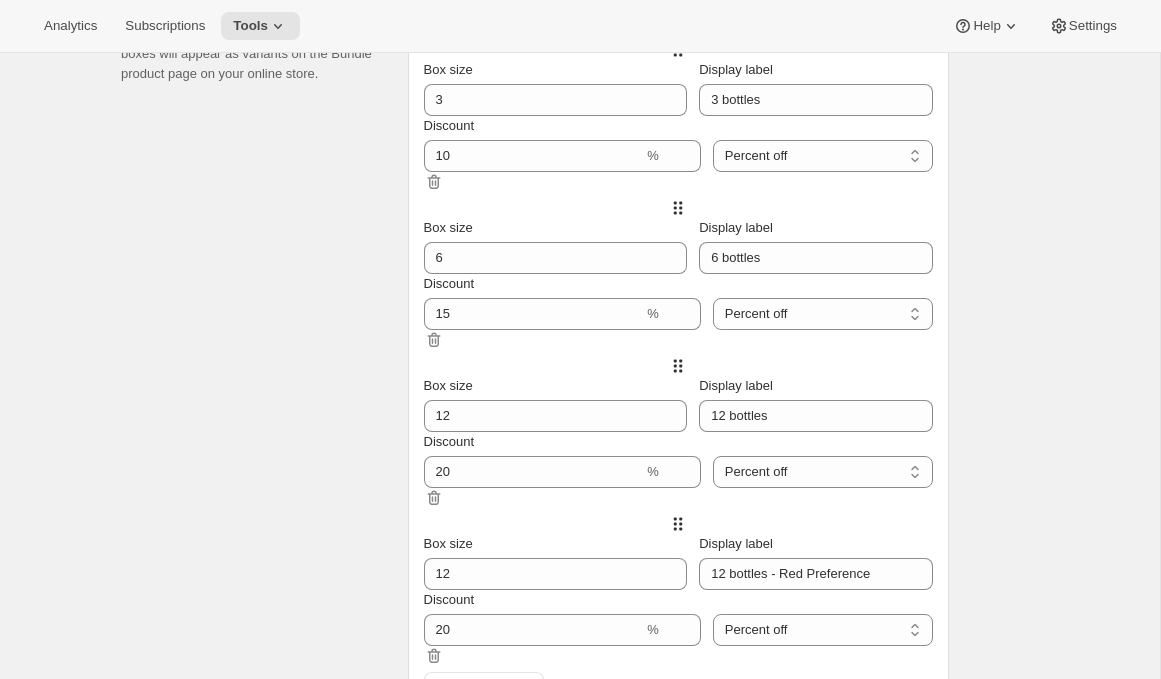 click on "Advanced settings" at bounding box center [990, -1518] 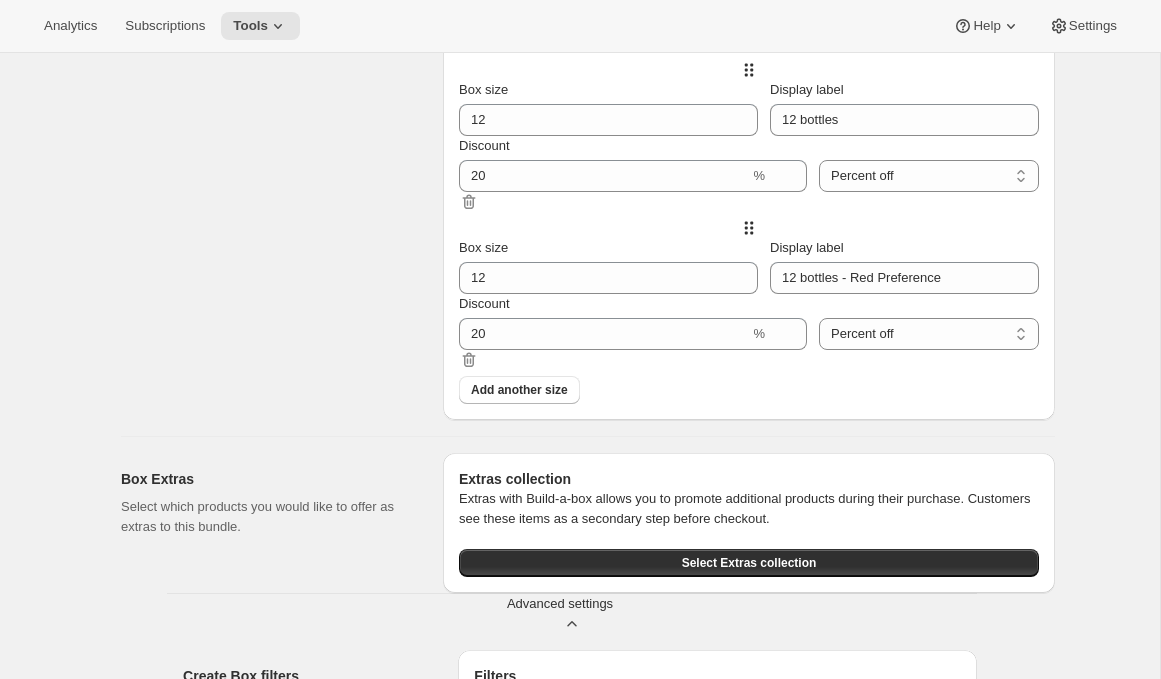 scroll, scrollTop: 2326, scrollLeft: 0, axis: vertical 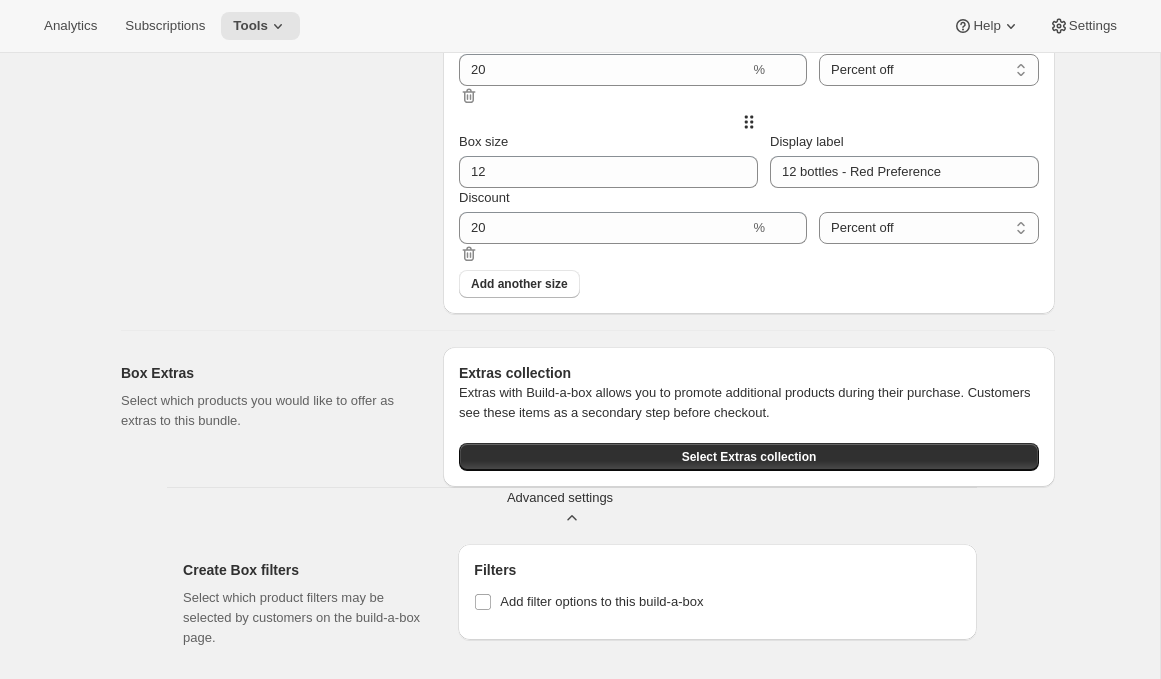 click on "Add section limit for this build-a-box" at bounding box center (602, 754) 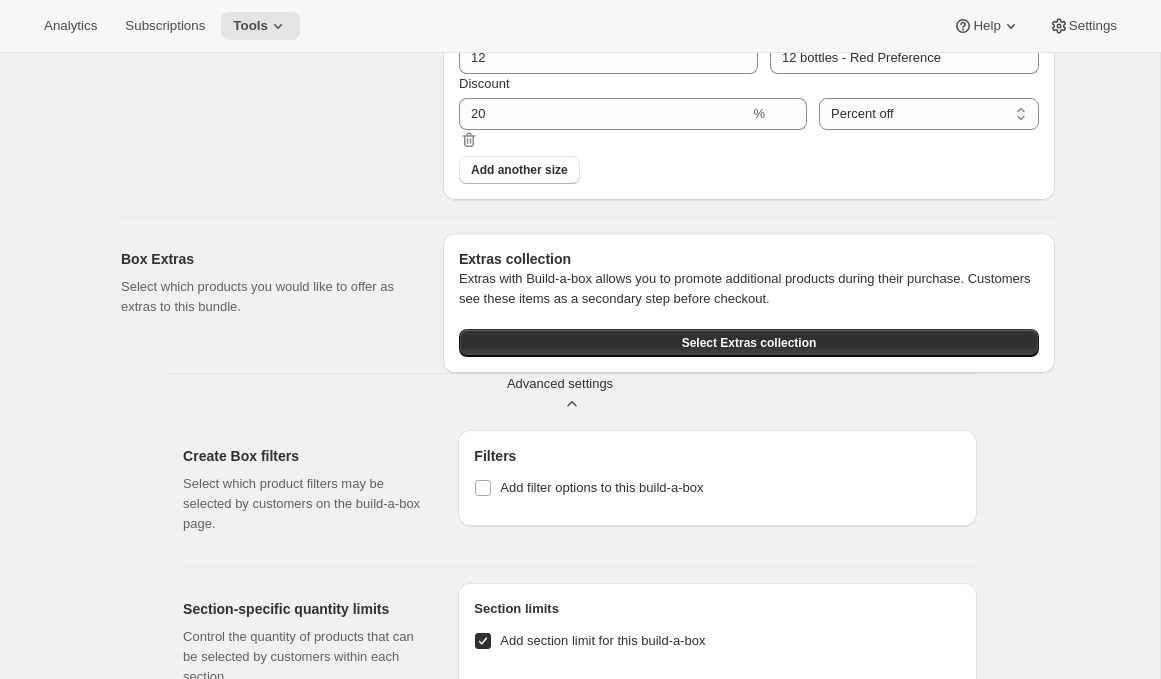 scroll, scrollTop: 2431, scrollLeft: 0, axis: vertical 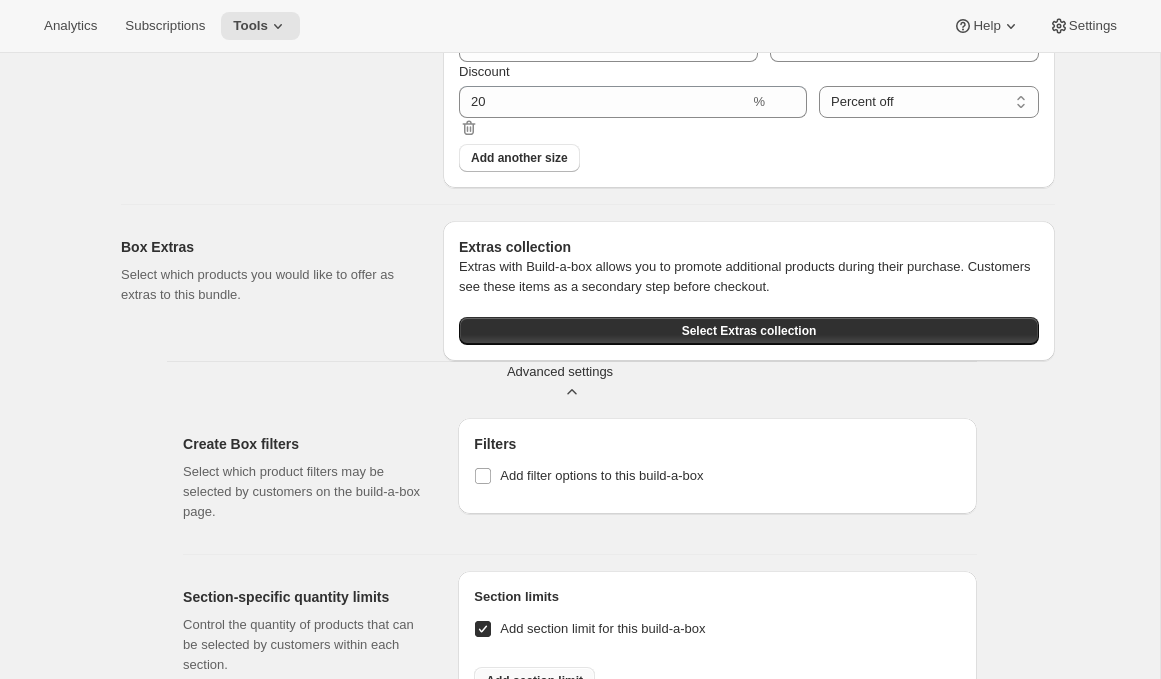 click on "Add section limit" at bounding box center [534, 681] 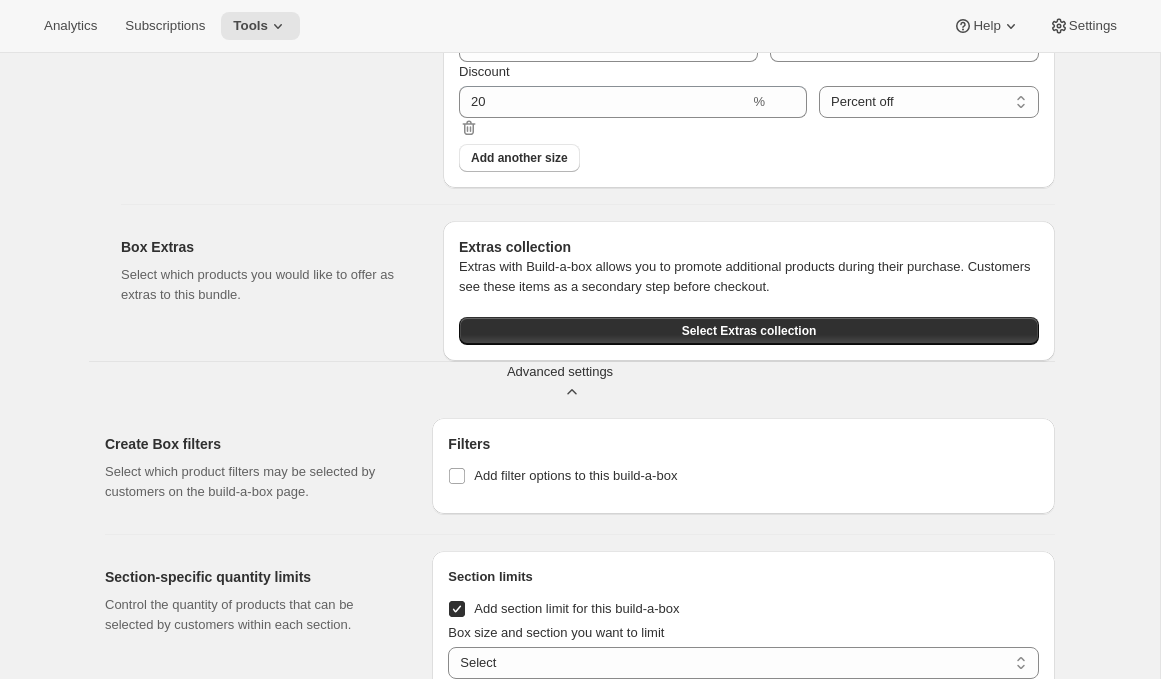 click on "Box size and section you want to limit" at bounding box center [556, 633] 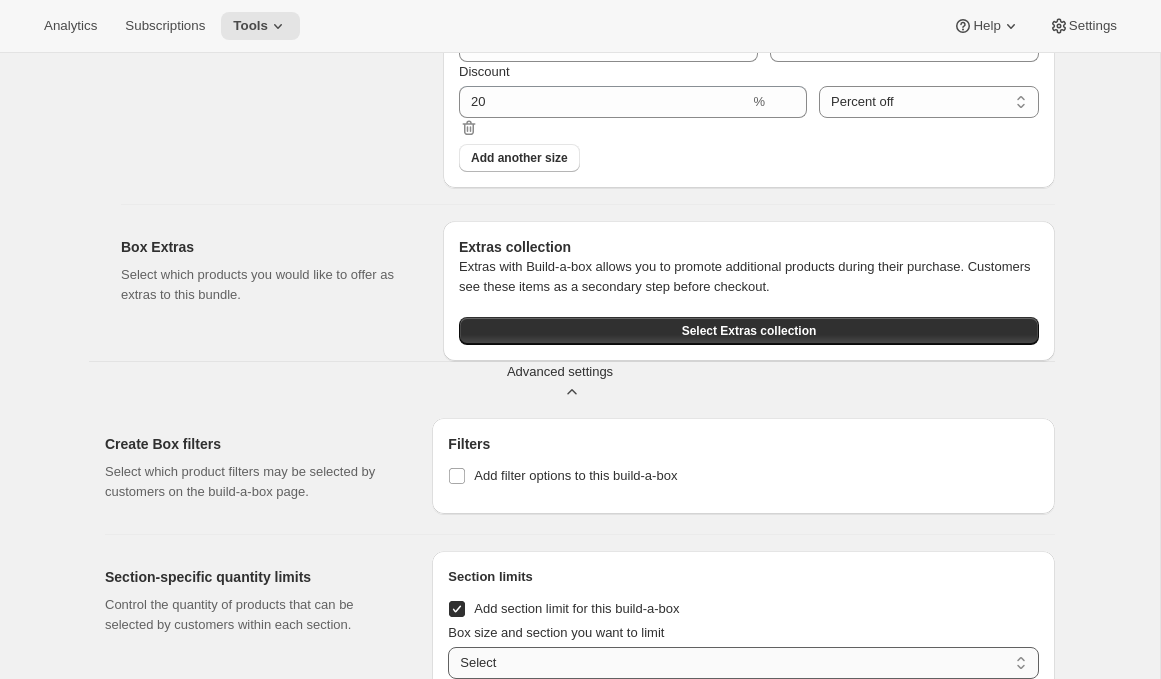 click on "3 bottles / Spotlight Wines 3 bottles / Club Wines 6 bottles / Spotlight Wines 6 bottles / Club Wines 12 bottles / Spotlight Wines 12 bottles / Club Wines 12 bottles - Red Preference / Spotlight Wines 12 bottles - Red Preference / Club Wines Select" at bounding box center (743, 663) 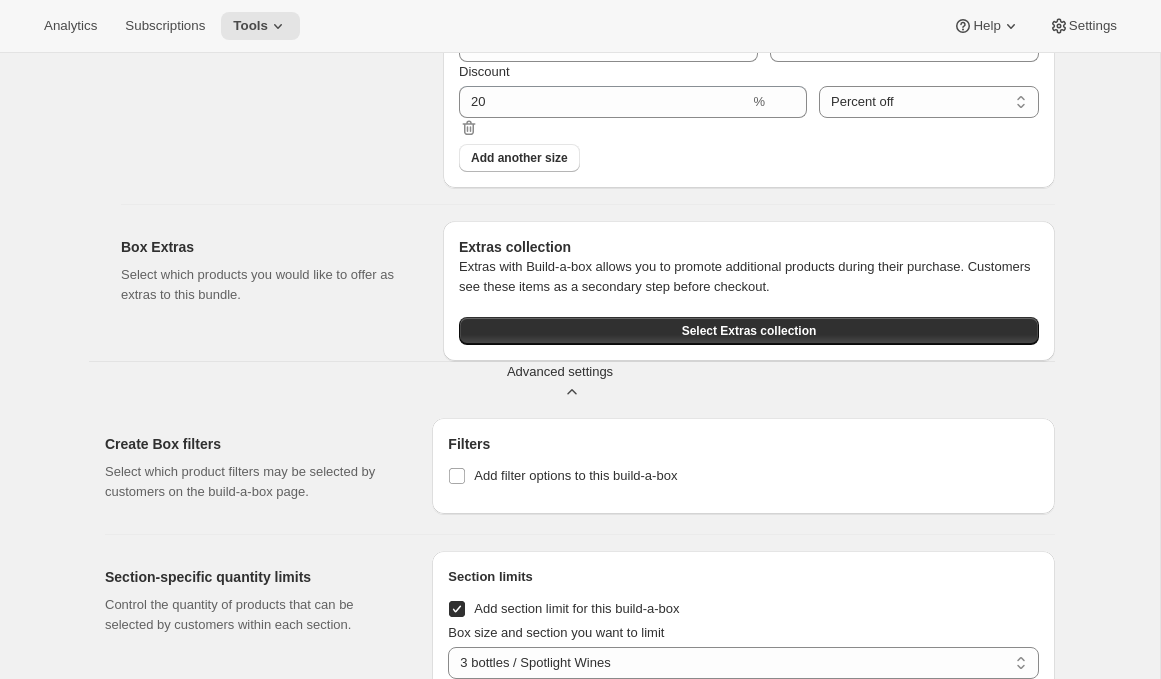 click on "Maximum Minimum Both" at bounding box center (743, 745) 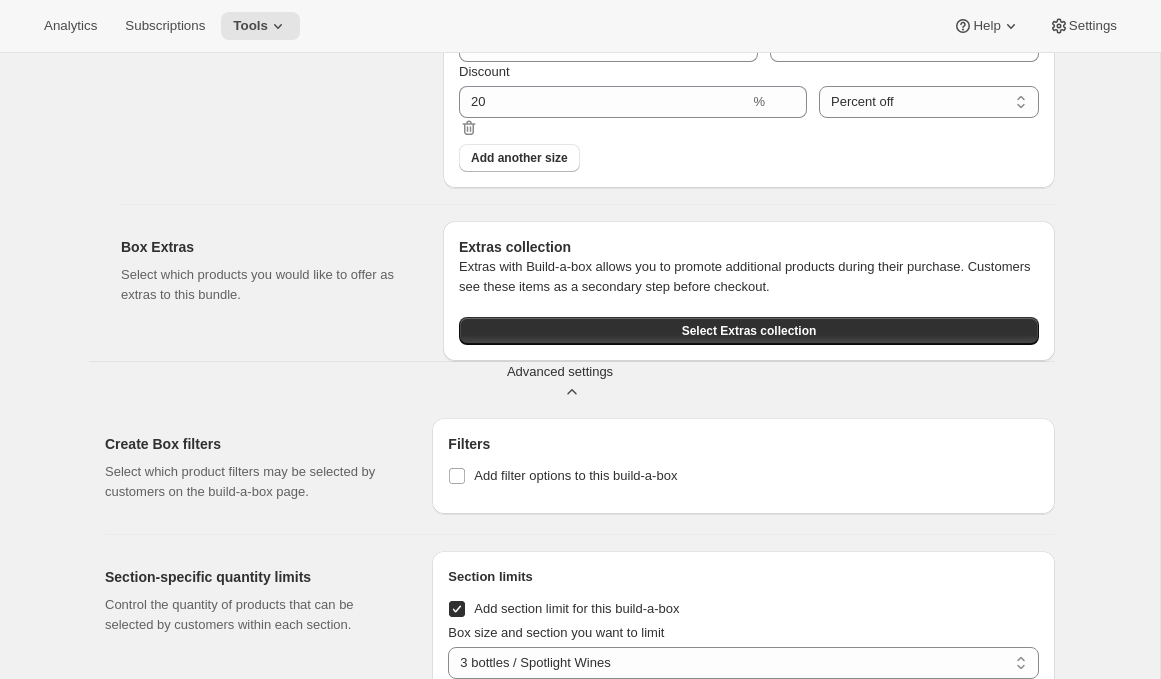 select on "MINIMUM" 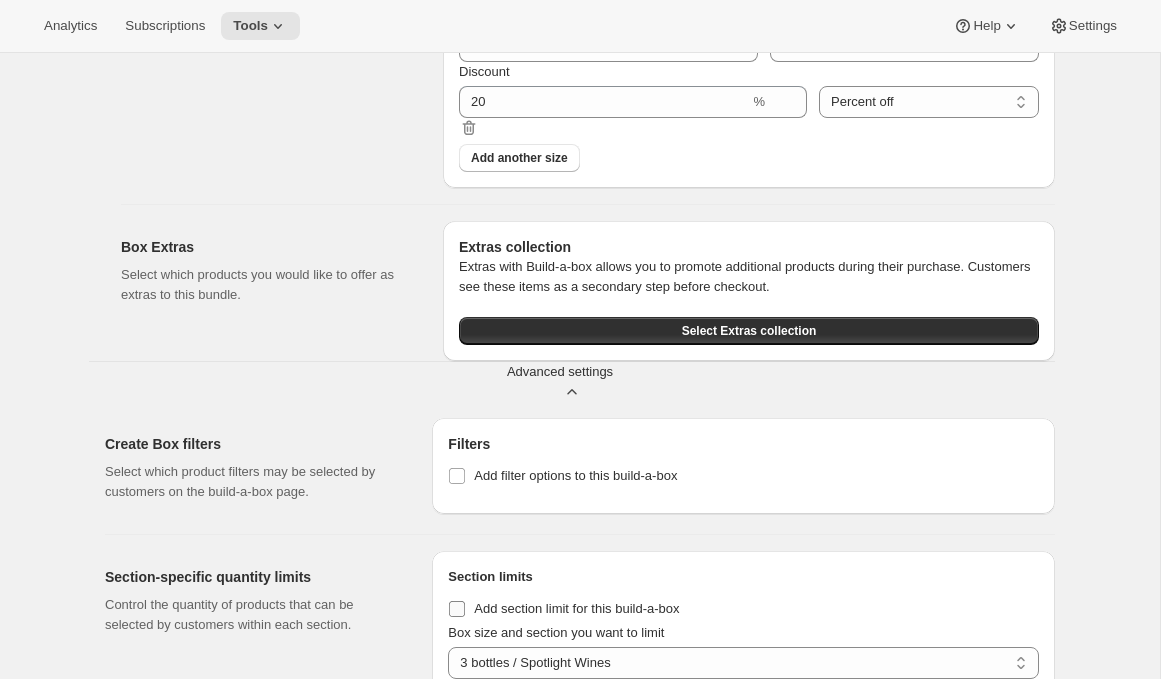 checkbox on "false" 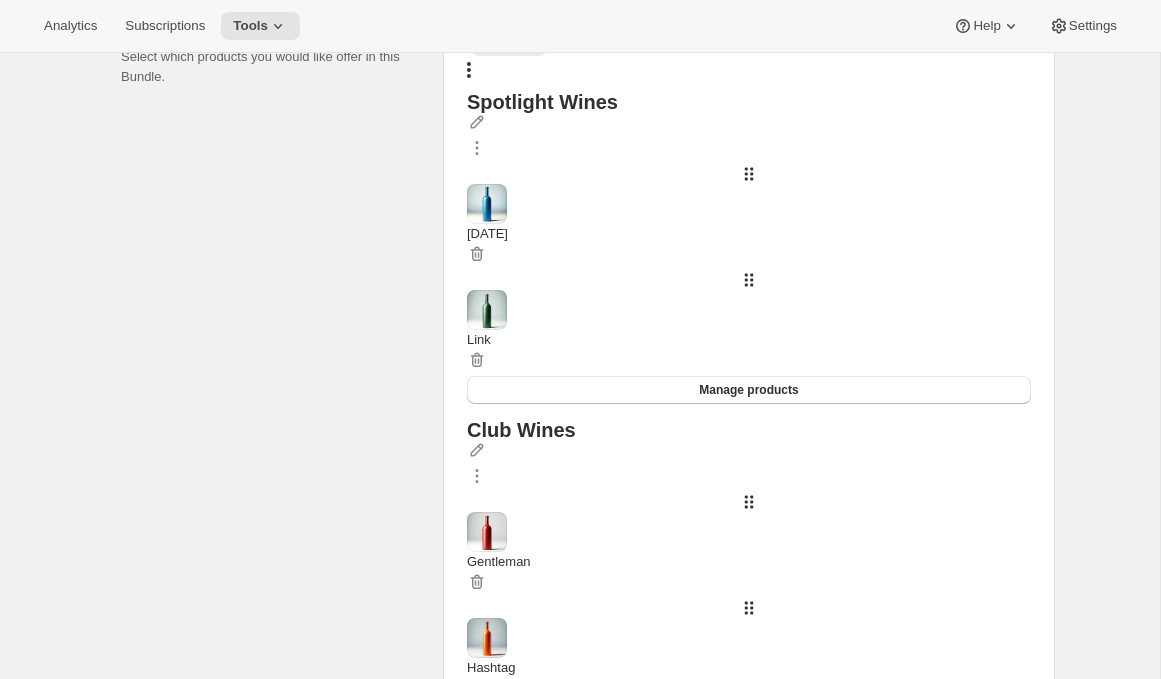 scroll, scrollTop: 431, scrollLeft: 0, axis: vertical 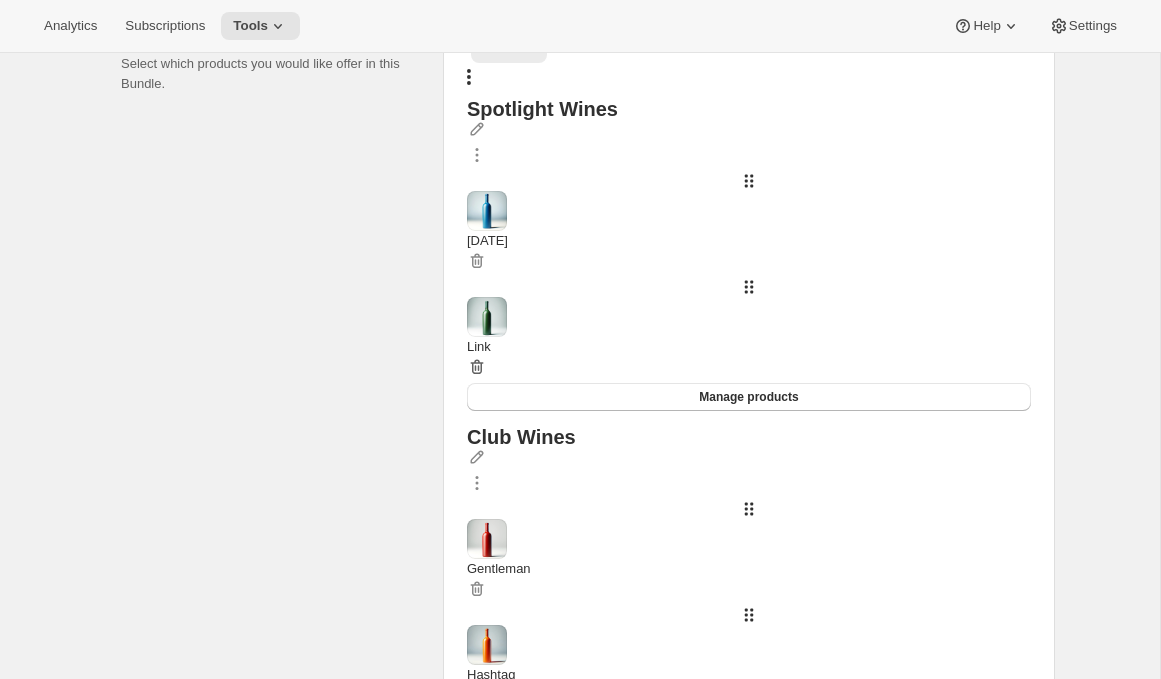 click 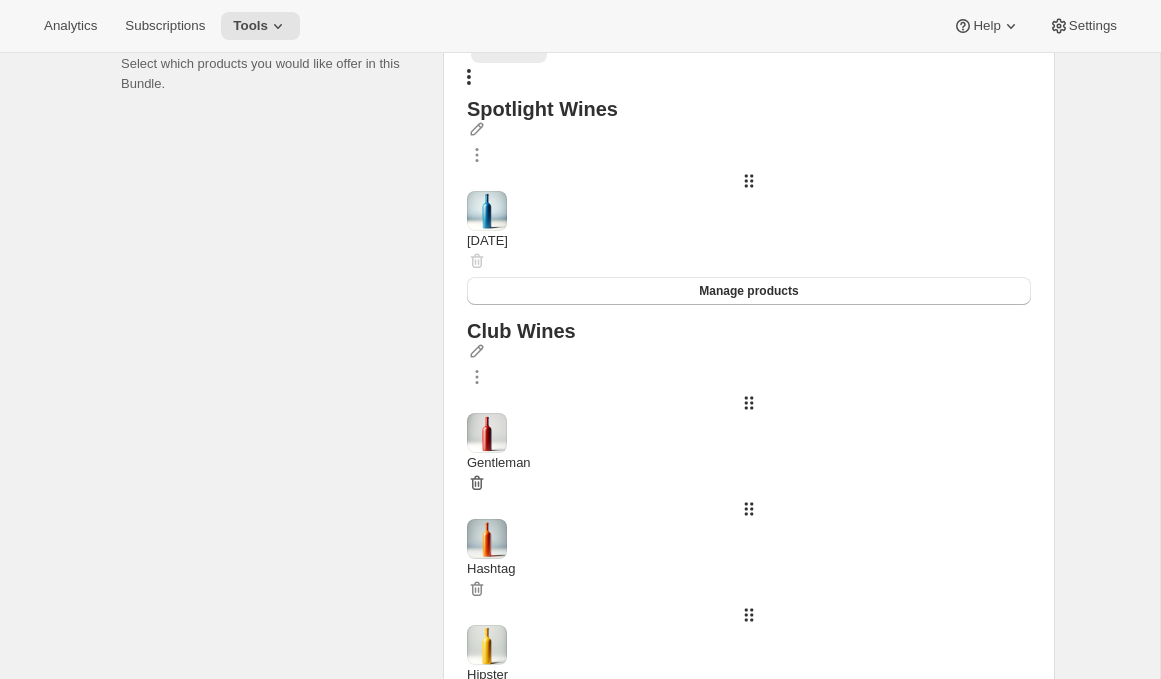 click 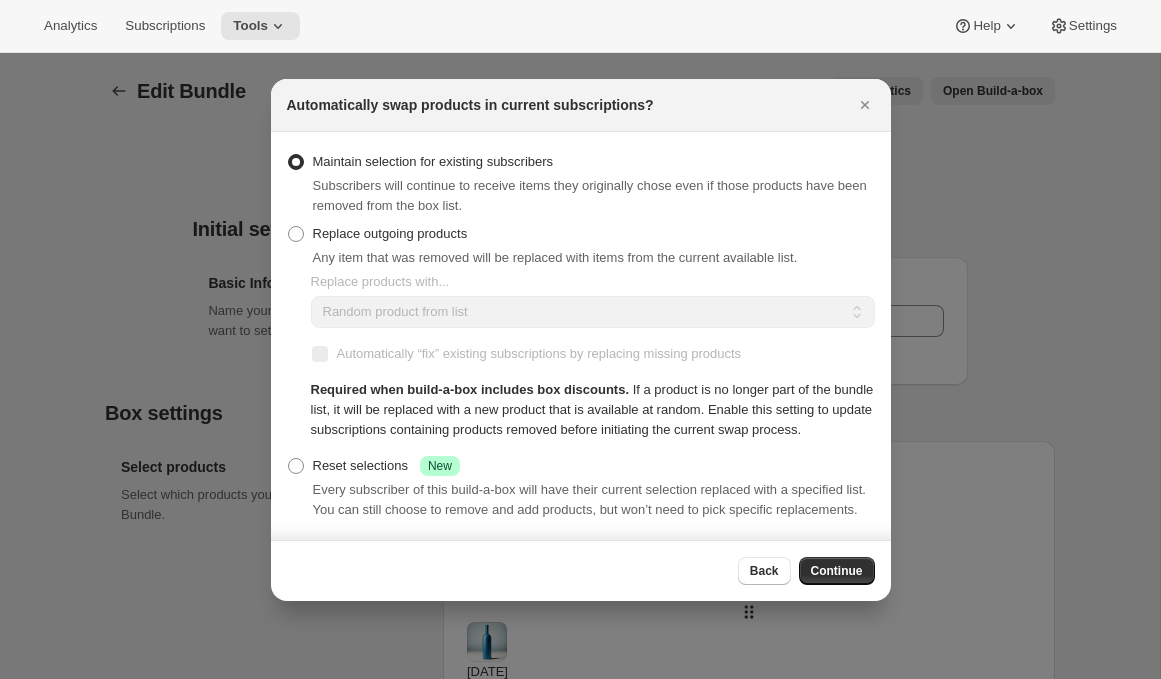 scroll, scrollTop: 0, scrollLeft: 0, axis: both 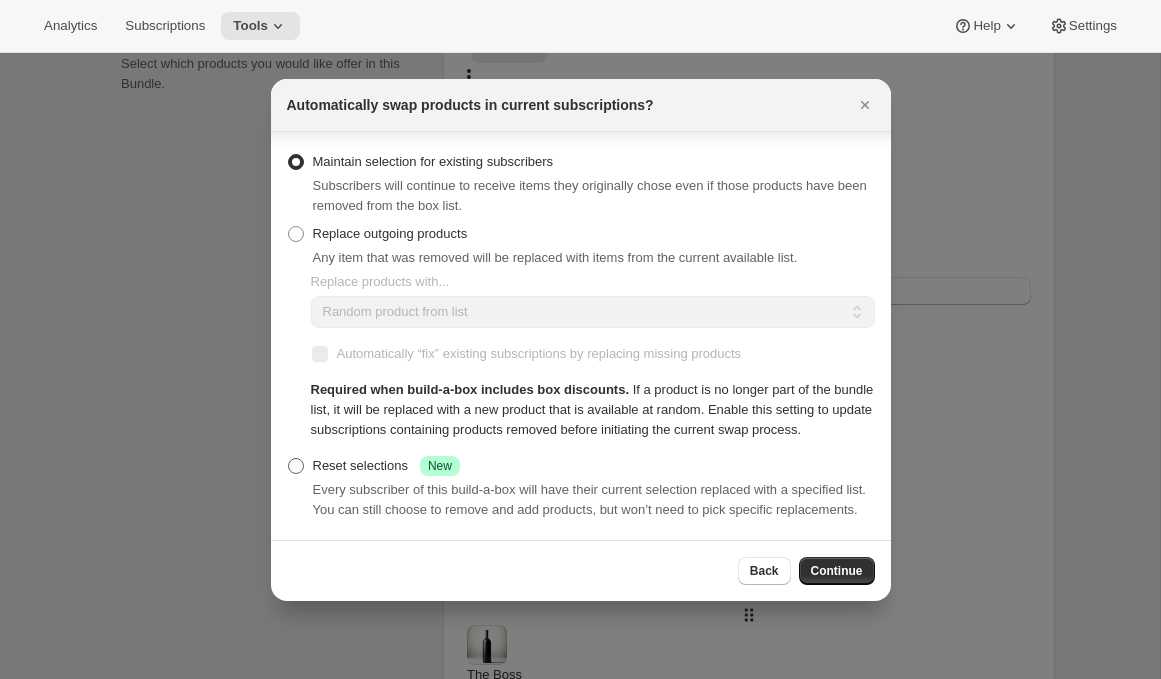 click on "Reset selections Success New" at bounding box center [386, 466] 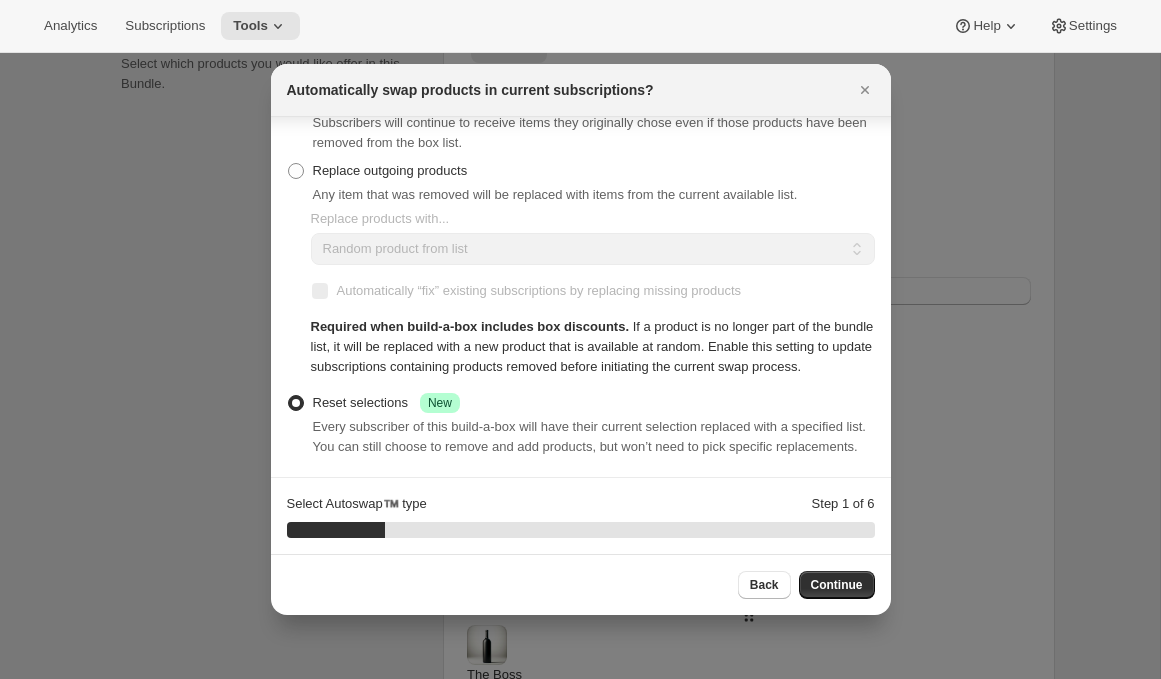 scroll, scrollTop: 89, scrollLeft: 0, axis: vertical 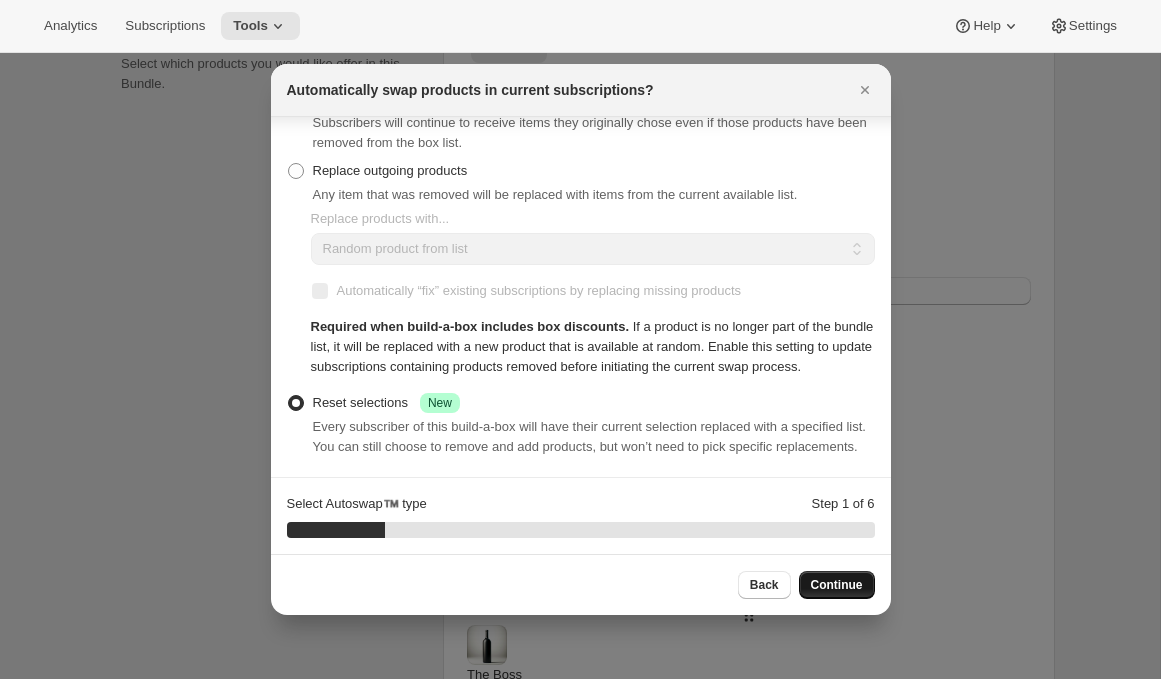 click on "Continue" at bounding box center [837, 585] 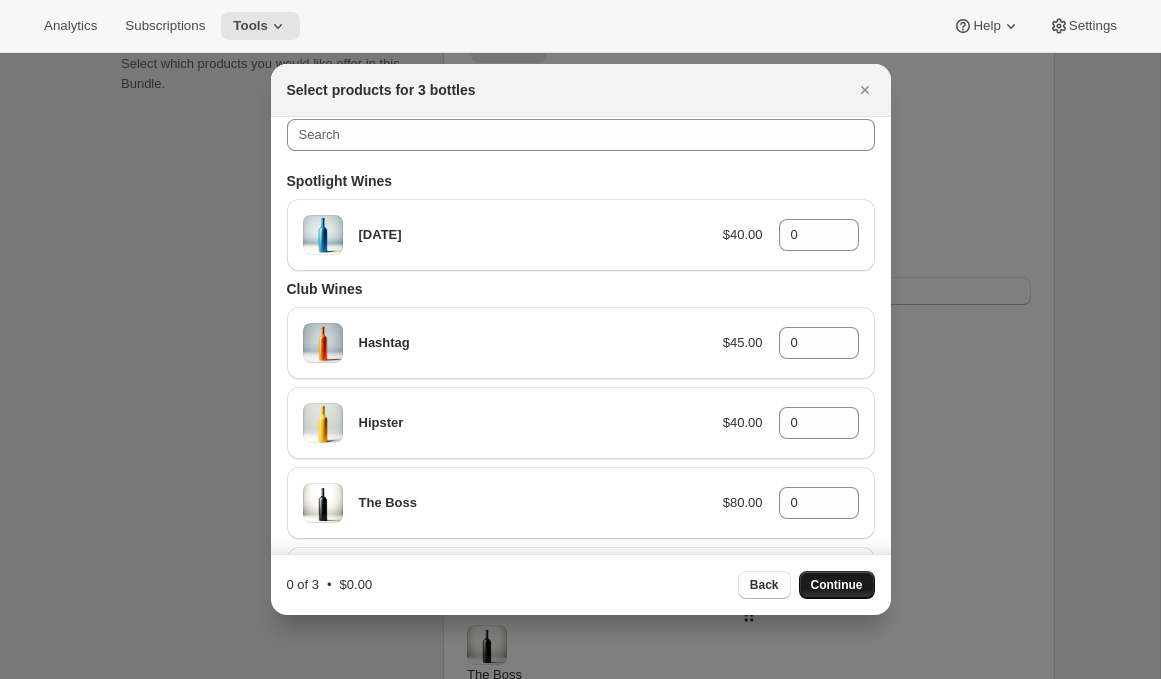 scroll, scrollTop: 0, scrollLeft: 0, axis: both 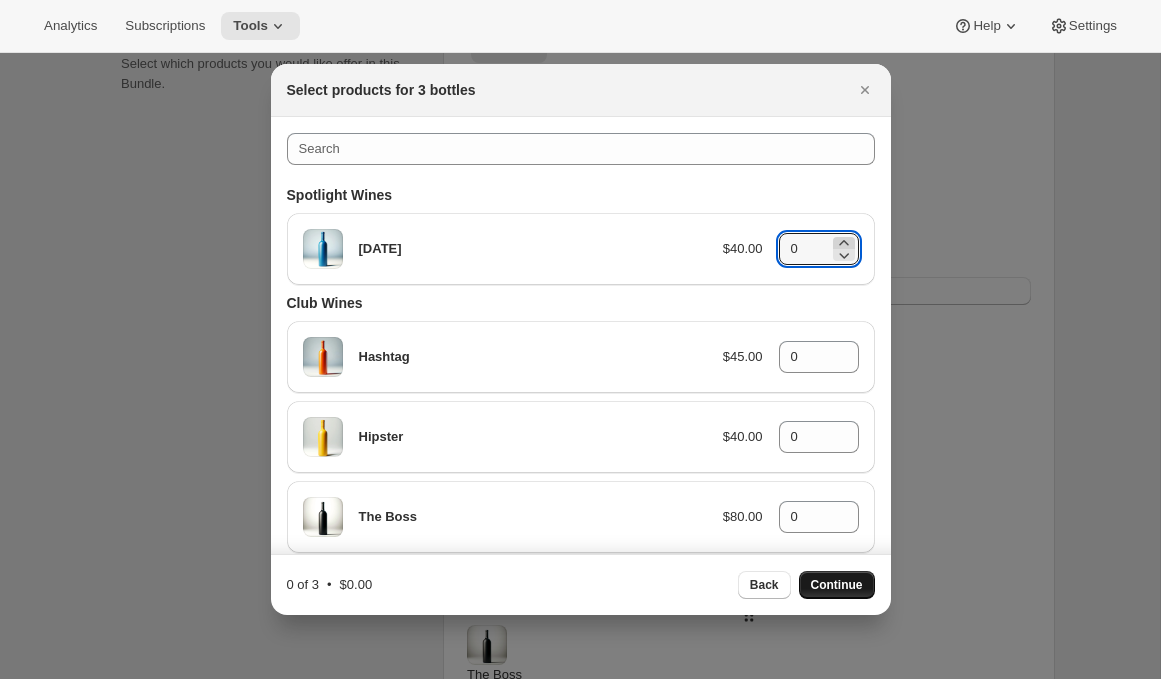 click 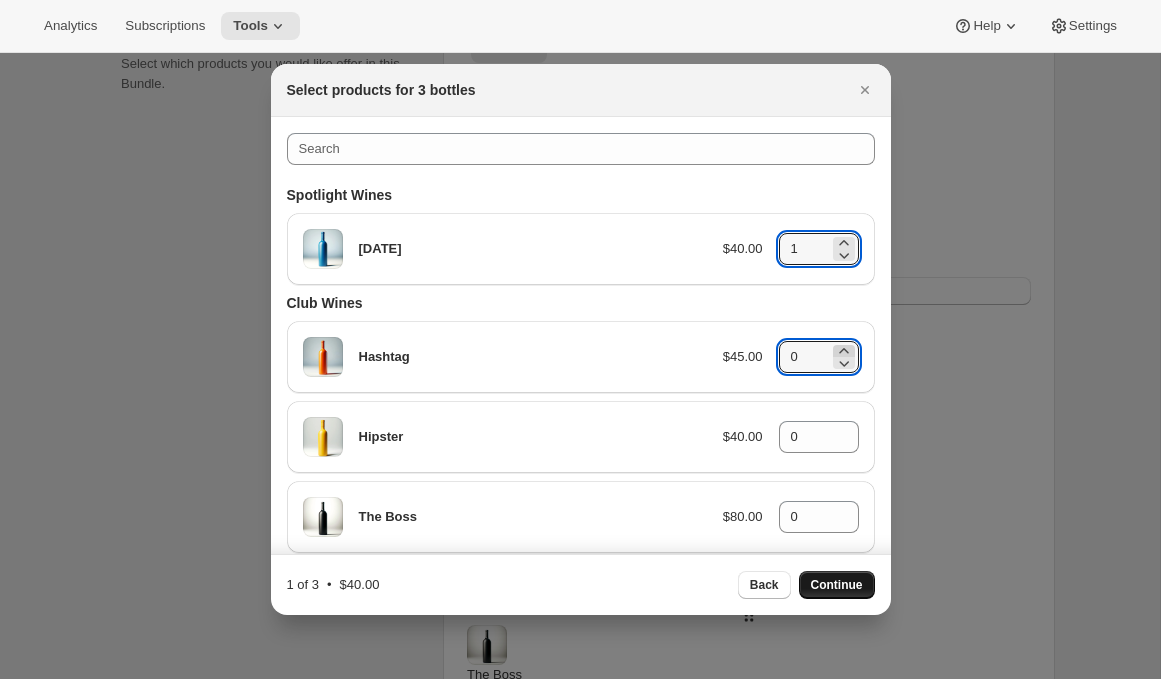 click 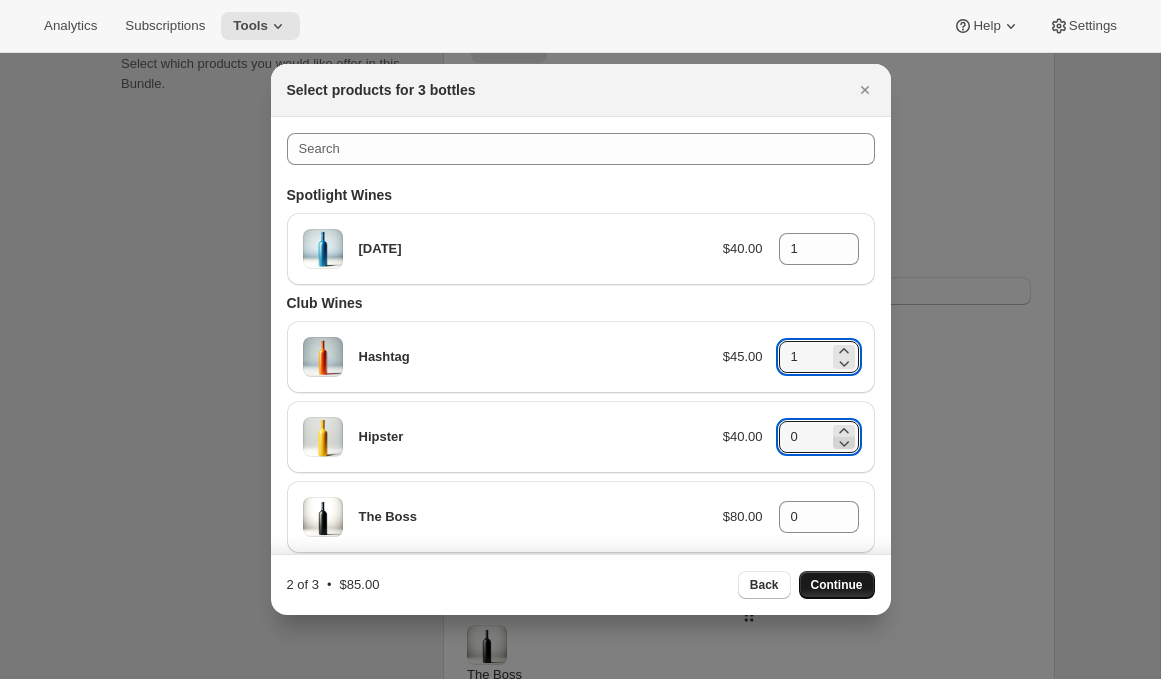 click 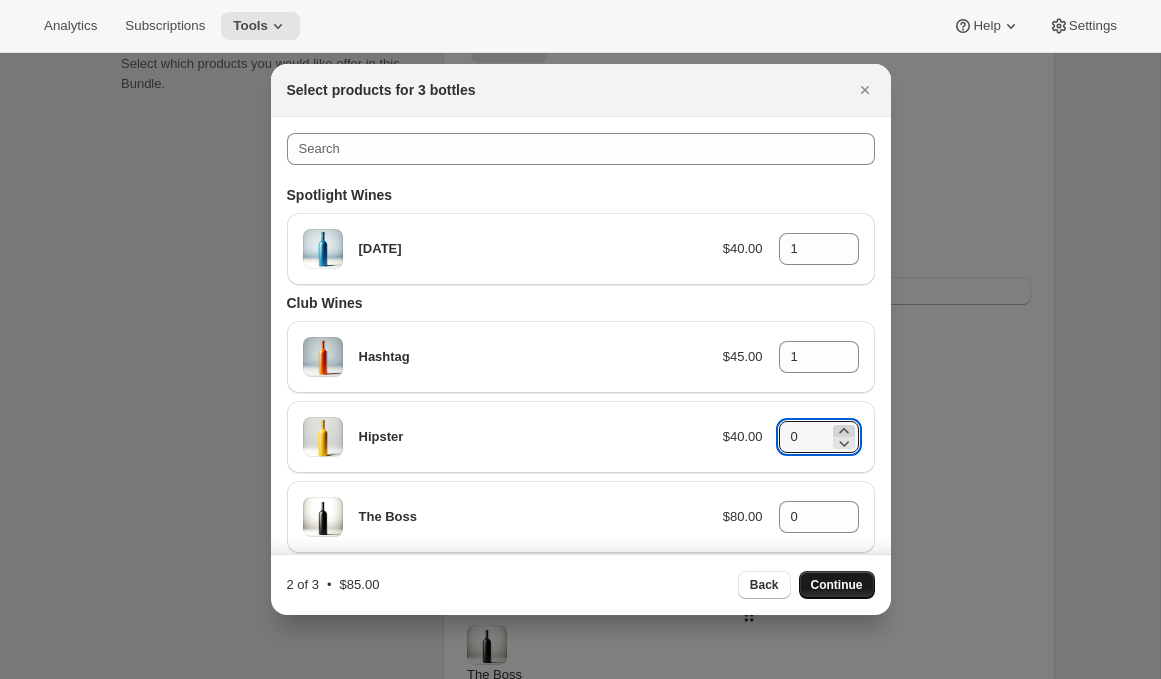 click 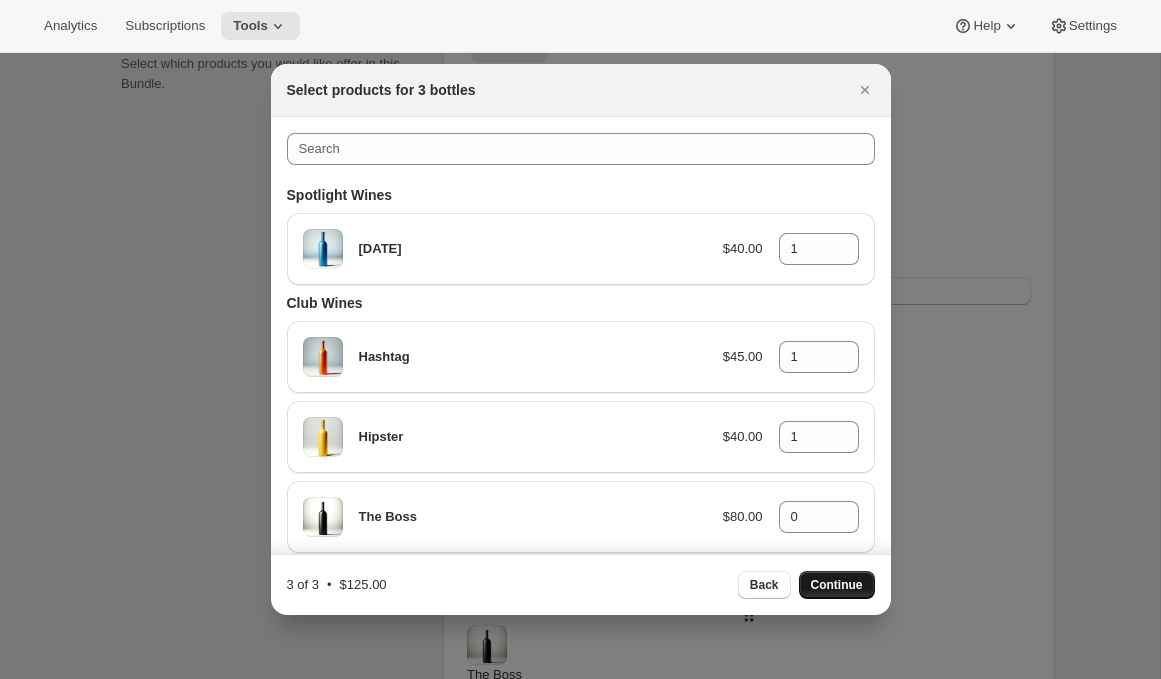 click on "Continue" at bounding box center (837, 585) 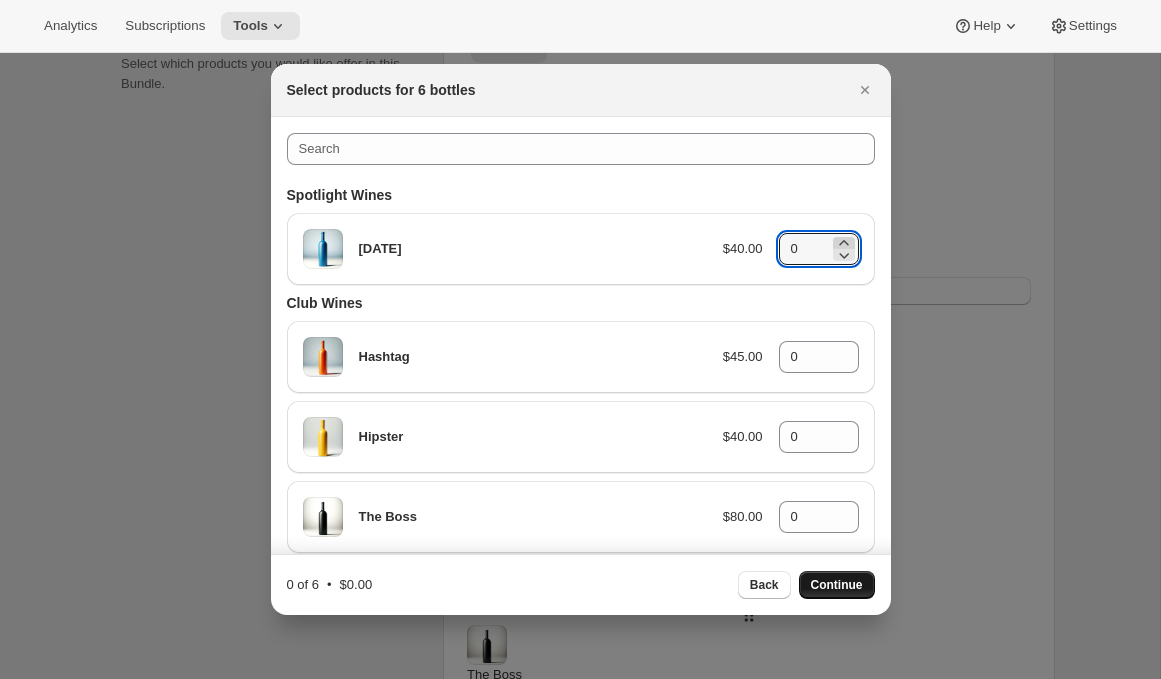 click 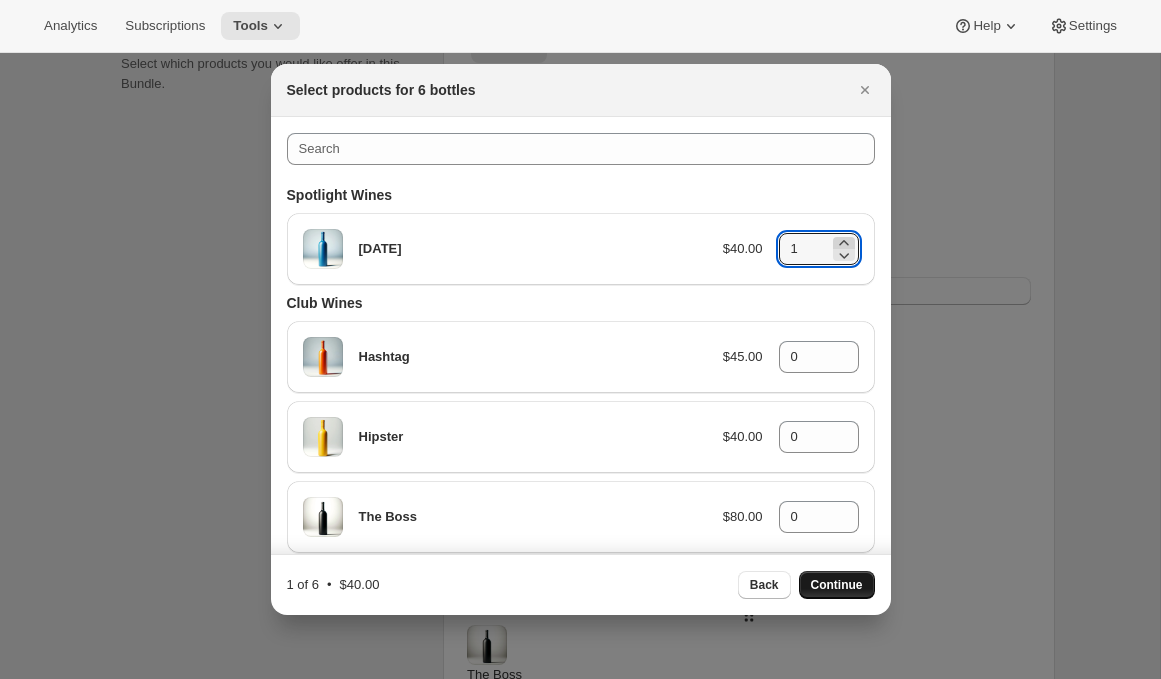 click 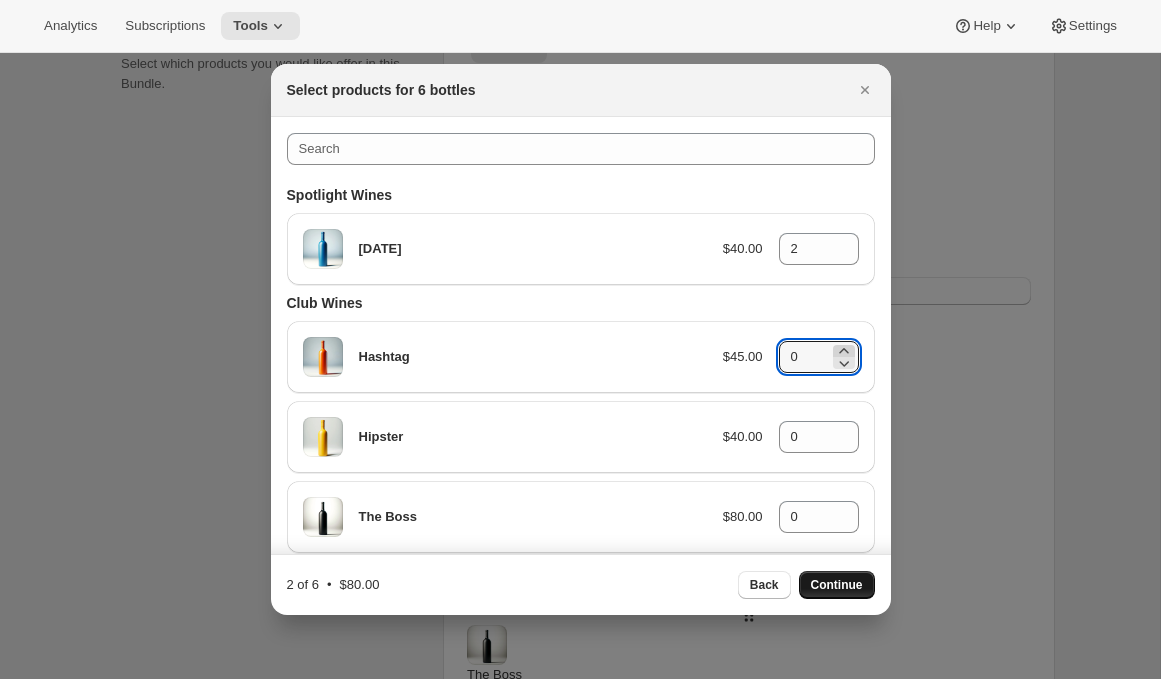 click 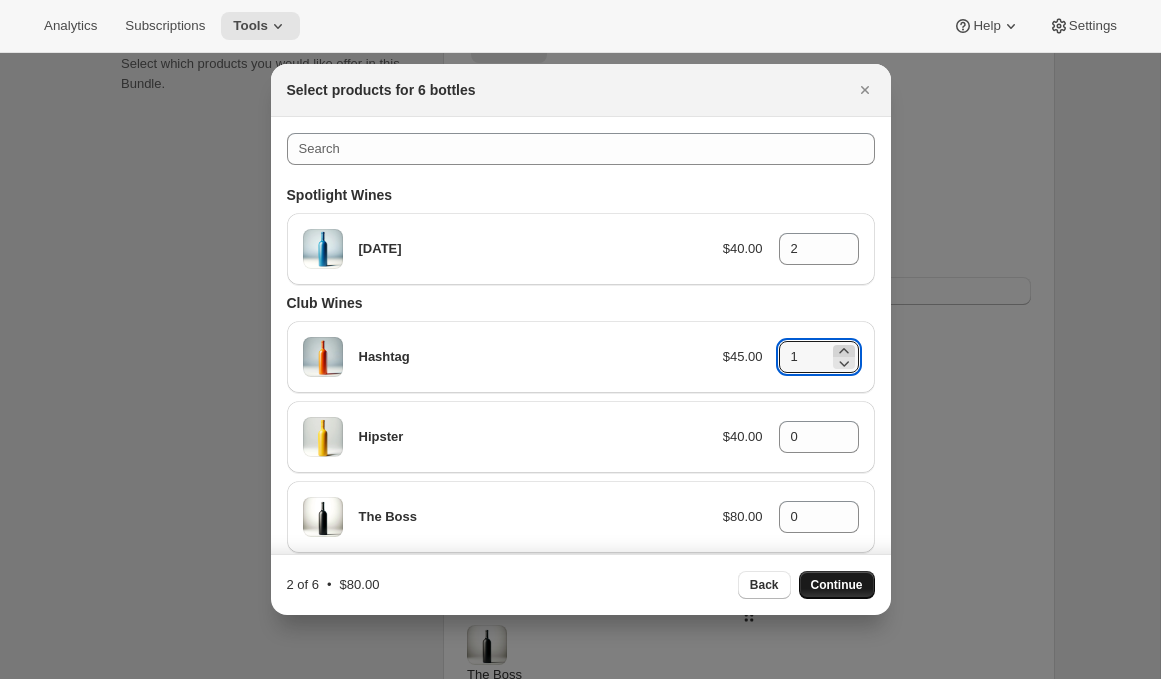 click 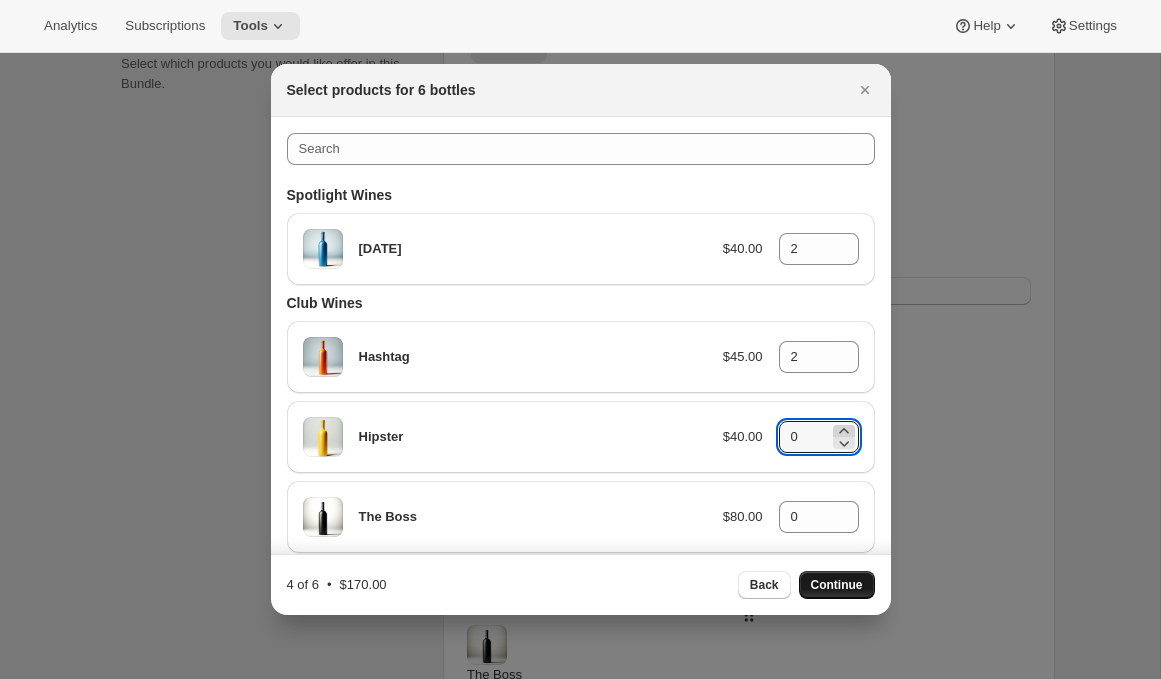 click 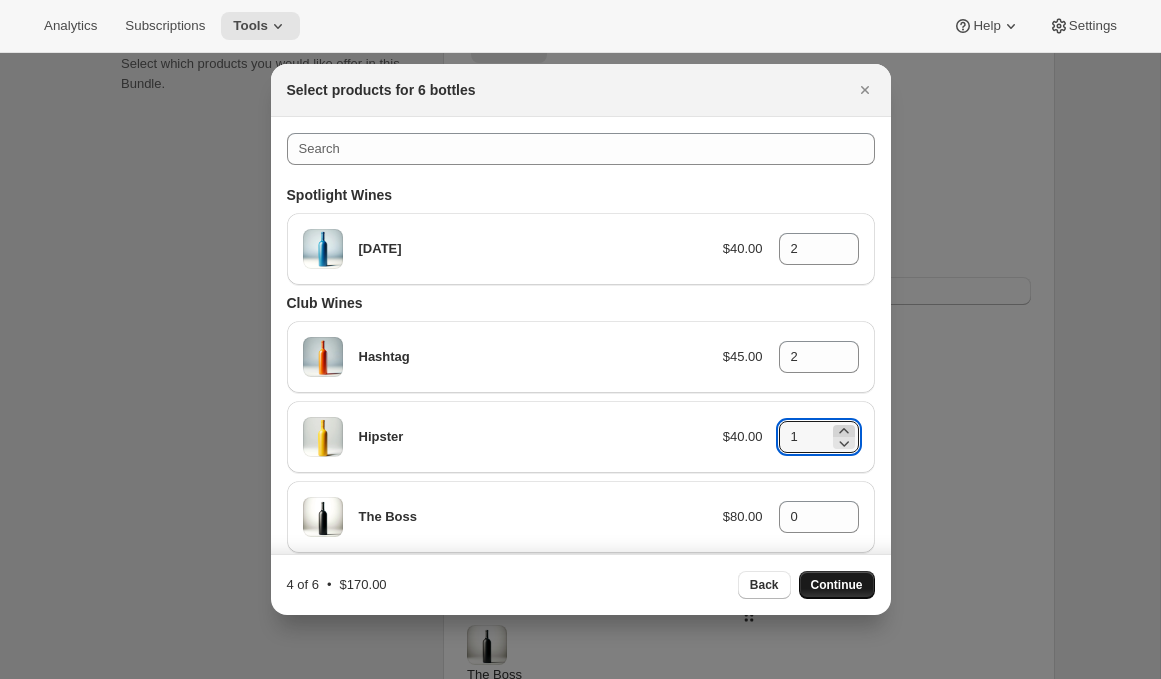 click 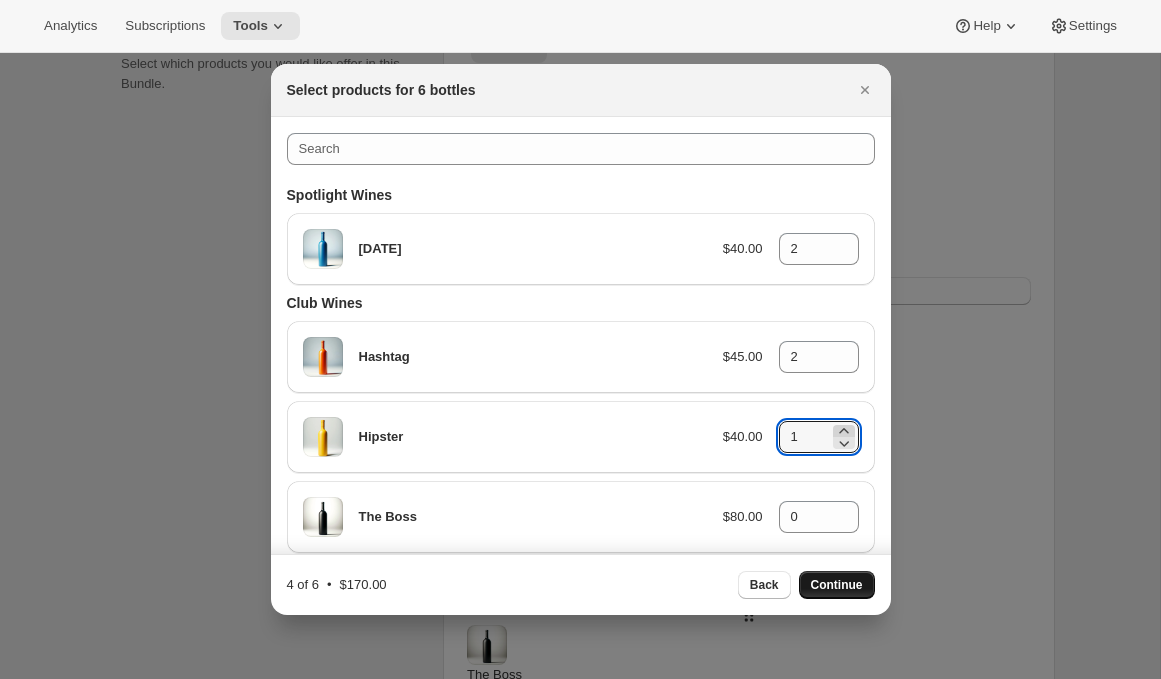 type on "2" 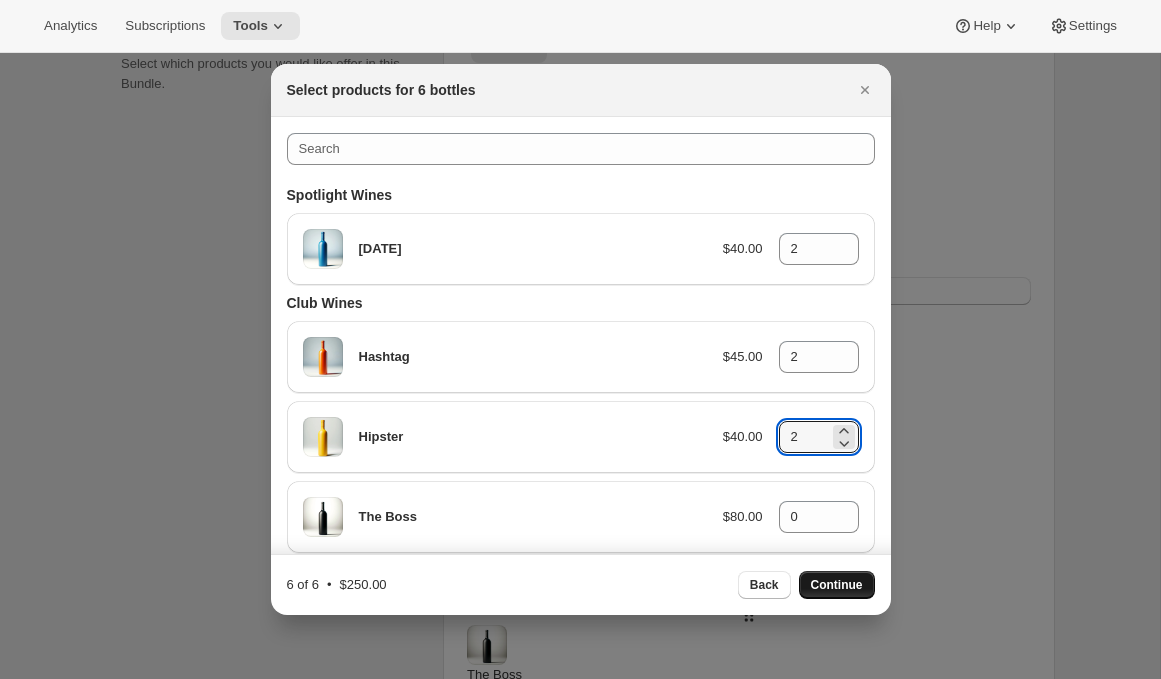 click on "Continue" at bounding box center [837, 585] 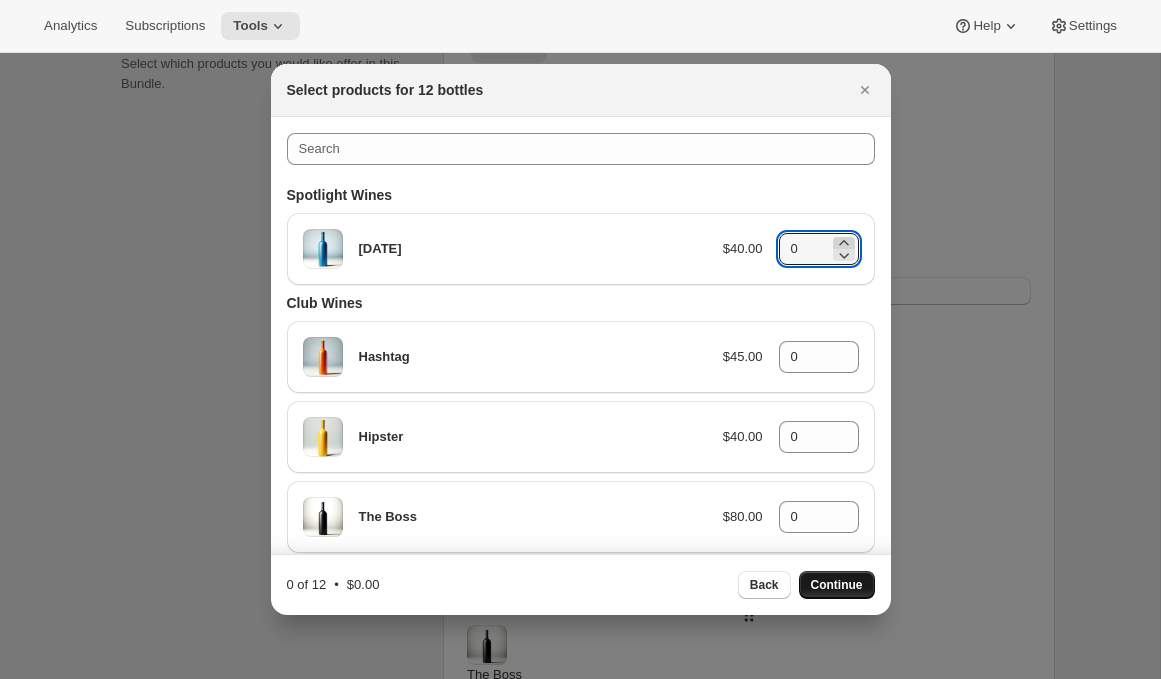 click 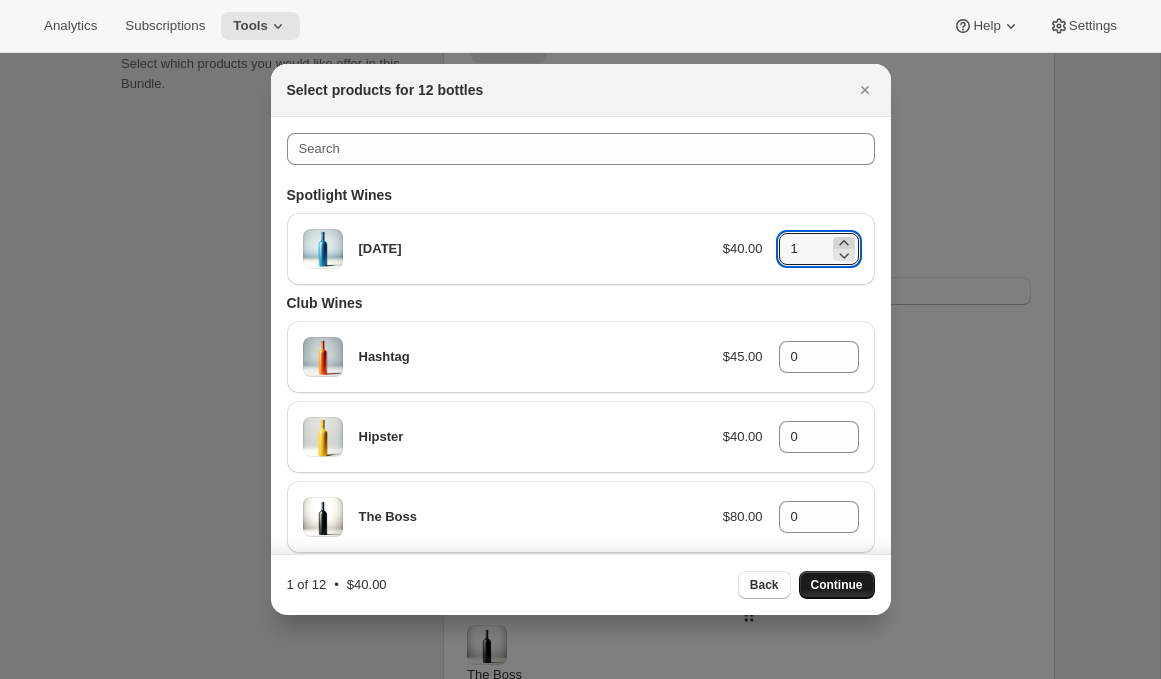 click 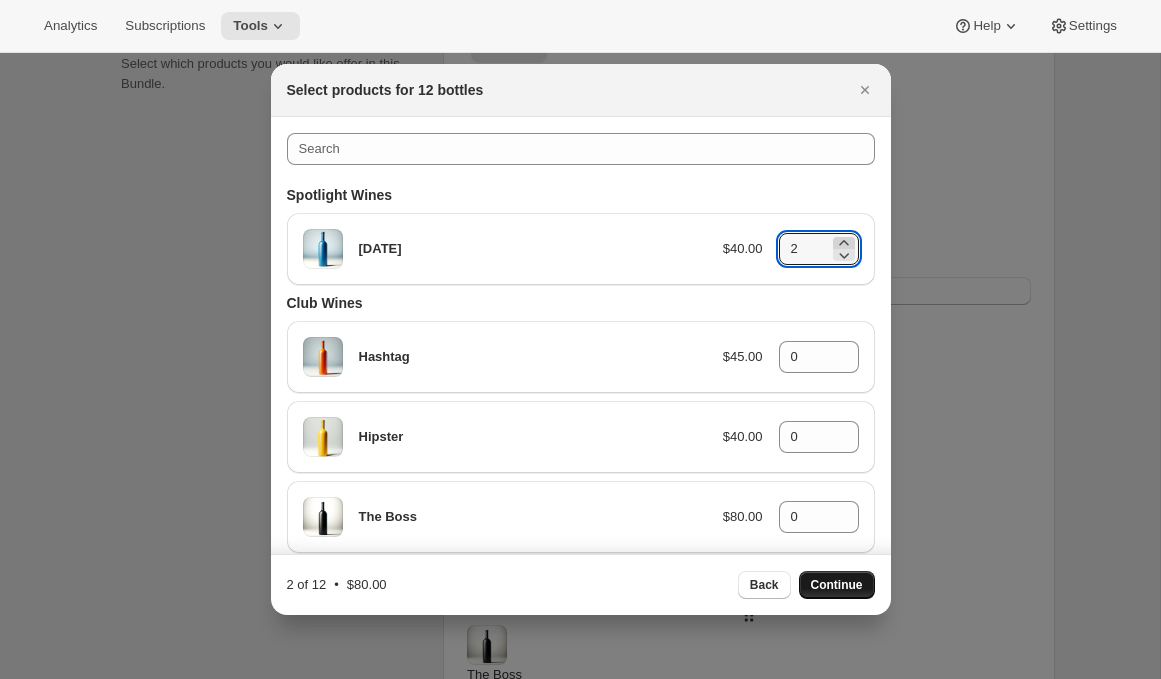 click 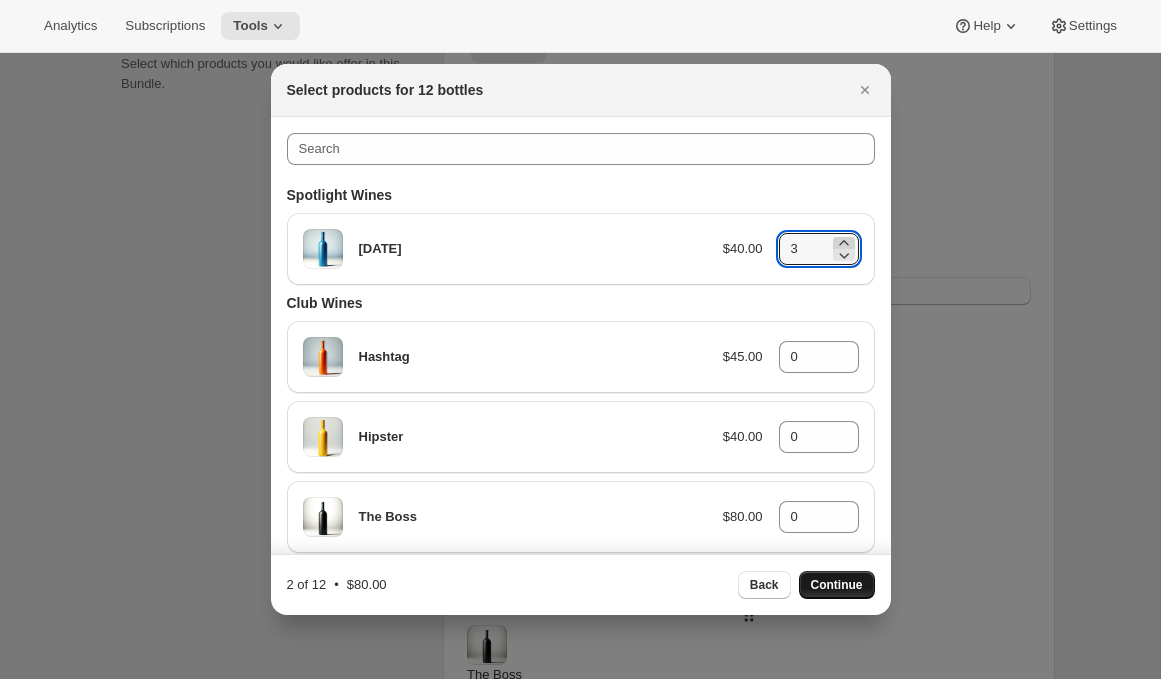 click 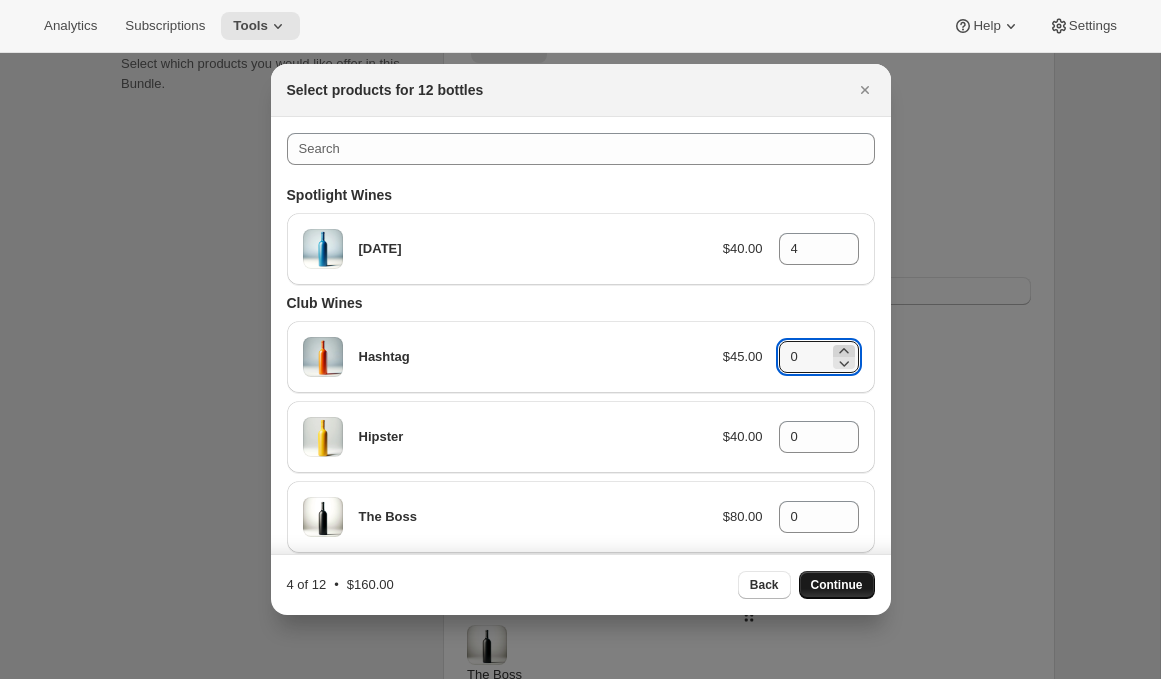 click 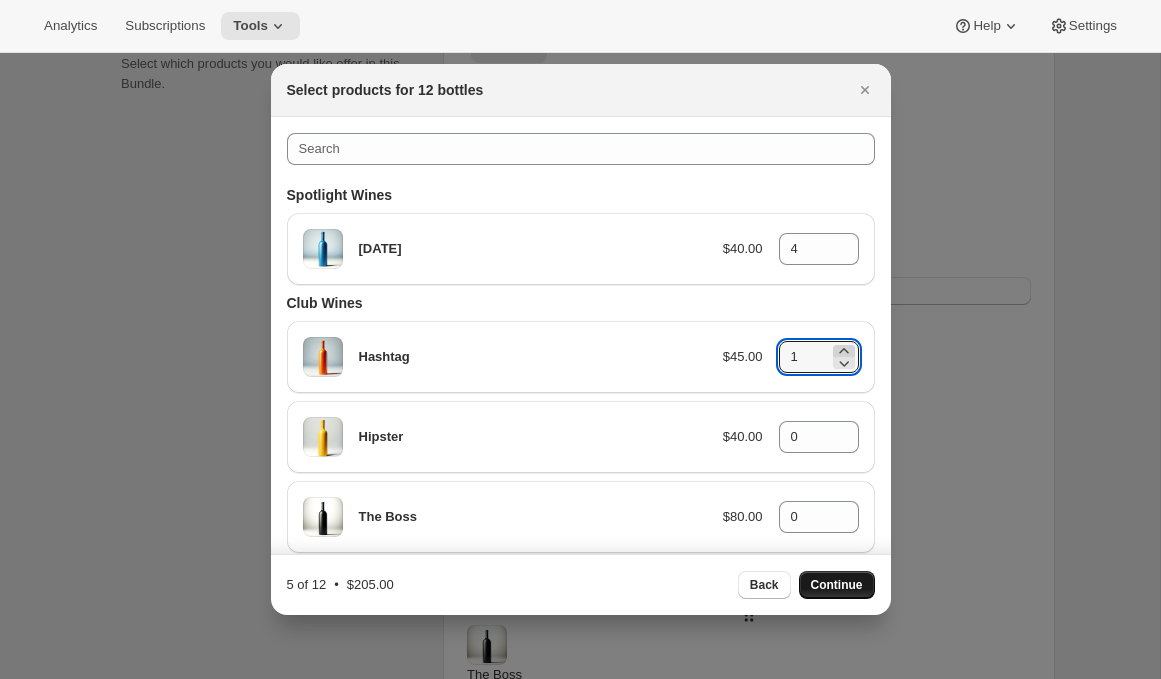 click 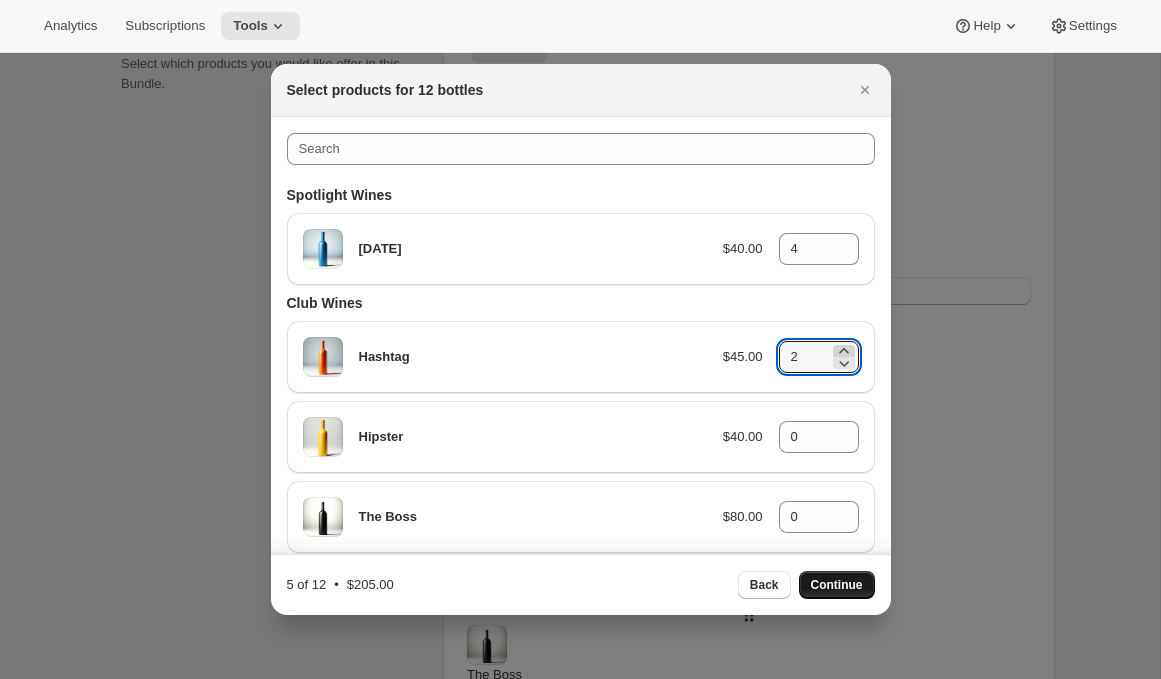 click 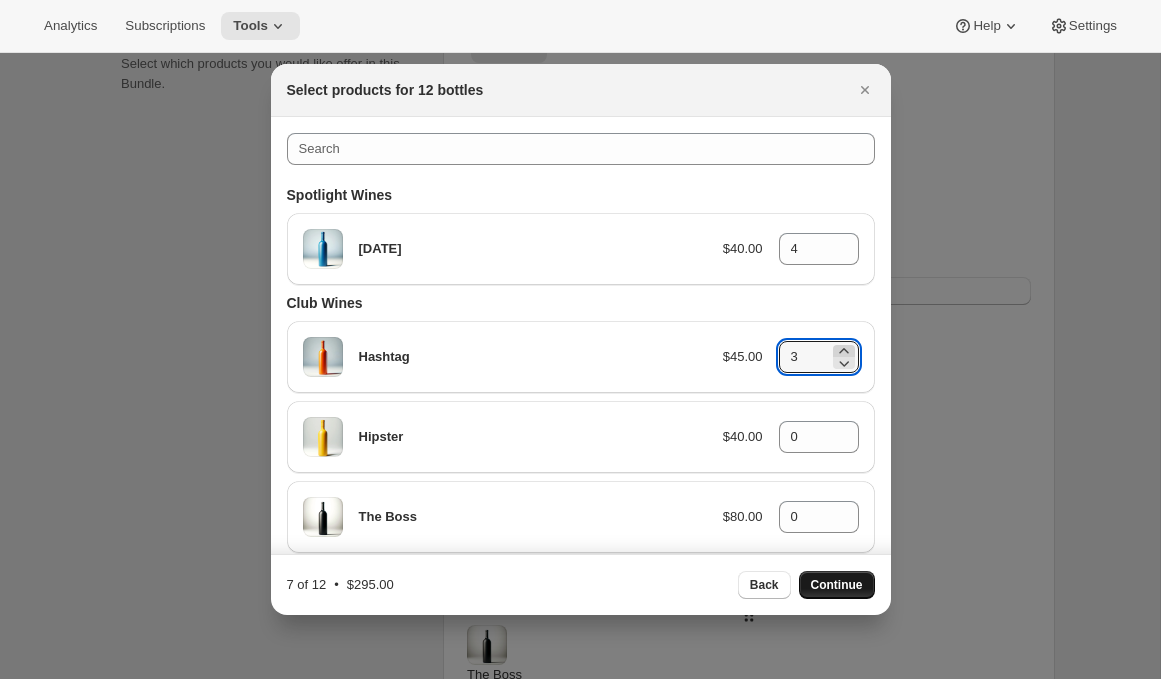 click 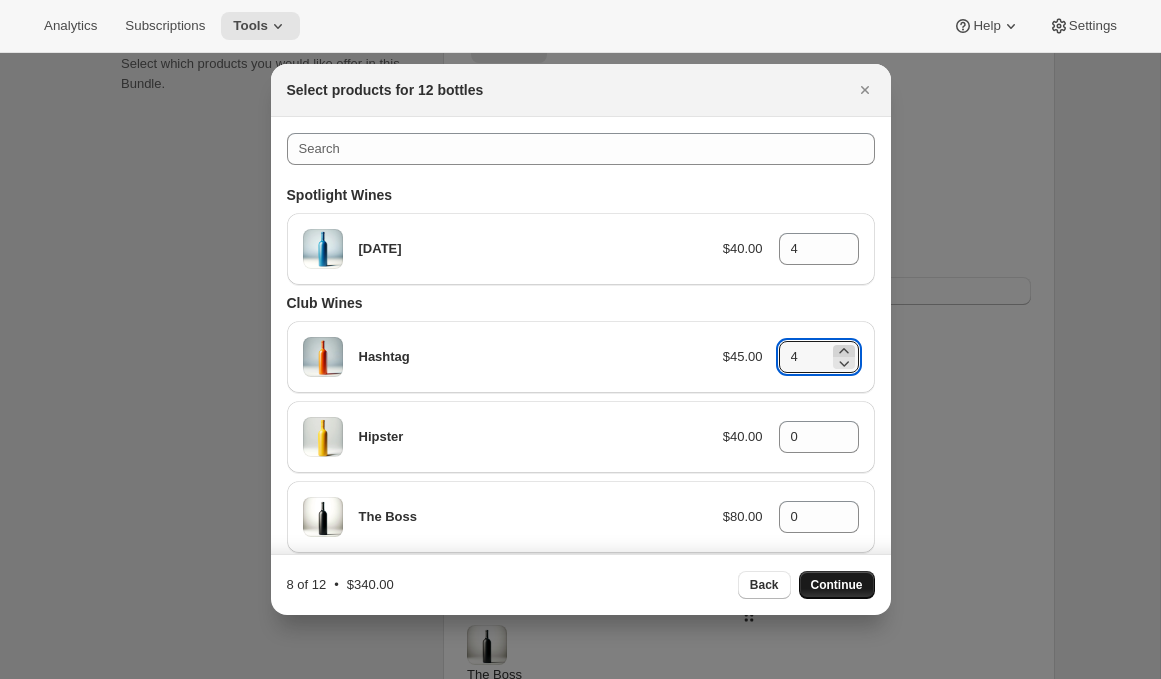 click 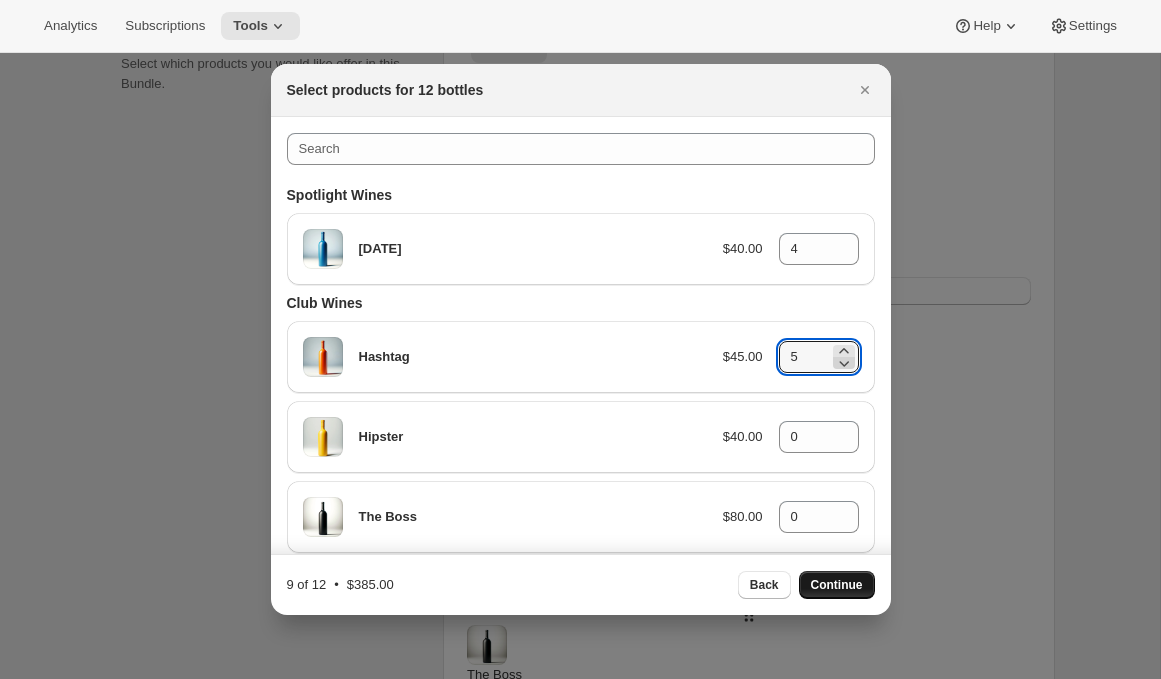click 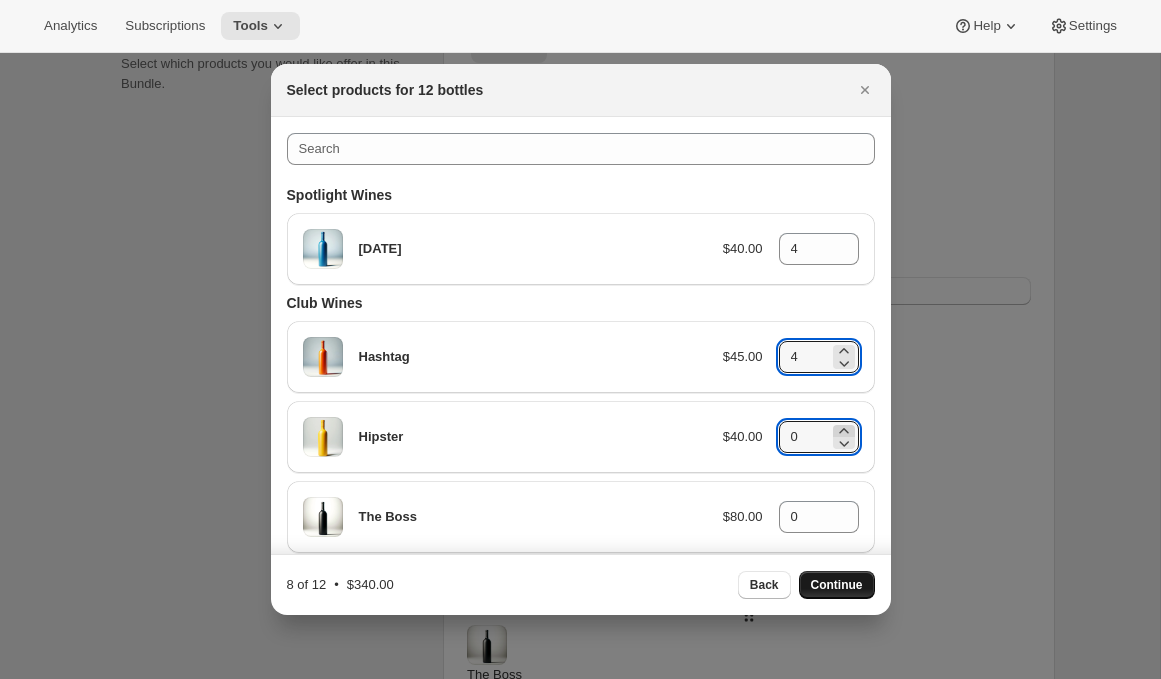 click 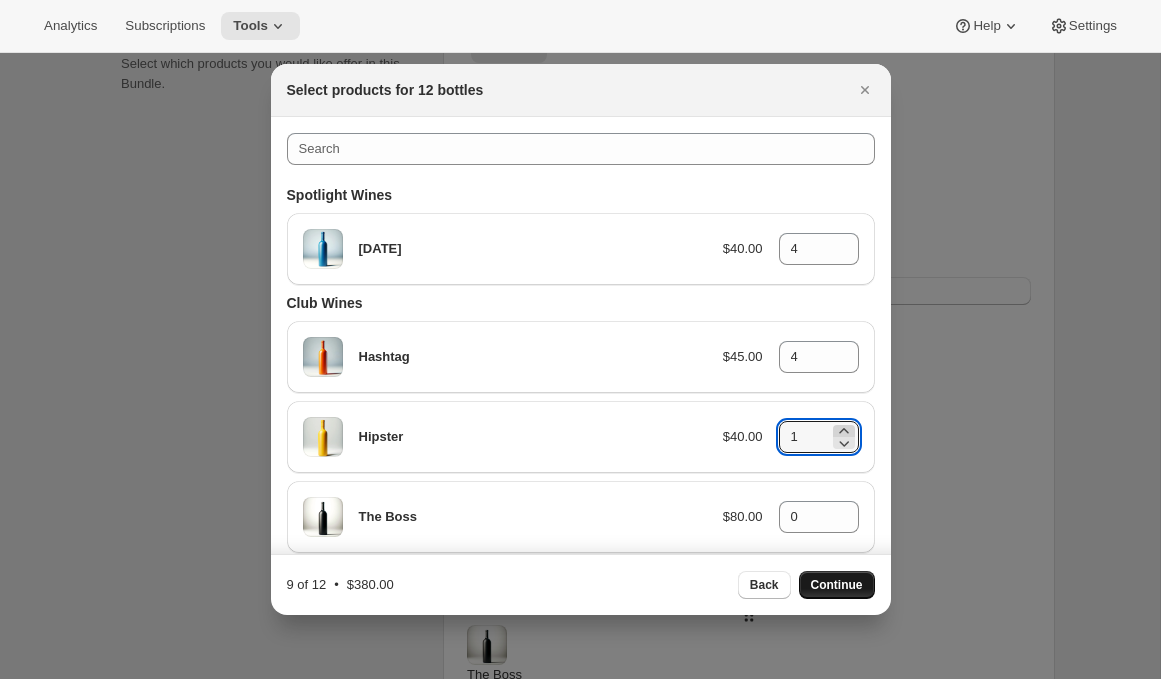 click 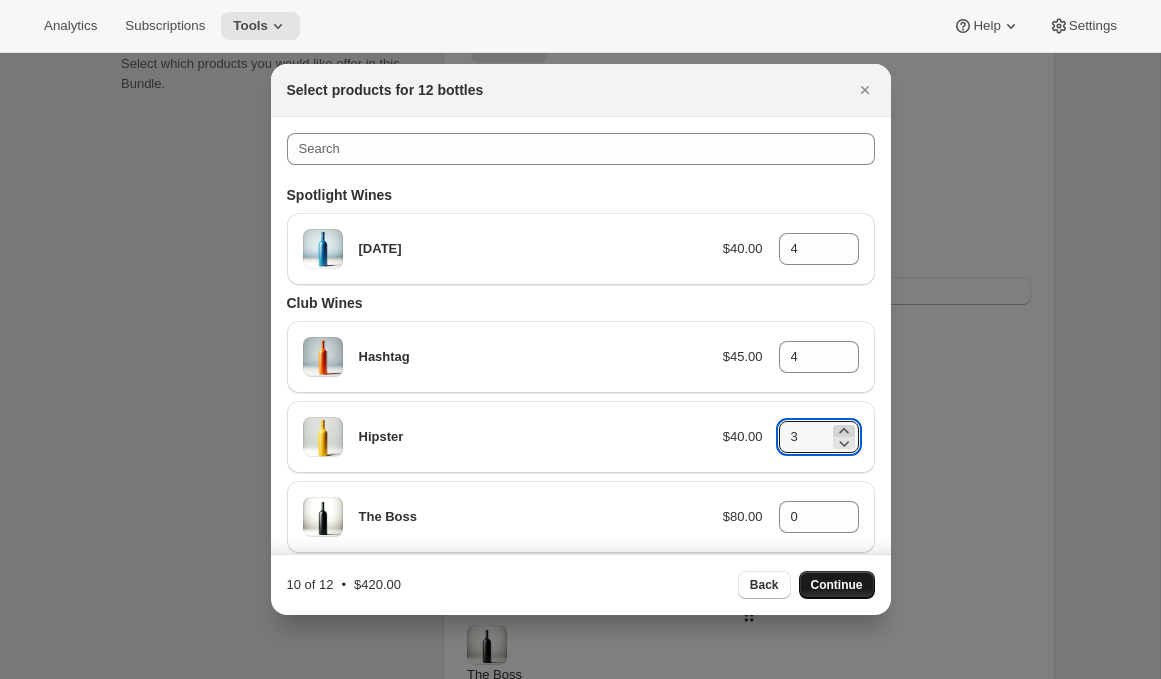 click 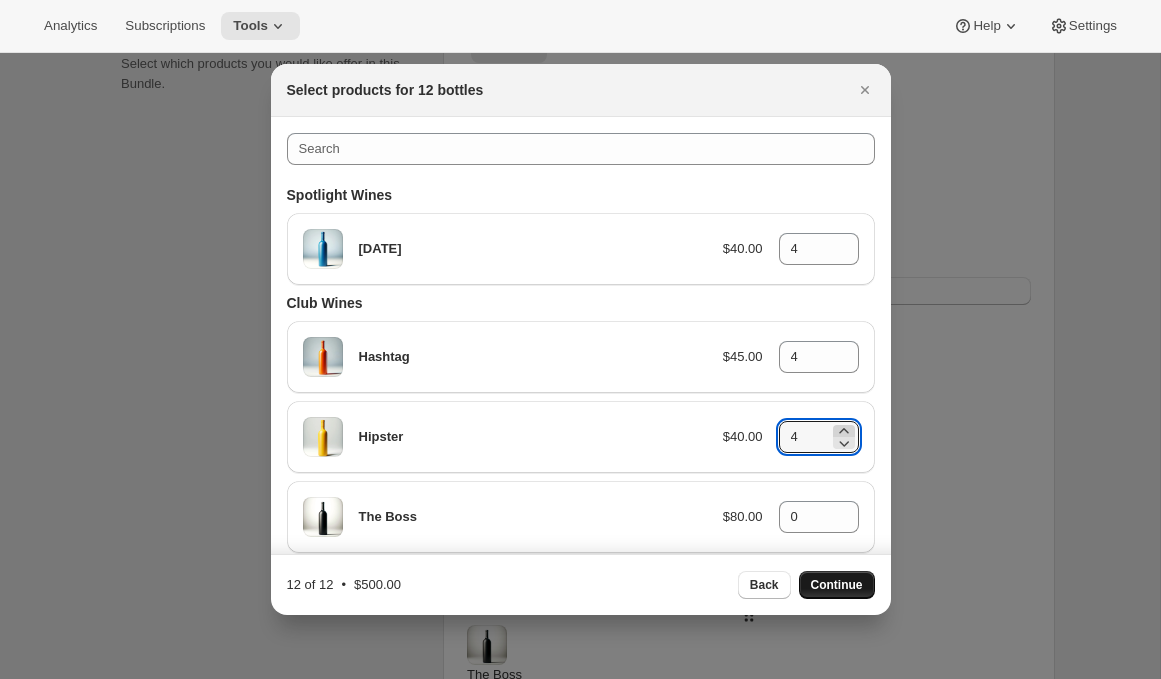 click 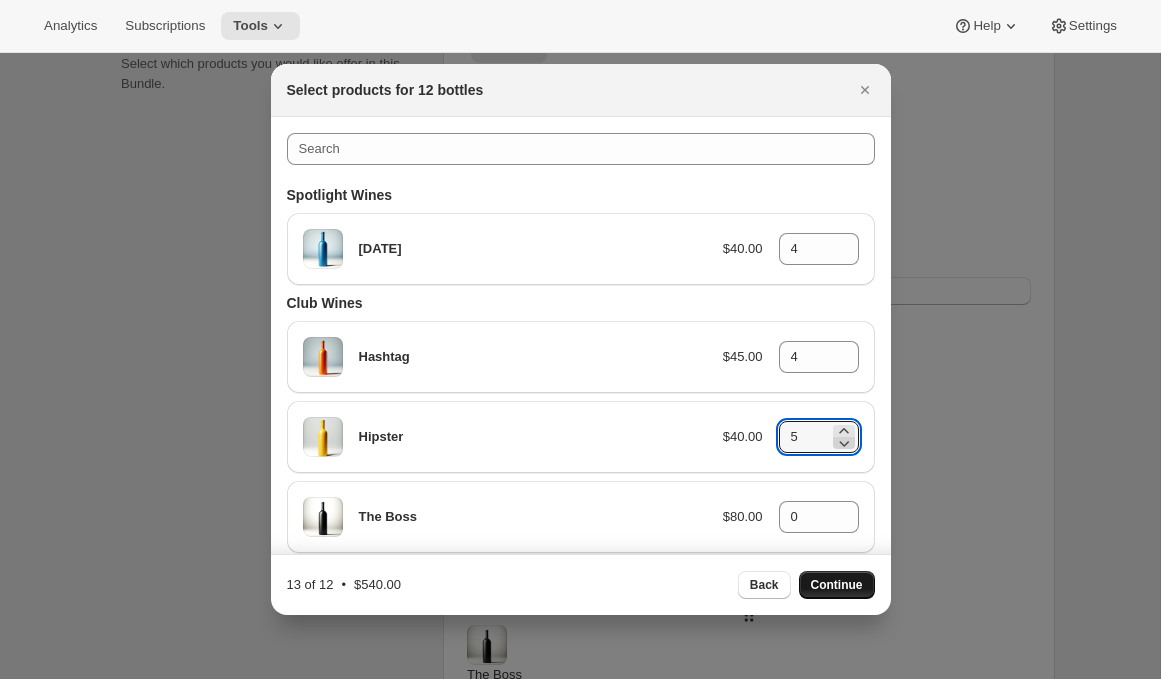 click 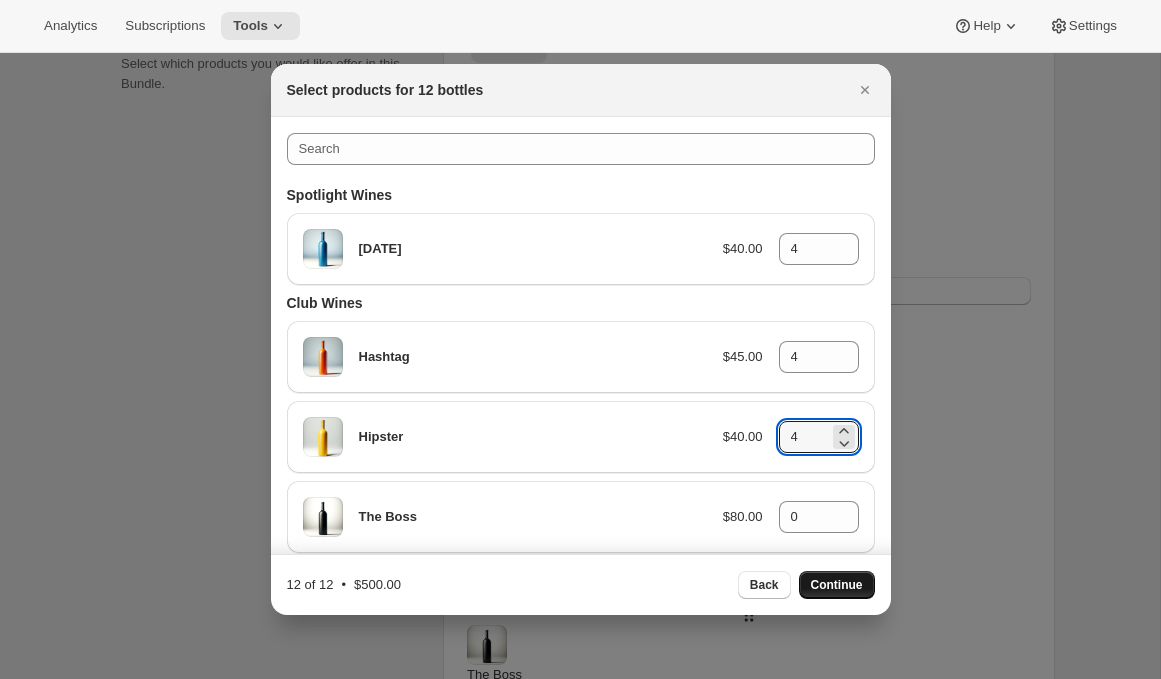click on "Continue" at bounding box center [837, 585] 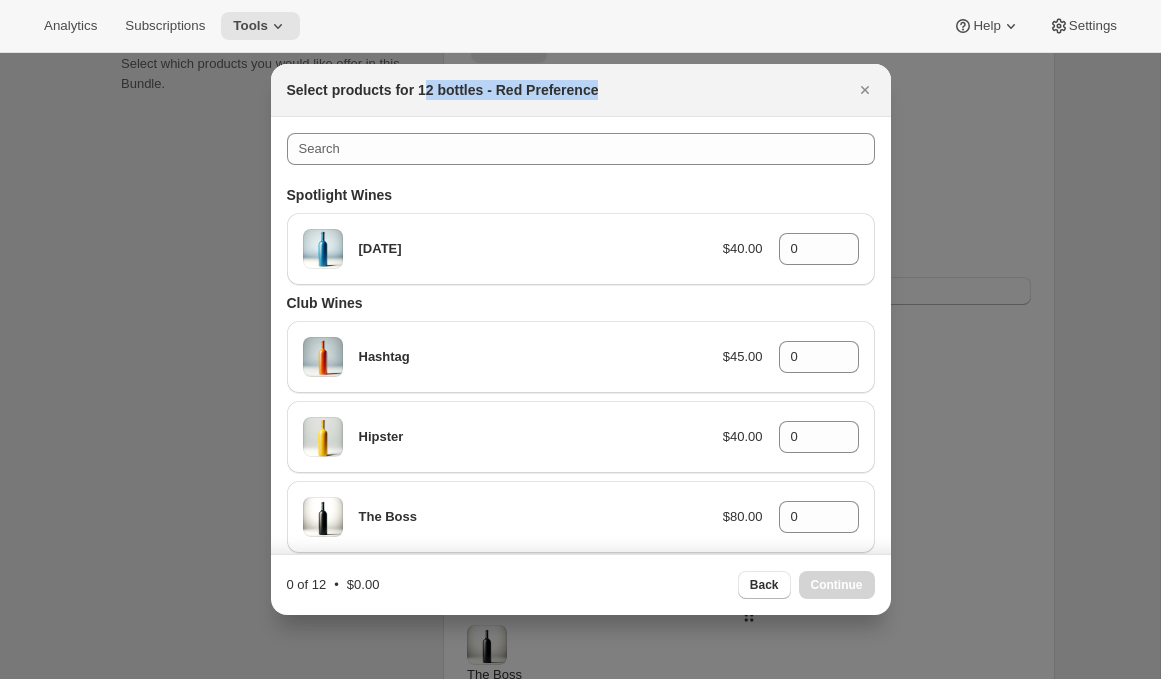 drag, startPoint x: 645, startPoint y: 99, endPoint x: 429, endPoint y: 93, distance: 216.08331 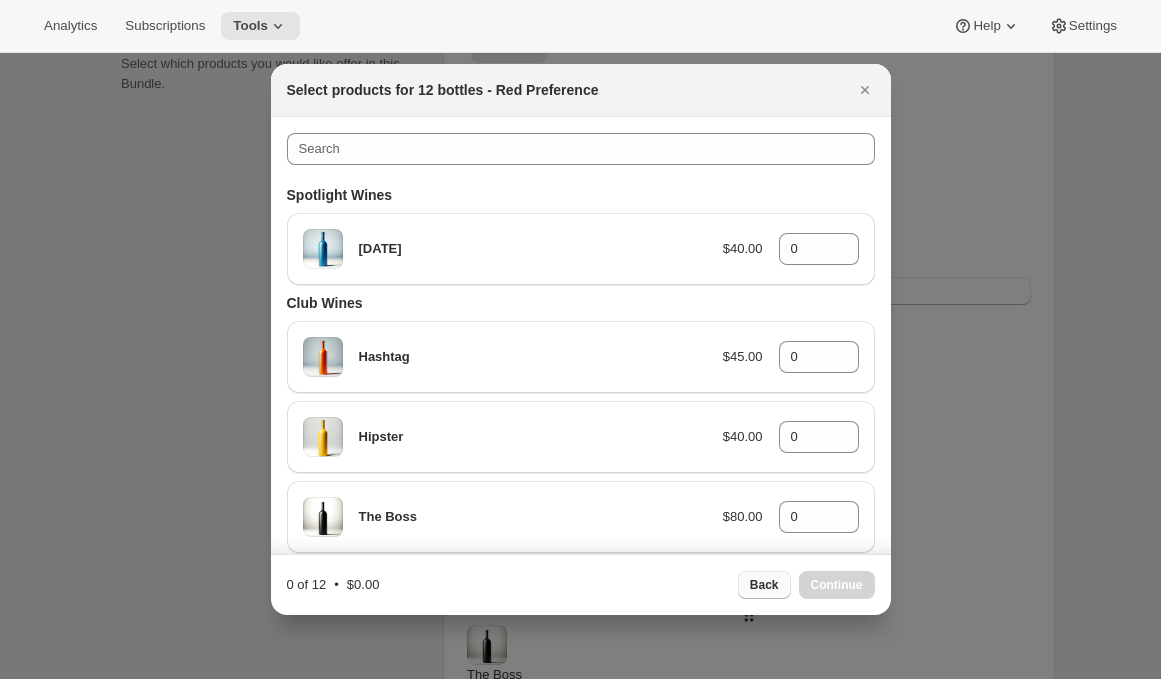 click on "Back" at bounding box center [764, 585] 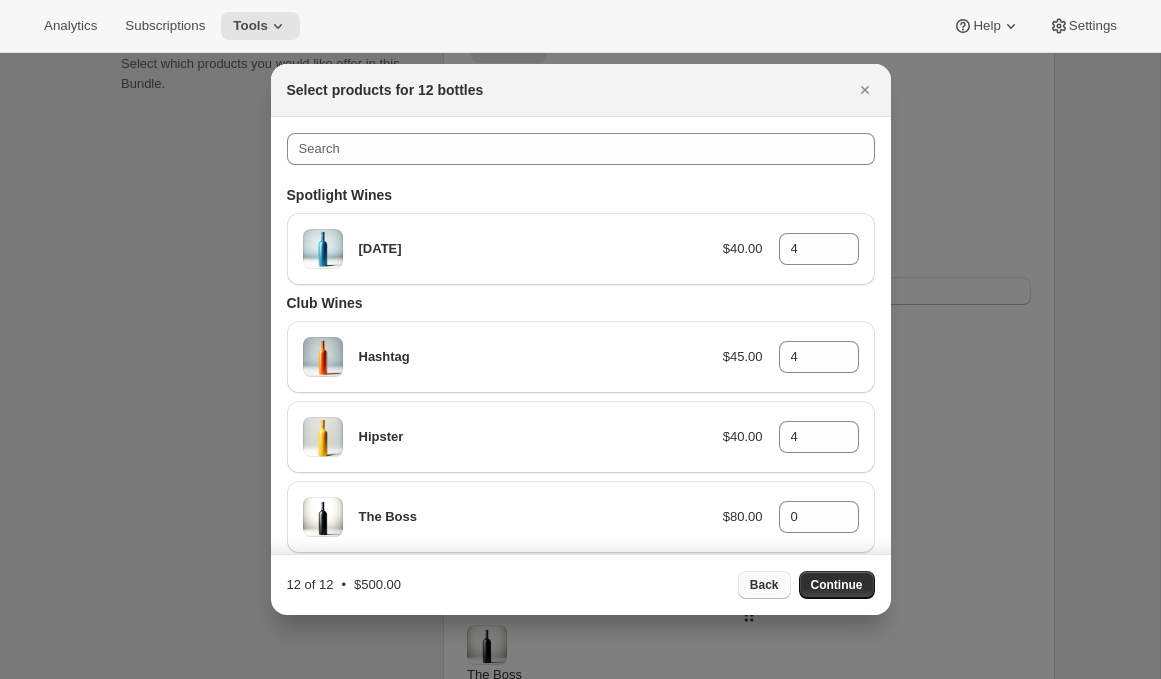 click on "Back" at bounding box center [764, 585] 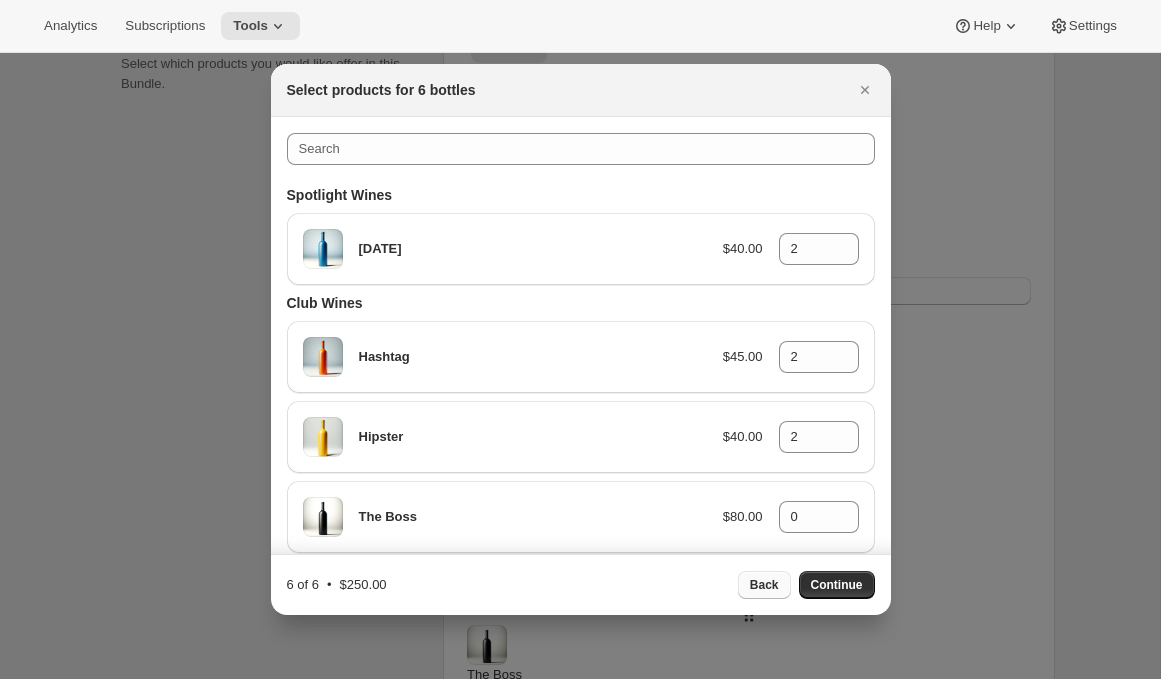 click on "Back" at bounding box center (764, 585) 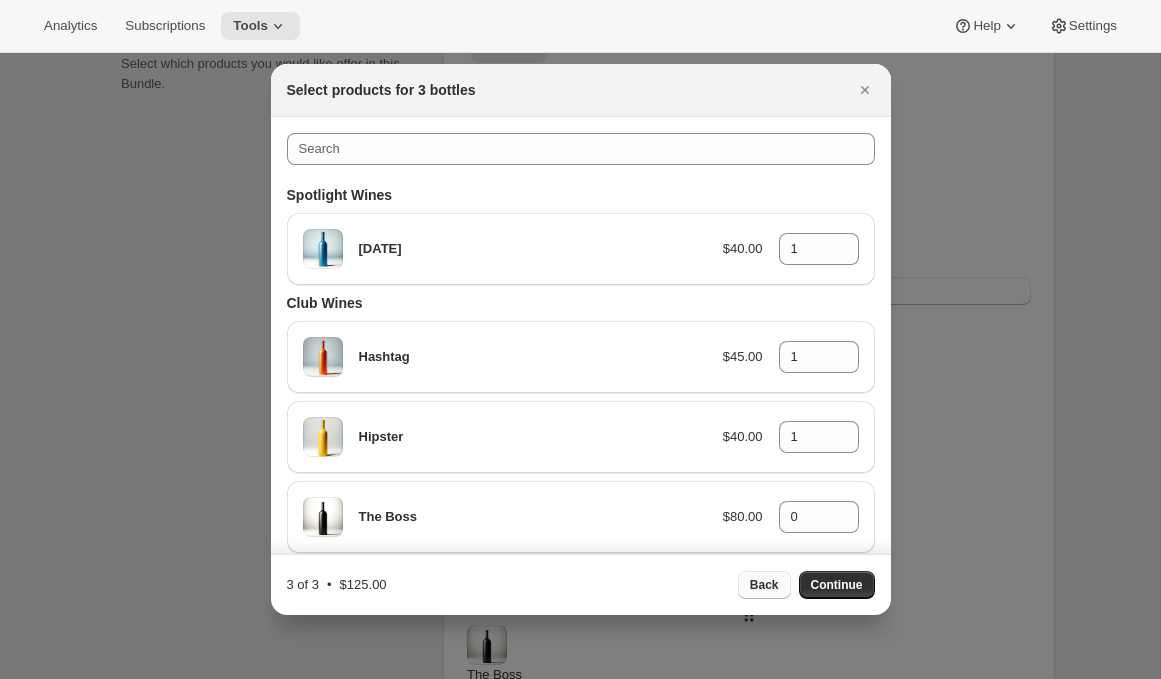 click on "Back" at bounding box center [764, 585] 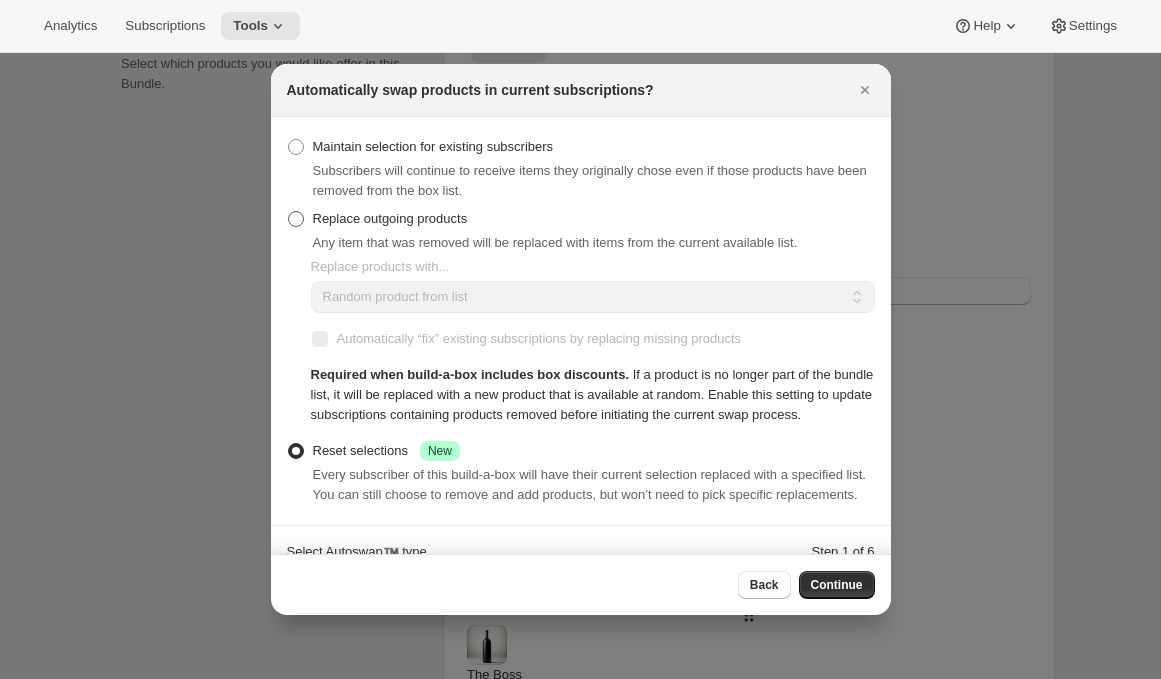 click on "Replace outgoing products" at bounding box center [390, 218] 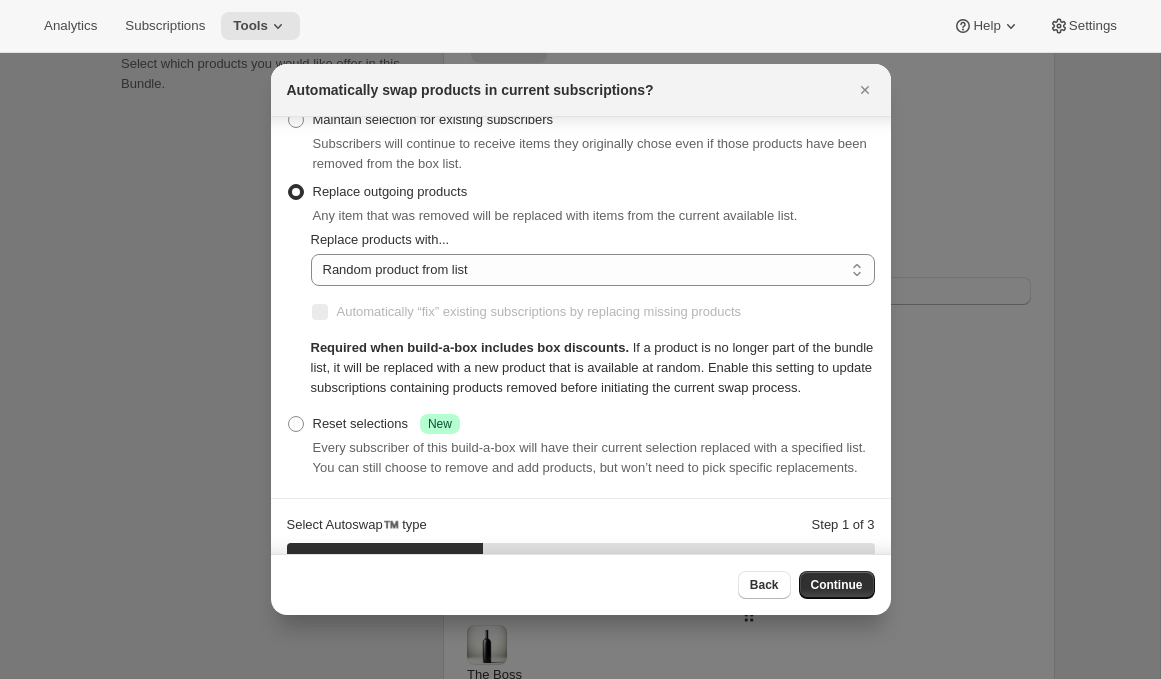 scroll, scrollTop: 34, scrollLeft: 0, axis: vertical 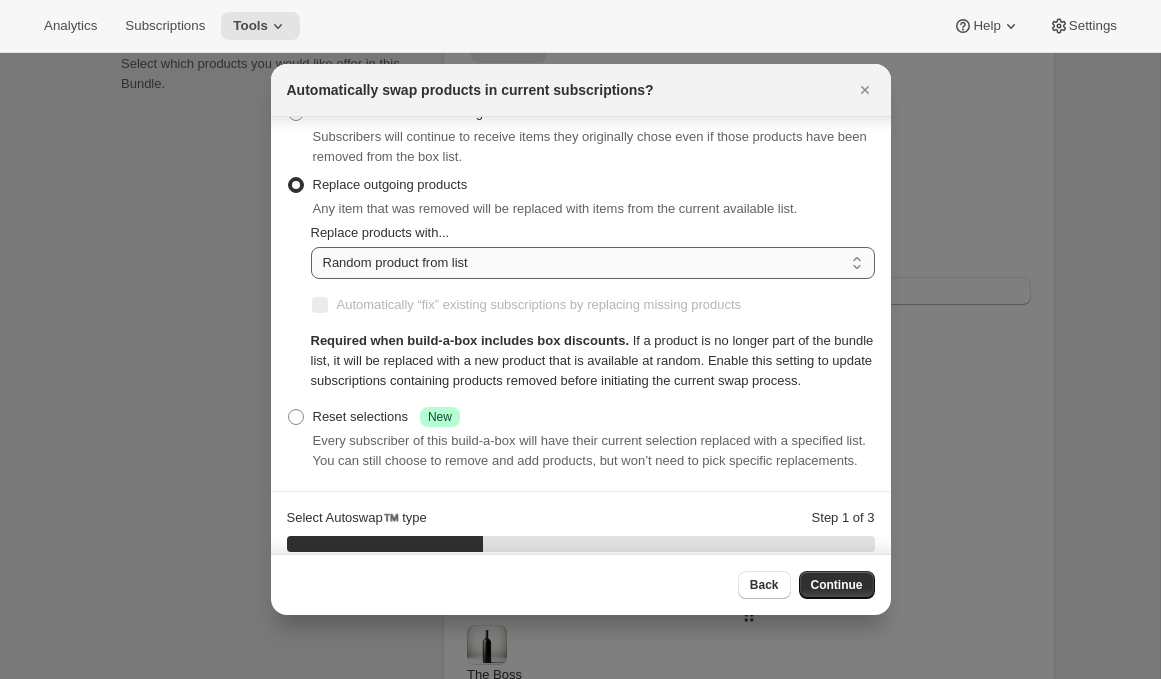 click on "Random product from list Matching product type Select specific replacements" at bounding box center (593, 263) 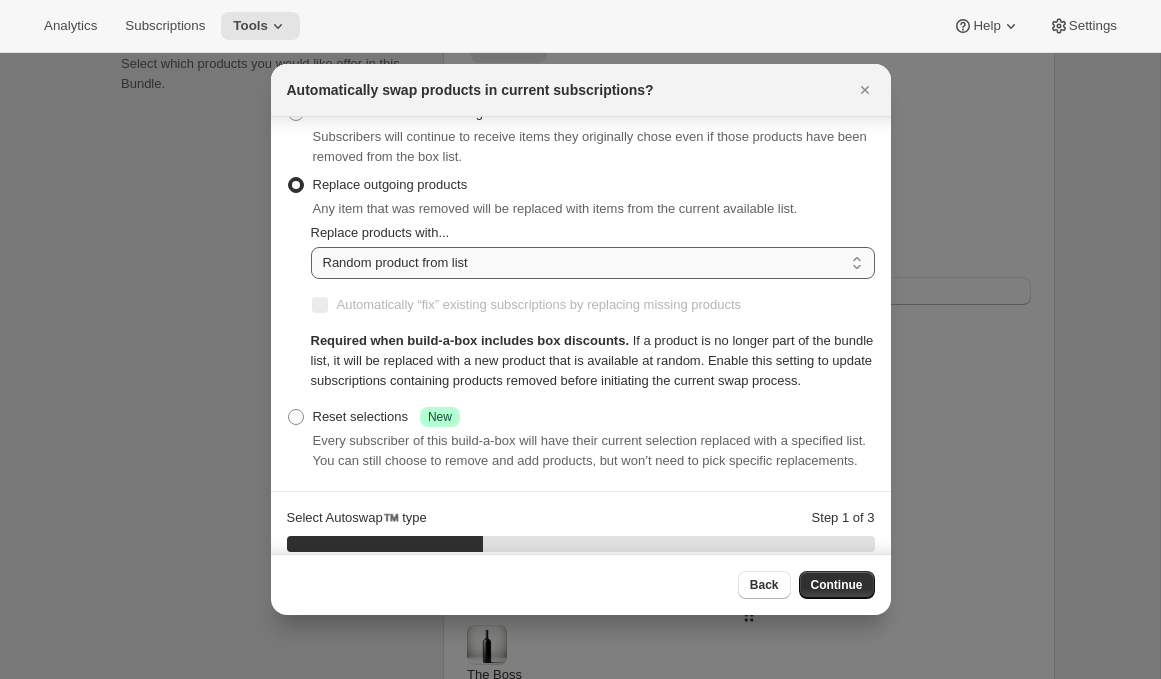 select on "selection" 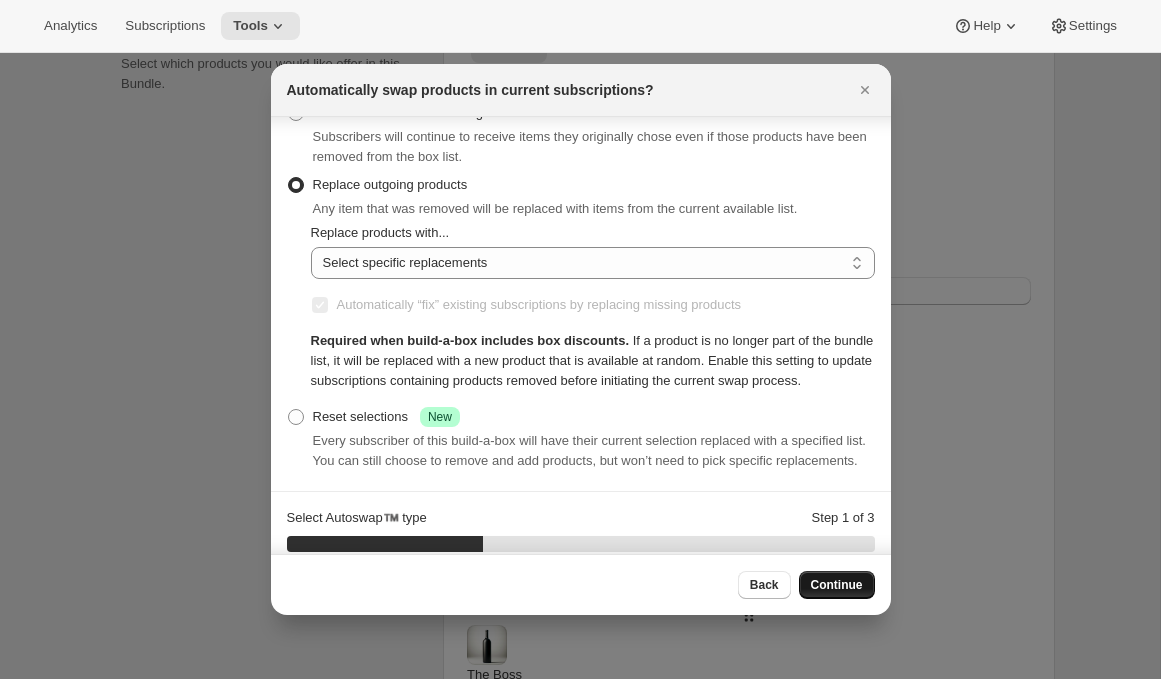 click on "Continue" at bounding box center [837, 585] 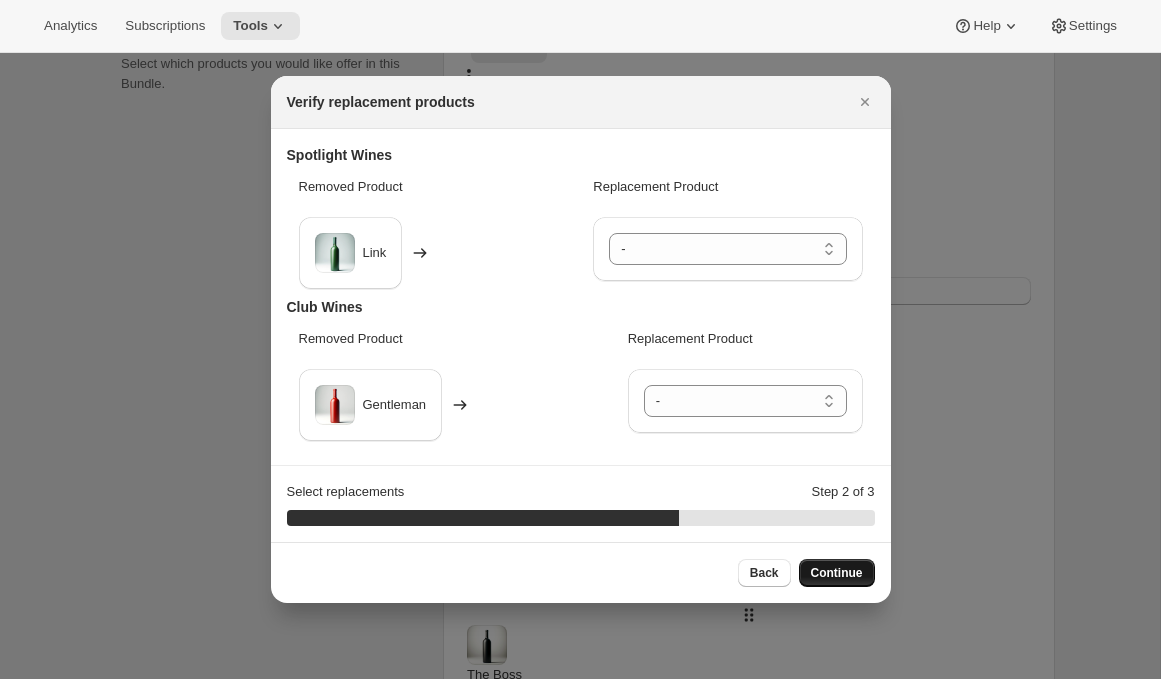 scroll, scrollTop: 0, scrollLeft: 0, axis: both 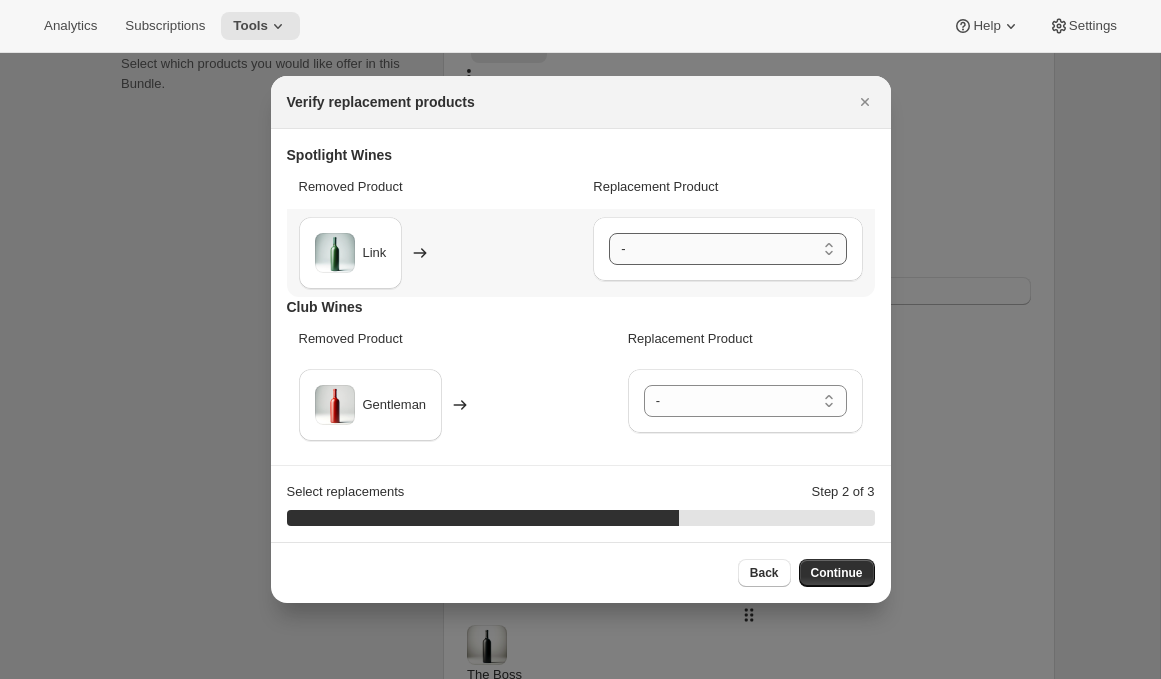 click on "-  [DATE] - Default Title" at bounding box center (727, 249) 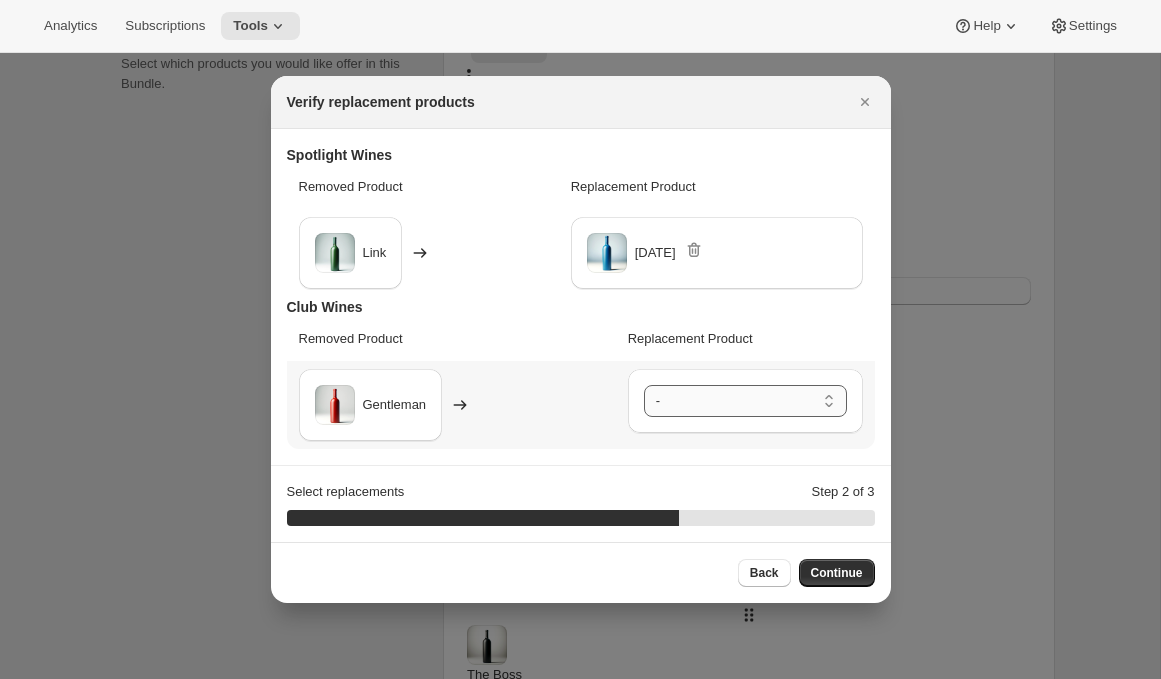click on "-  Hashtag - Default Title Hipster - Default Title The Boss - Default Title The Boss Rosé - Default Title The [DEMOGRAPHIC_DATA] - Default Title" at bounding box center [745, 401] 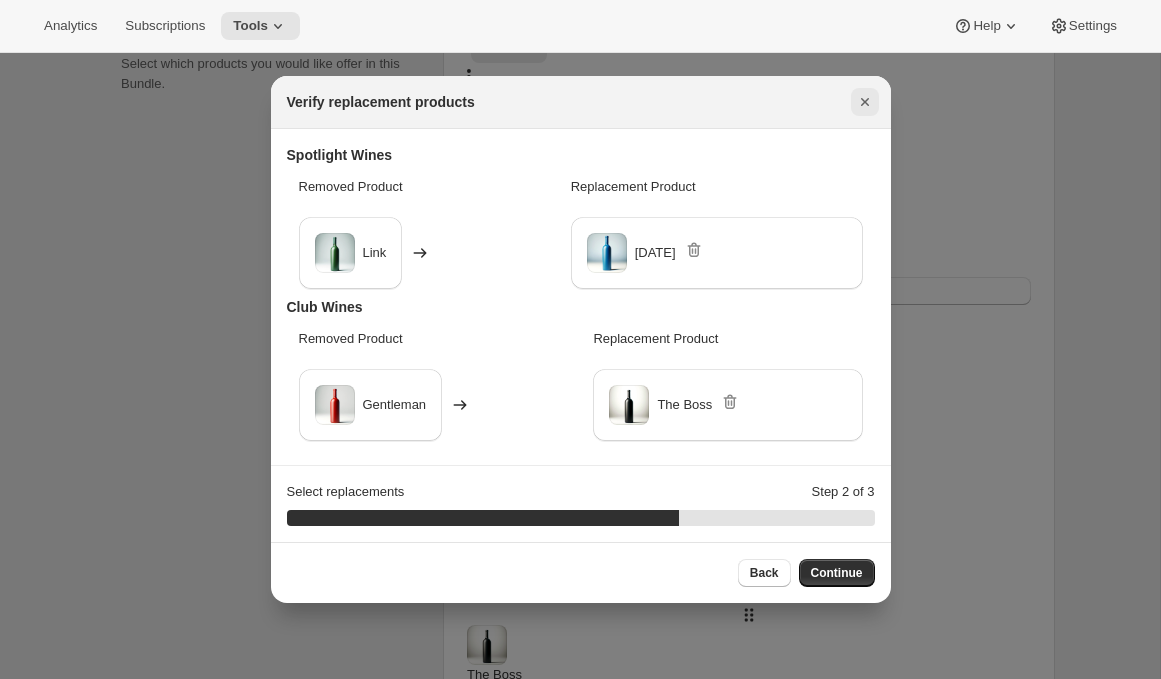 click 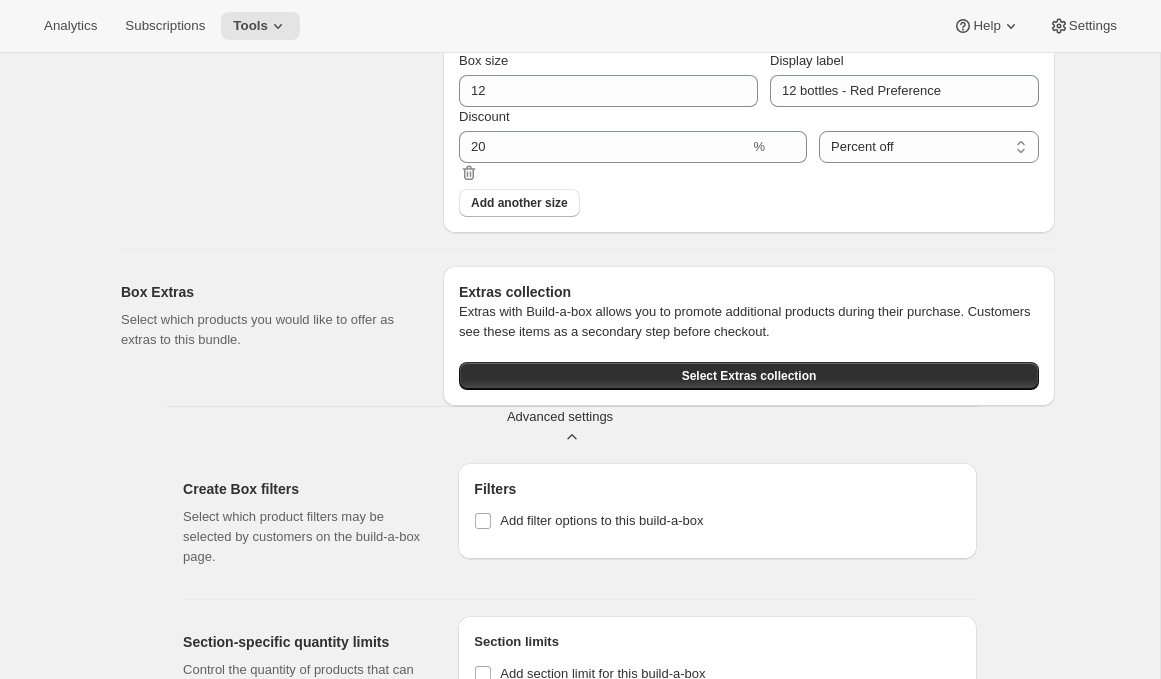 scroll, scrollTop: 2419, scrollLeft: 0, axis: vertical 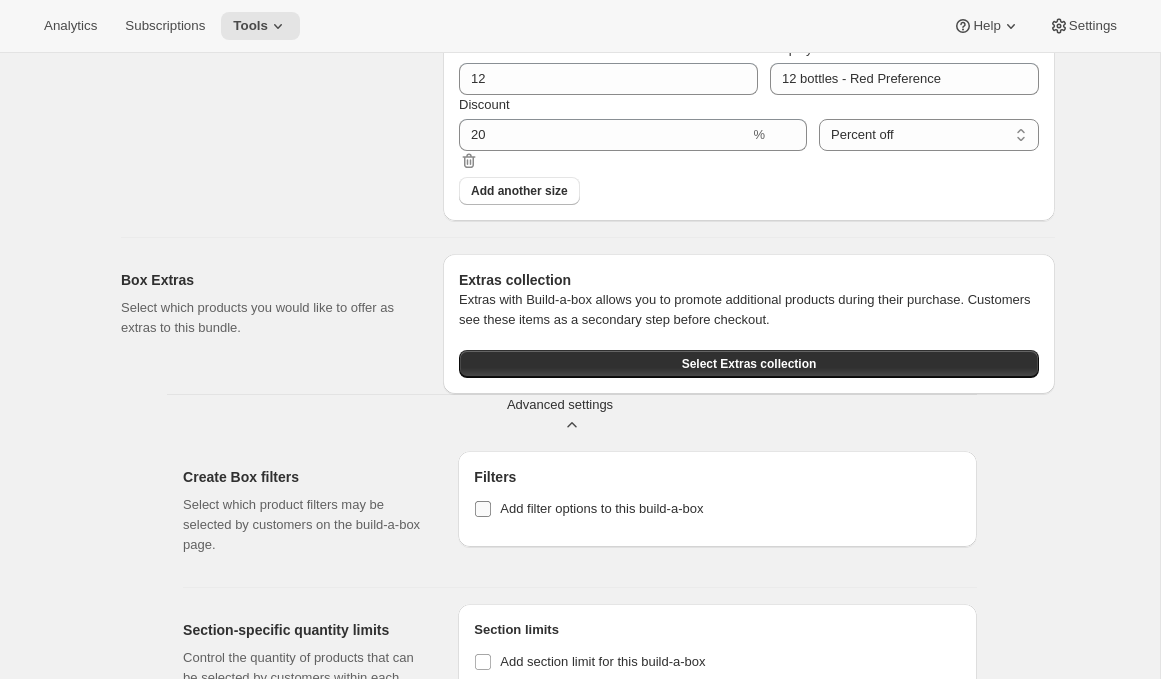 click on "Add filter options to this build-a-box" at bounding box center (601, 508) 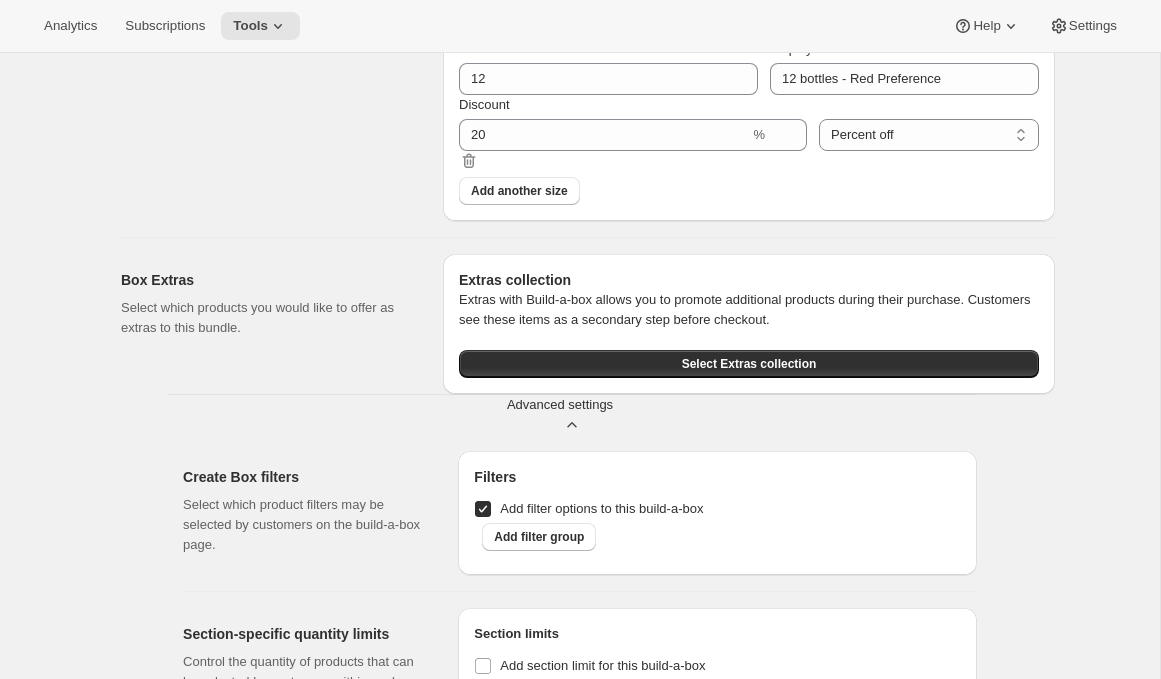click on "Add filter options to this build-a-box" at bounding box center [601, 508] 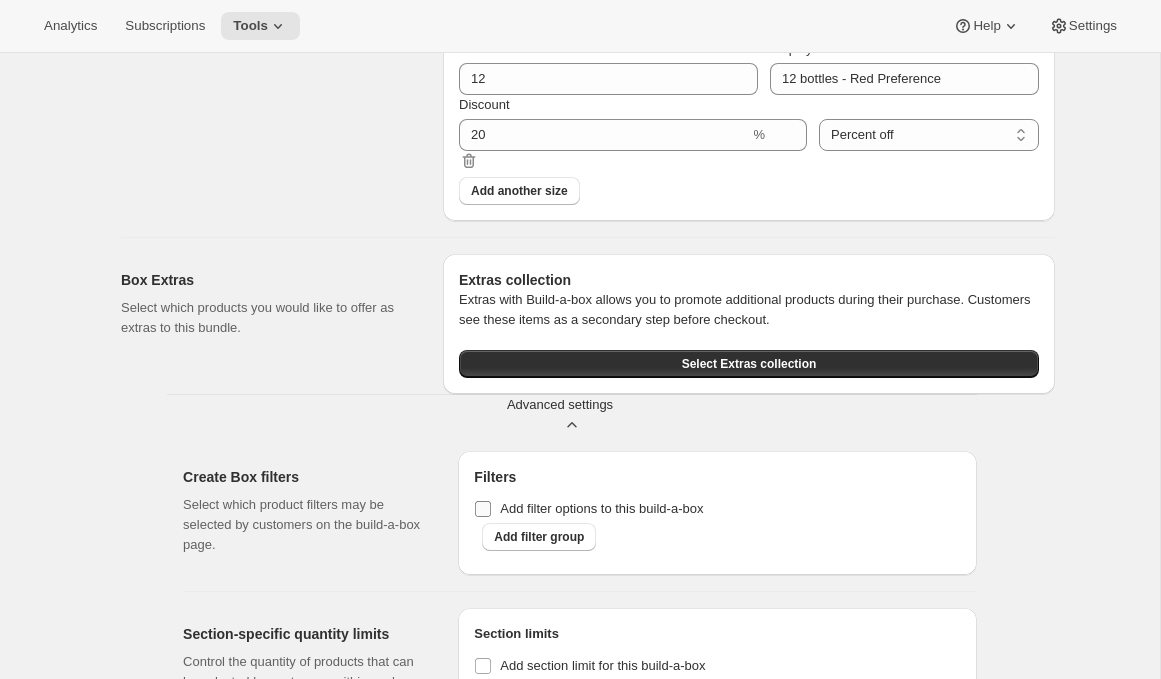checkbox on "false" 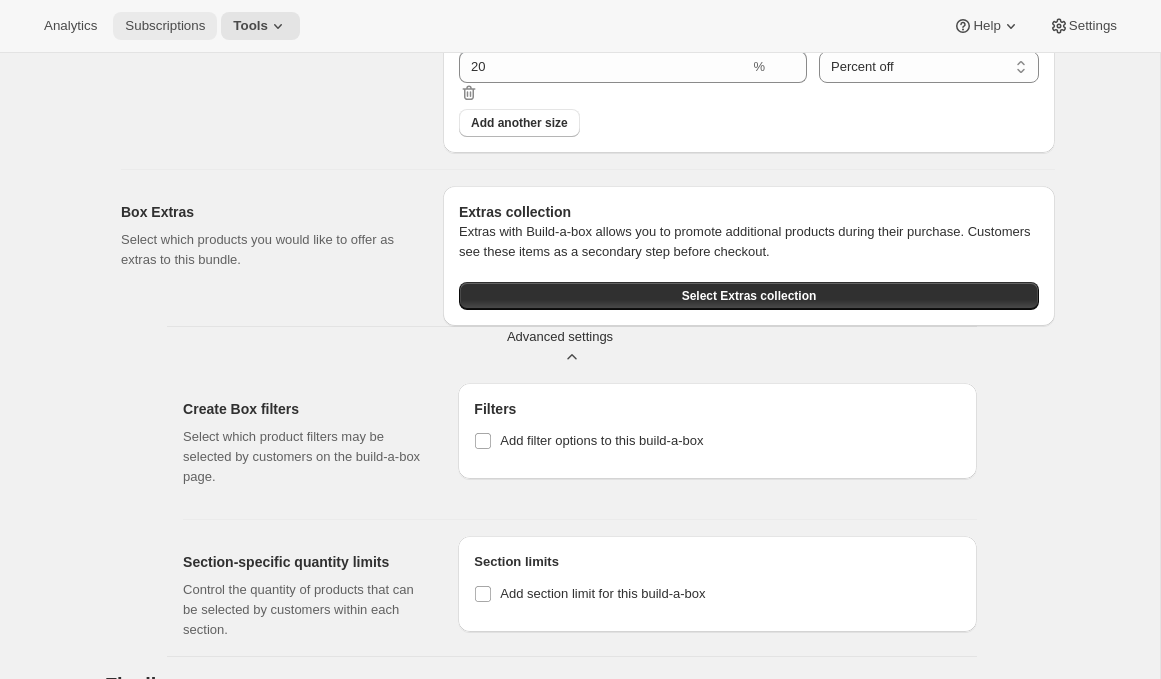 scroll, scrollTop: 2500, scrollLeft: 0, axis: vertical 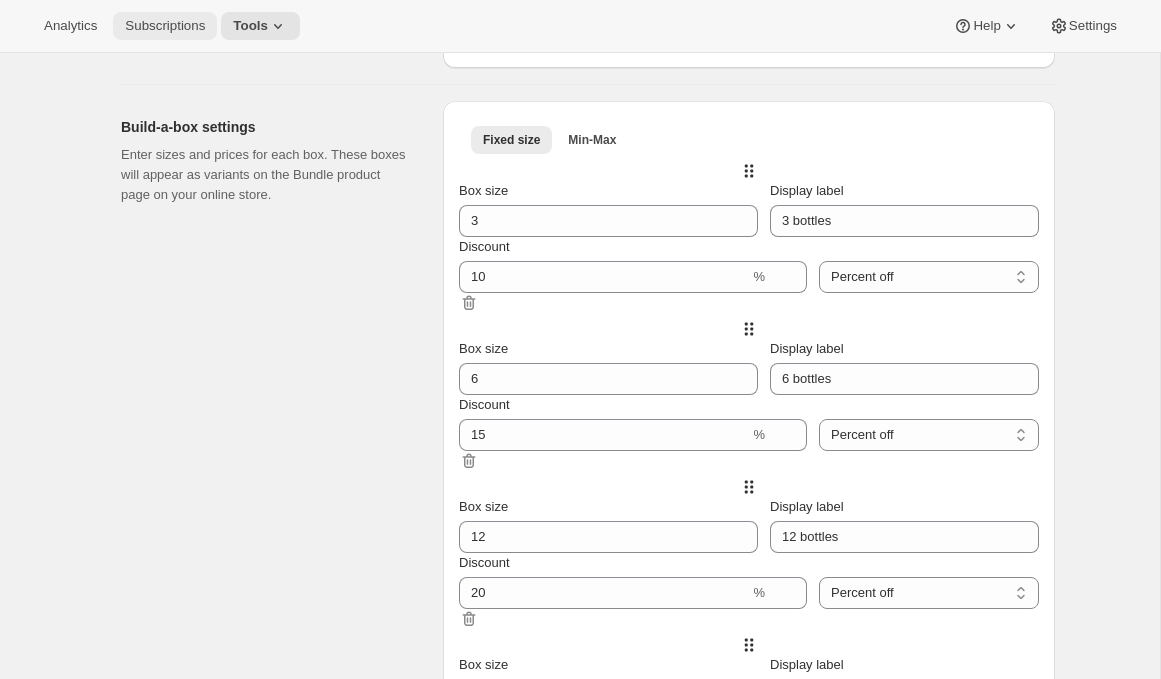 click on "Subscriptions" at bounding box center [165, 26] 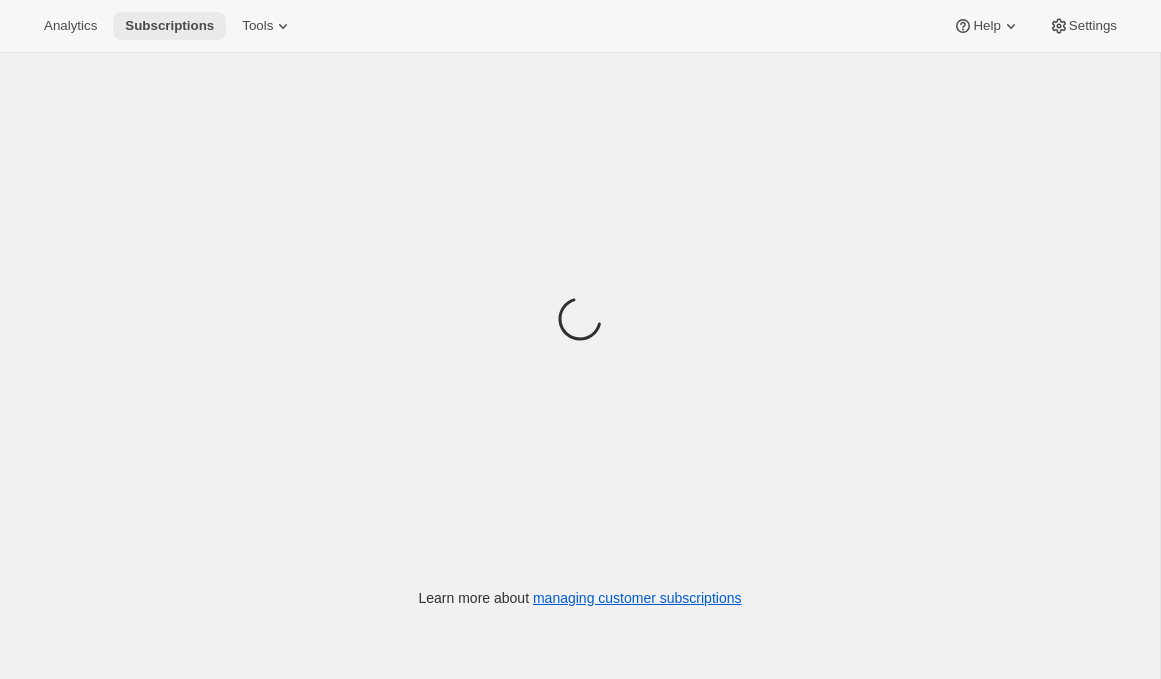 scroll, scrollTop: 0, scrollLeft: 0, axis: both 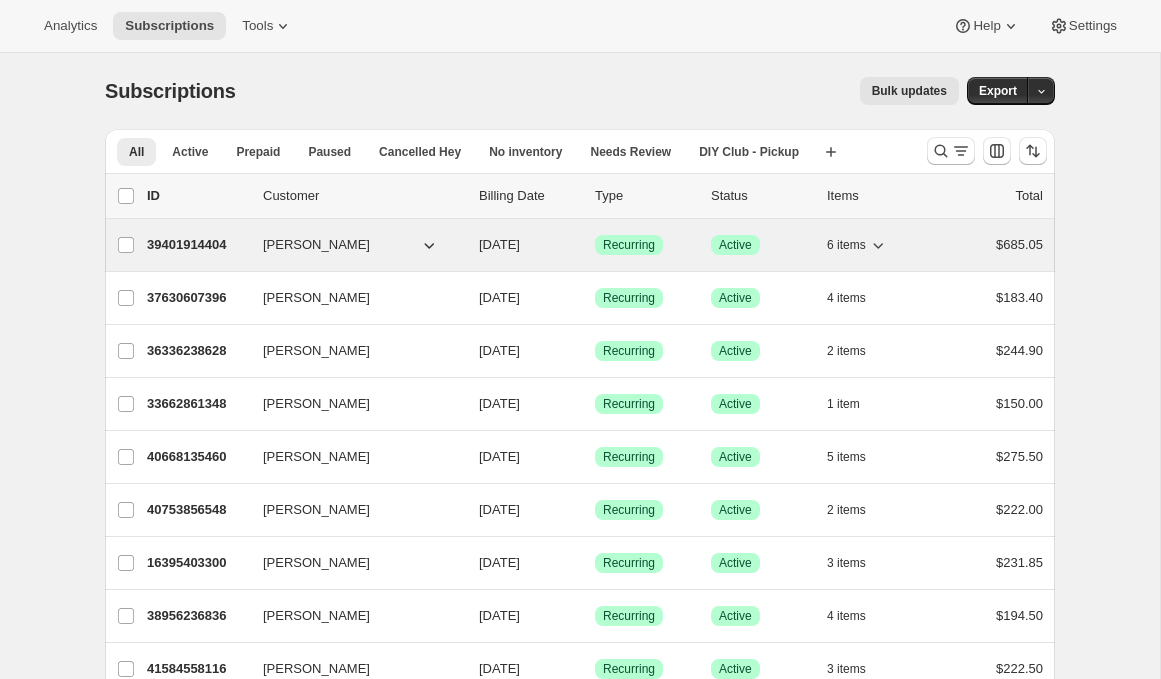 click on "39401914404" at bounding box center (197, 245) 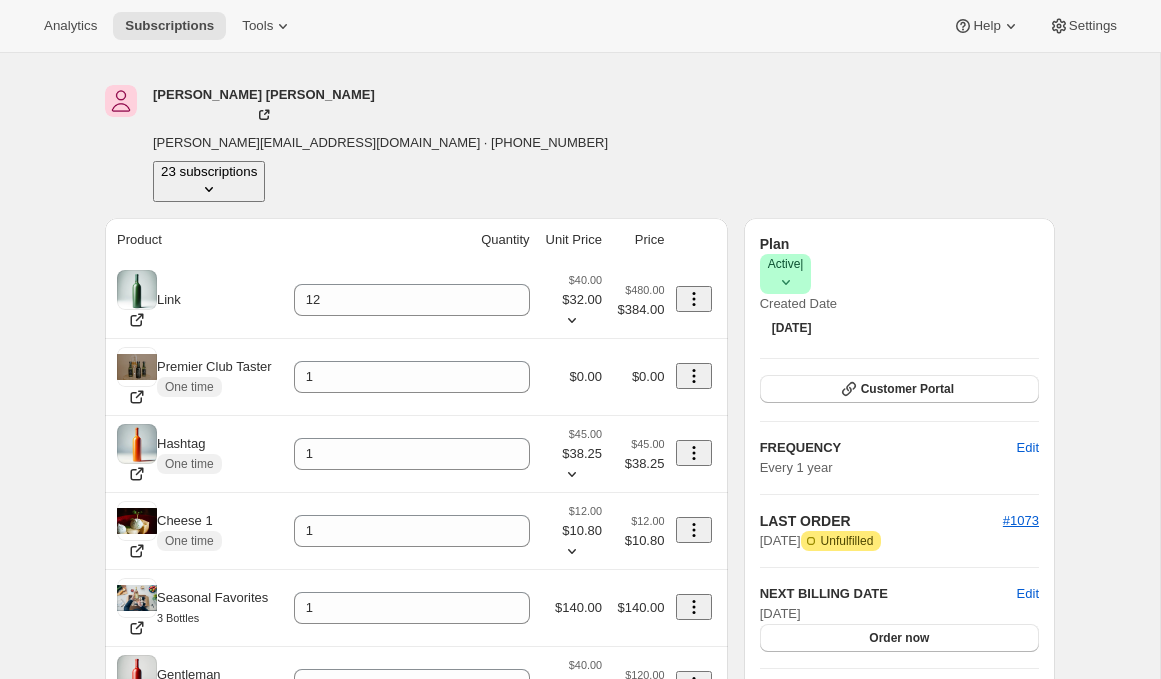 scroll, scrollTop: 0, scrollLeft: 0, axis: both 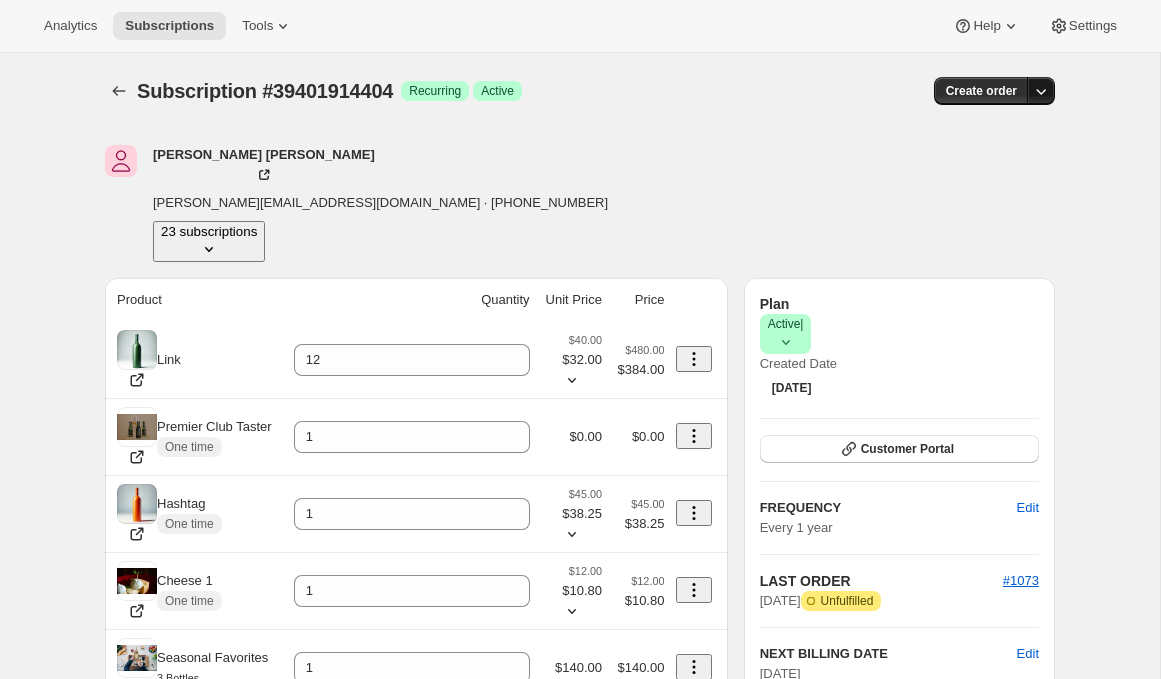 click 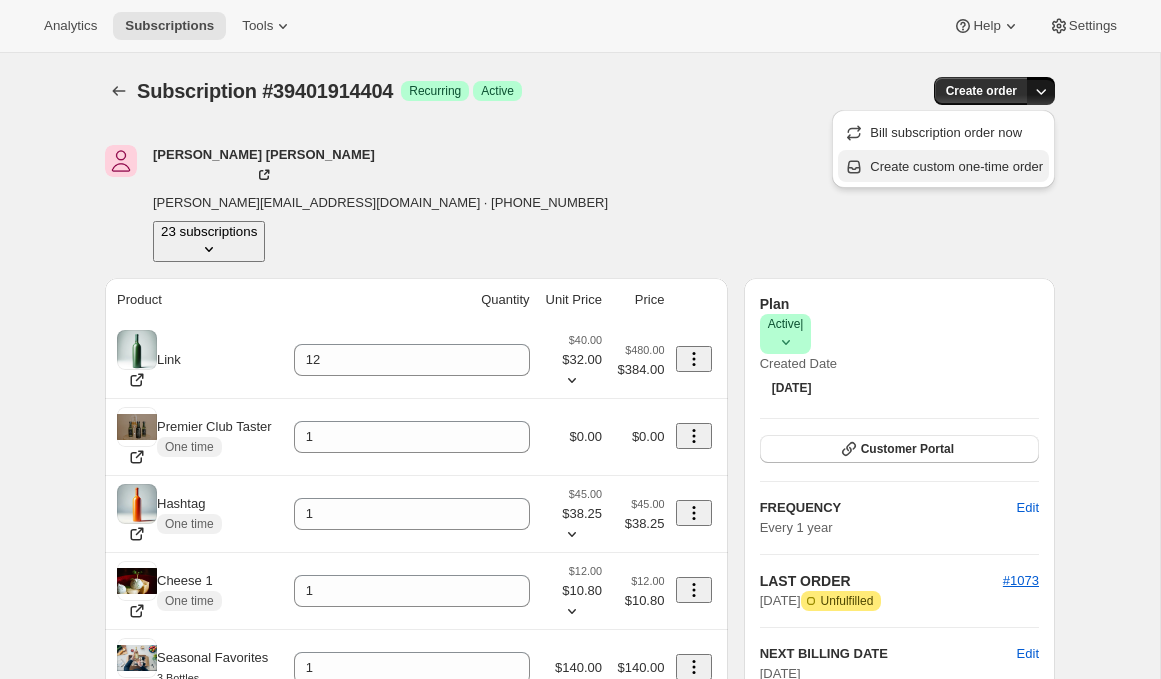 click on "Create custom one-time order" at bounding box center [956, 166] 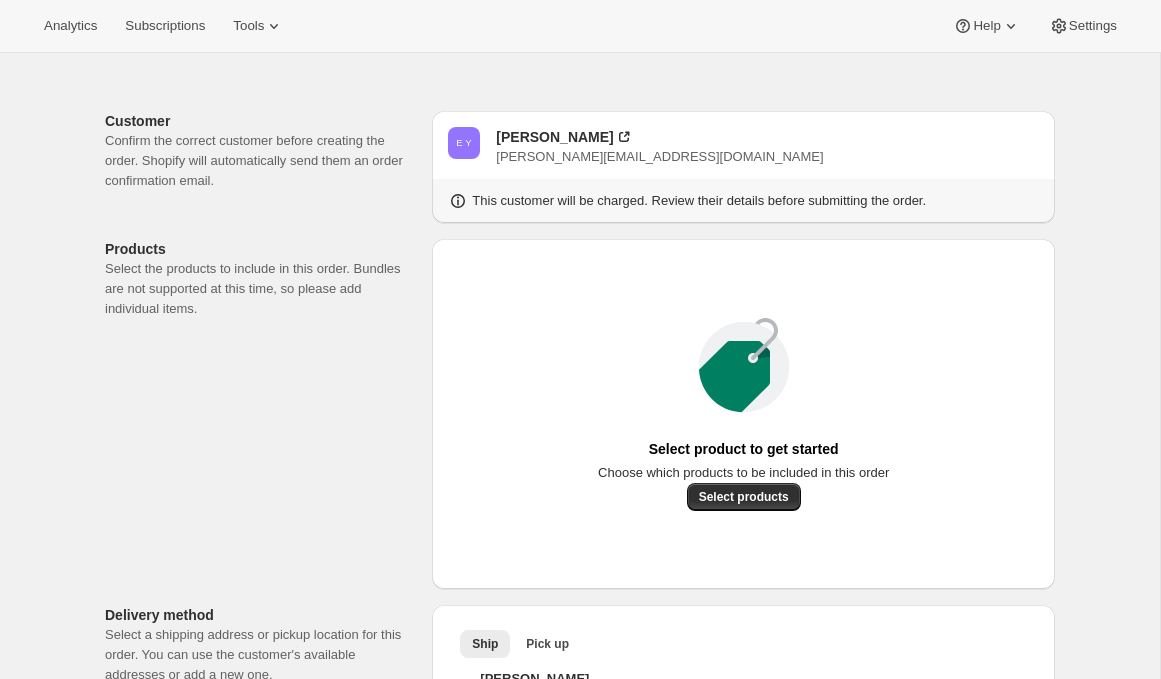 scroll, scrollTop: 48, scrollLeft: 0, axis: vertical 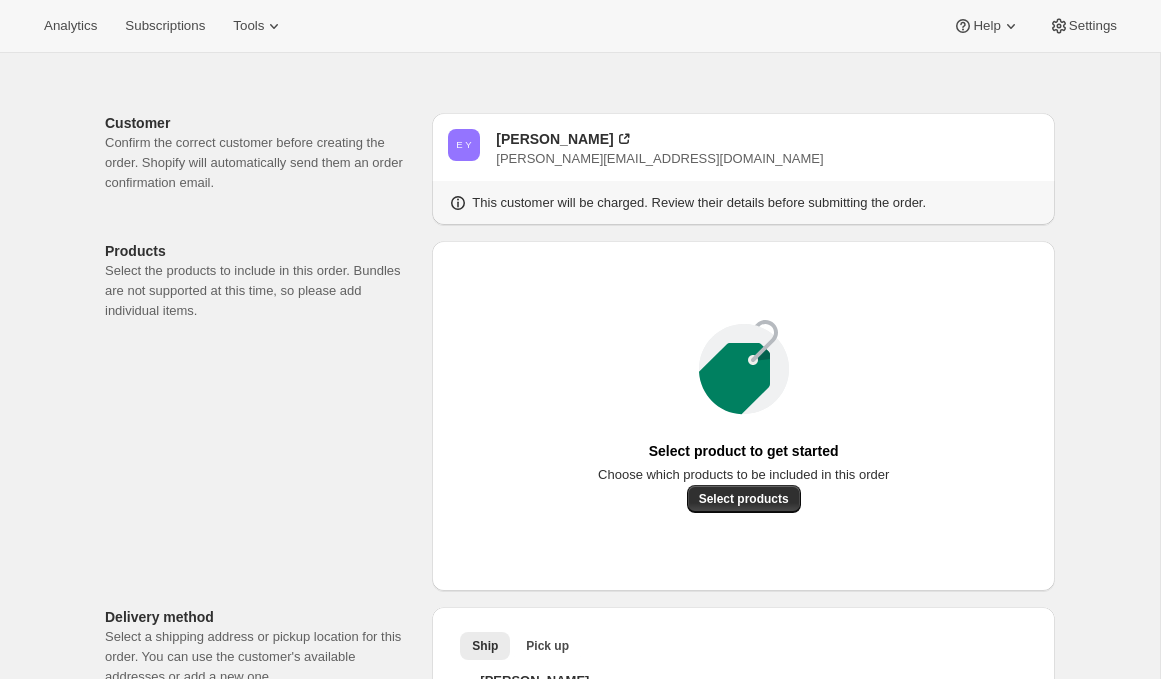 click on "Customer Confirm the correct customer before creating the order. Shopify will automatically send them an order confirmation email. E Y [PERSON_NAME] [PERSON_NAME][EMAIL_ADDRESS][DOMAIN_NAME] This customer will be charged. Review their details before submitting the order. Products Select the products to include in this order. Bundles are not supported at this time, so please add individual items. Select product to get started Choose which products to be included in this order Select products Delivery method Select a shipping address or pickup location for this order. You can use the customer's available addresses or add a new one. Ship Pick up More views Ship Pick up More views [PERSON_NAME] [STREET_ADDRESS] [PERSON_NAME] [STREET_ADDRESS] [PERSON_NAME] [STREET_ADDRESS] Info Default [PERSON_NAME][GEOGRAPHIC_DATA][STREET_ADDRESS] [PHONE_NUMBER] [PERSON_NAME][GEOGRAPHIC_DATA][STREET_ADDRESS] 4255032109" at bounding box center [572, 1129] 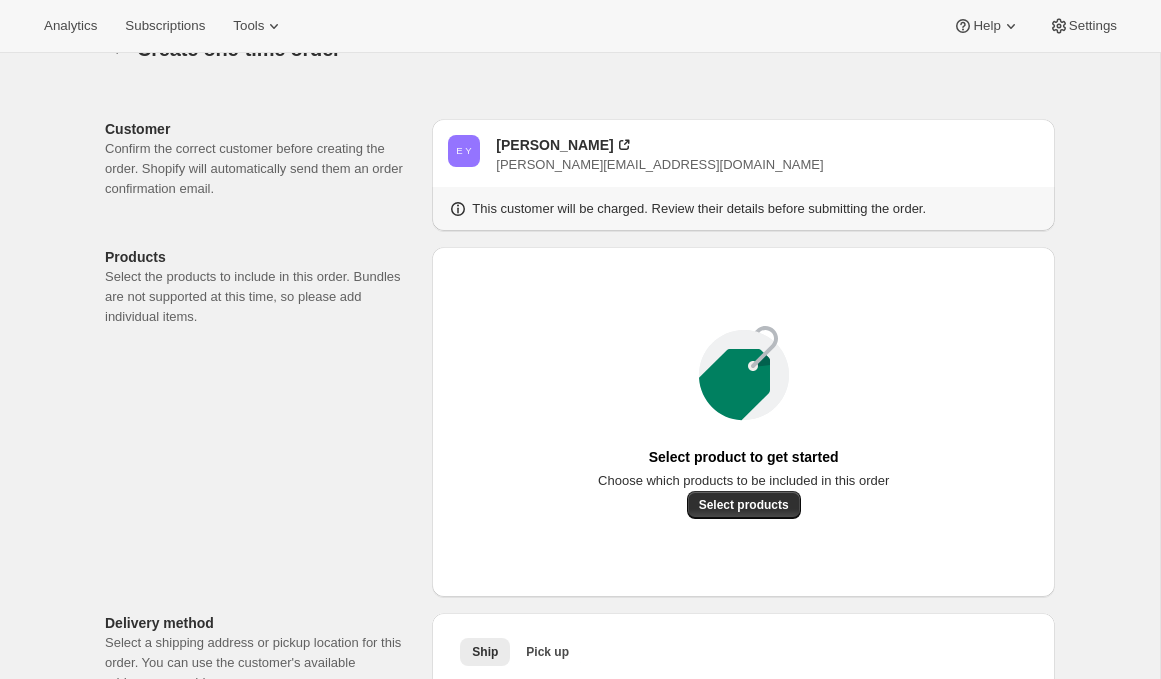 scroll, scrollTop: 0, scrollLeft: 0, axis: both 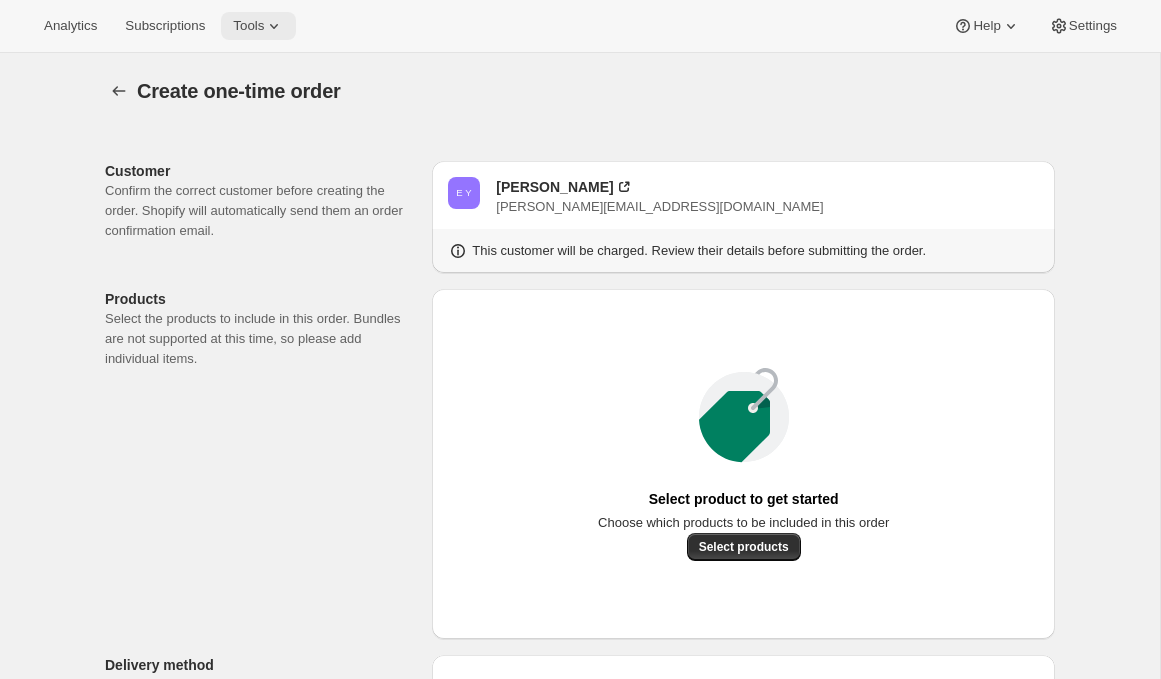 click 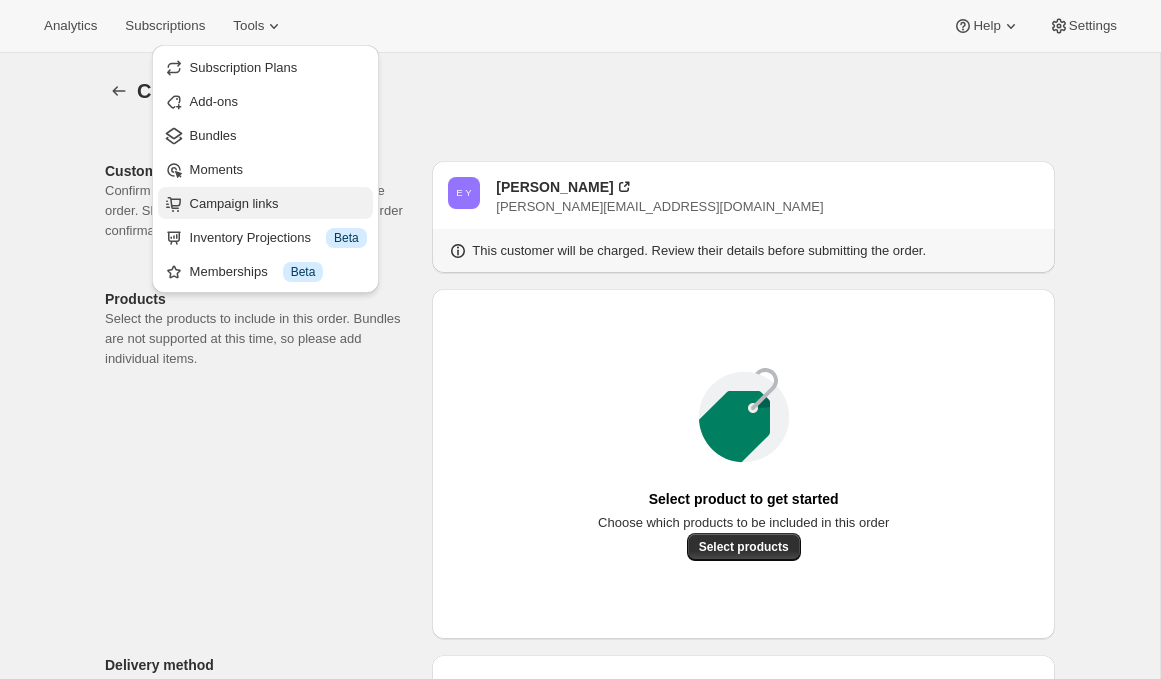 click on "Campaign links" at bounding box center [234, 203] 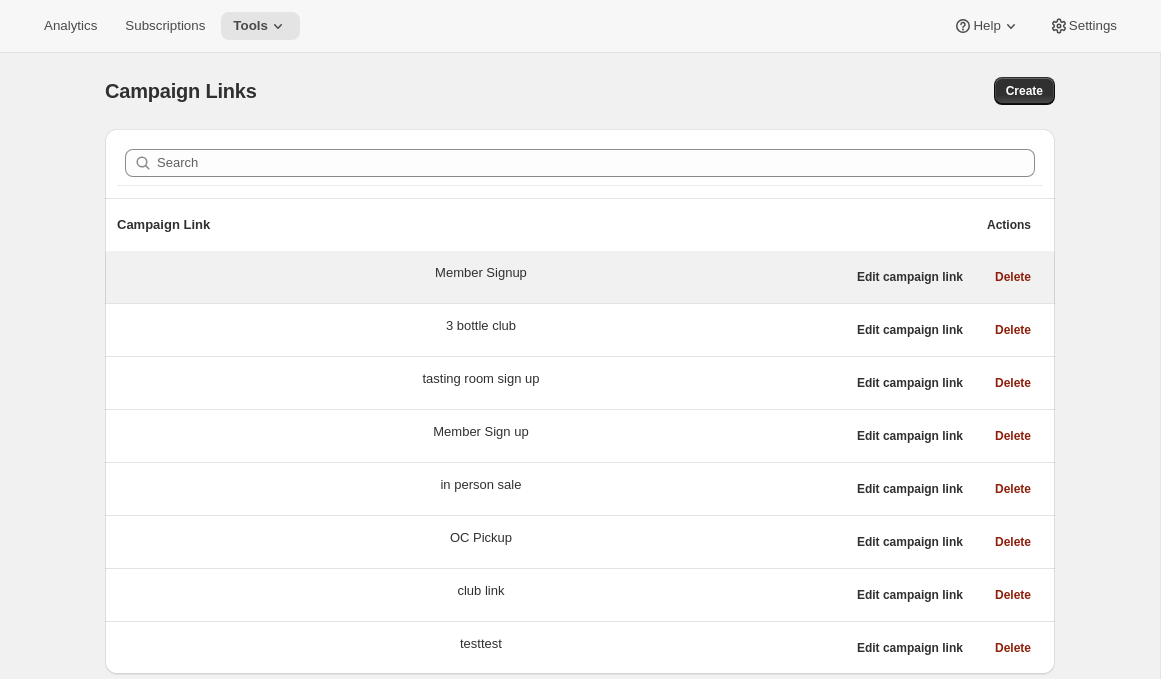 click on "Member Signup" at bounding box center [481, 277] 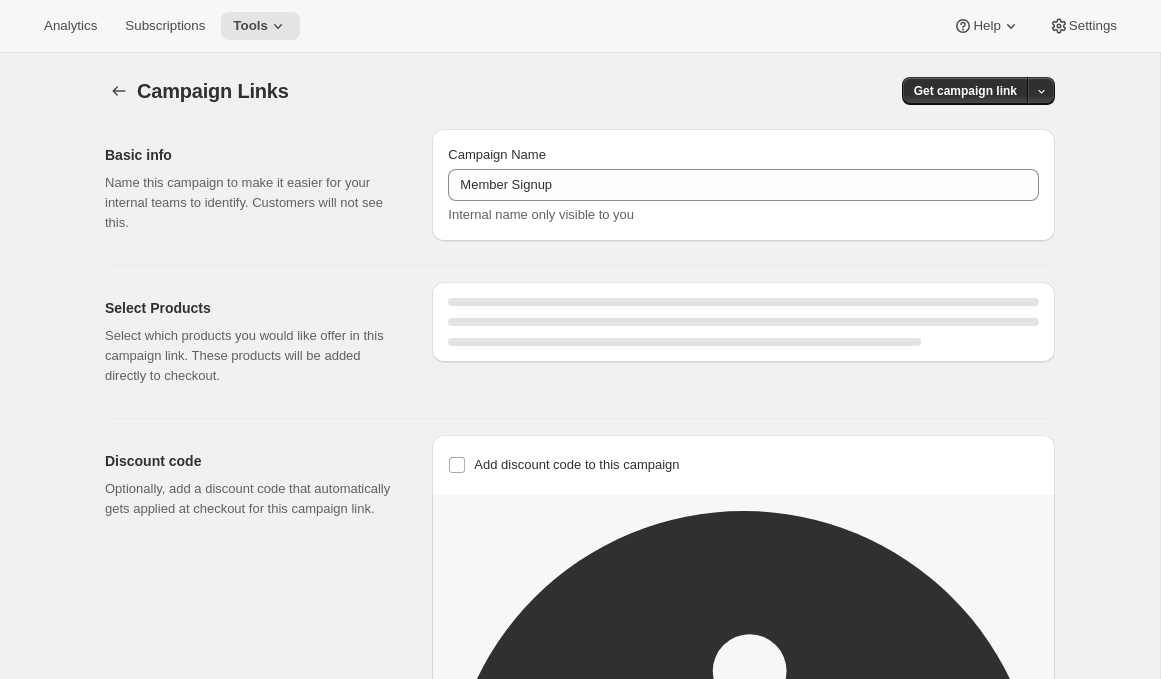 select on "gid://shopify/SellingPlan/7445479460" 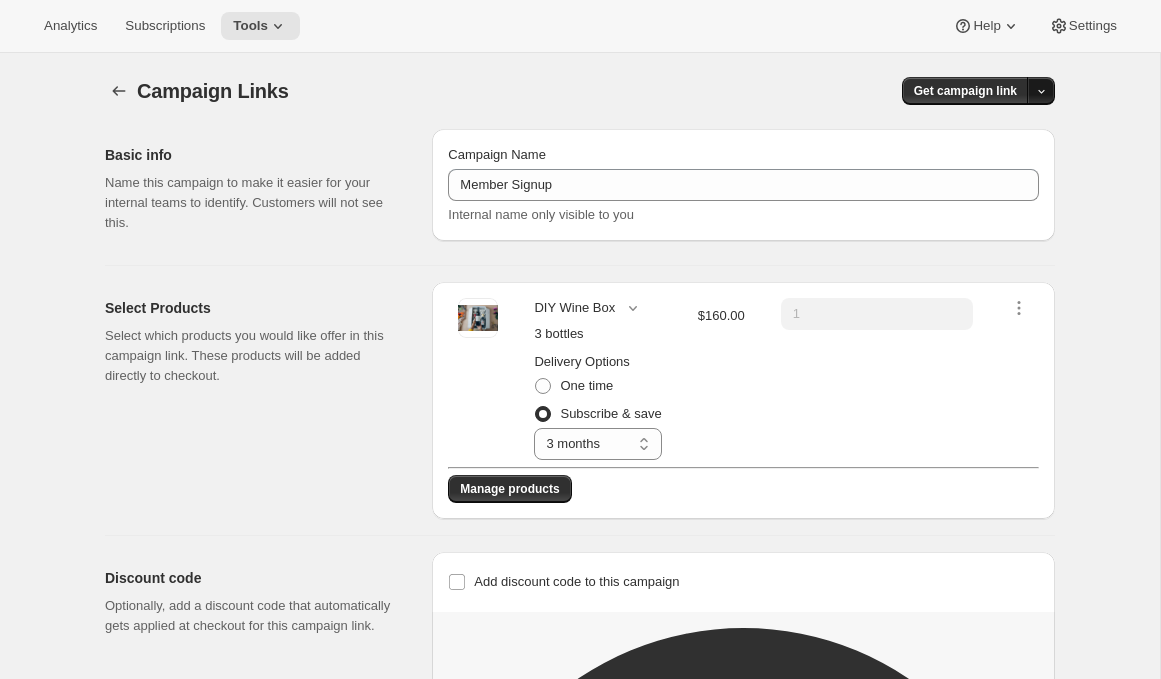 click 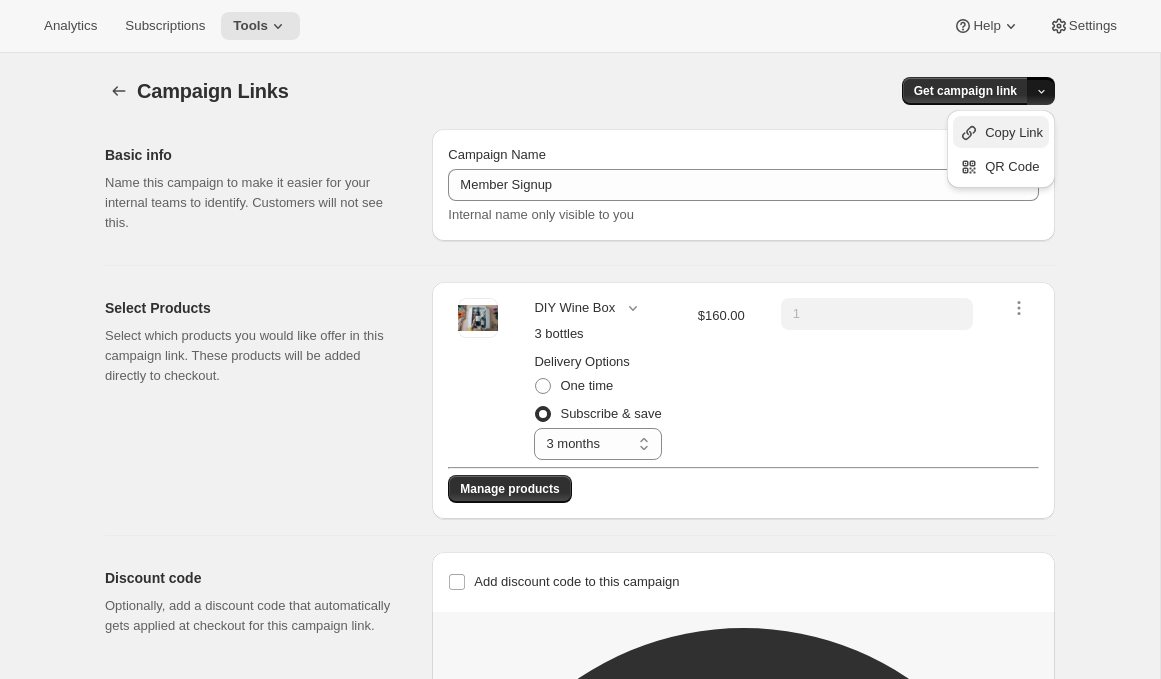 click on "Copy Link" at bounding box center [1014, 132] 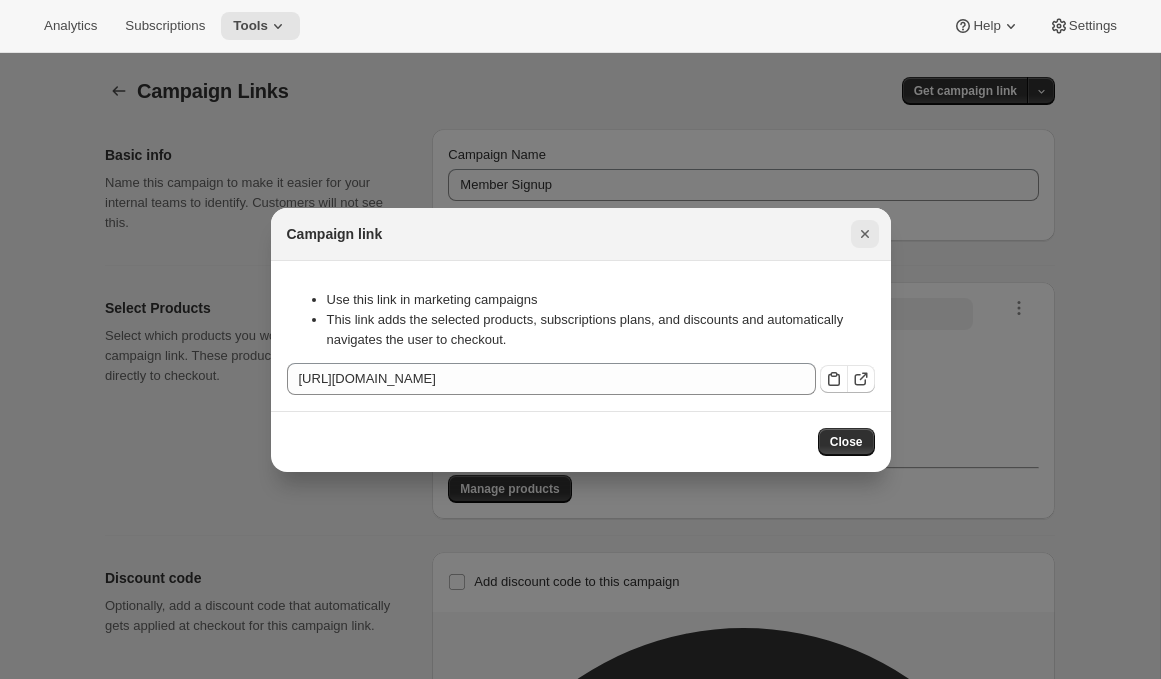 click 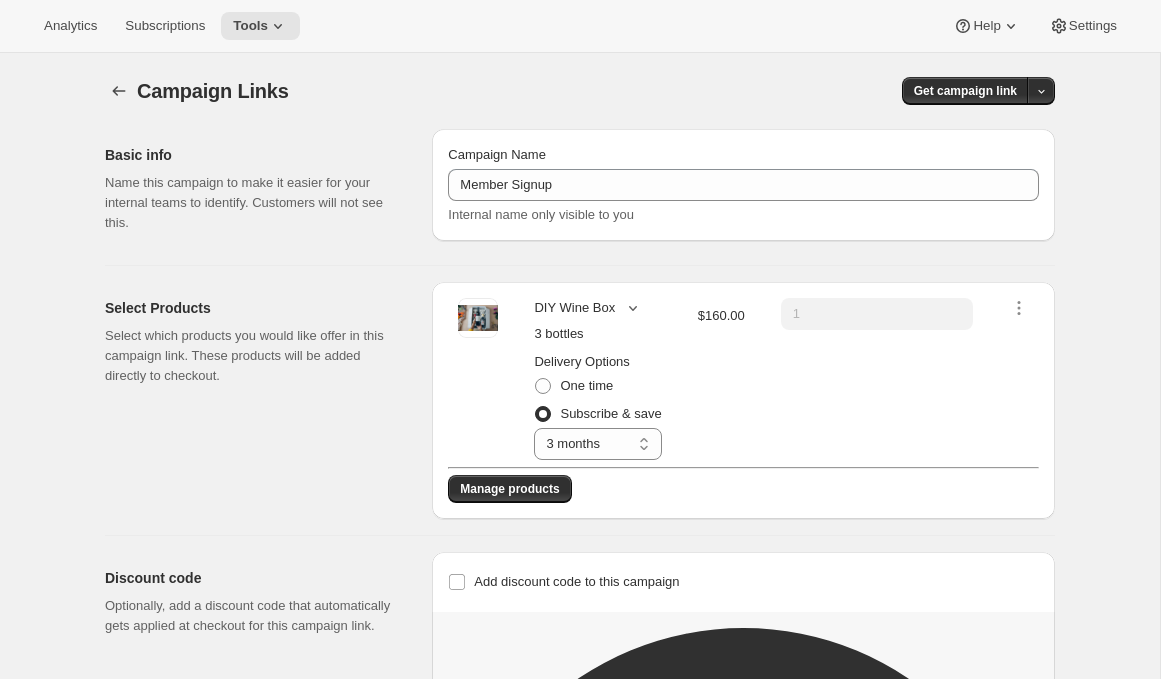 click 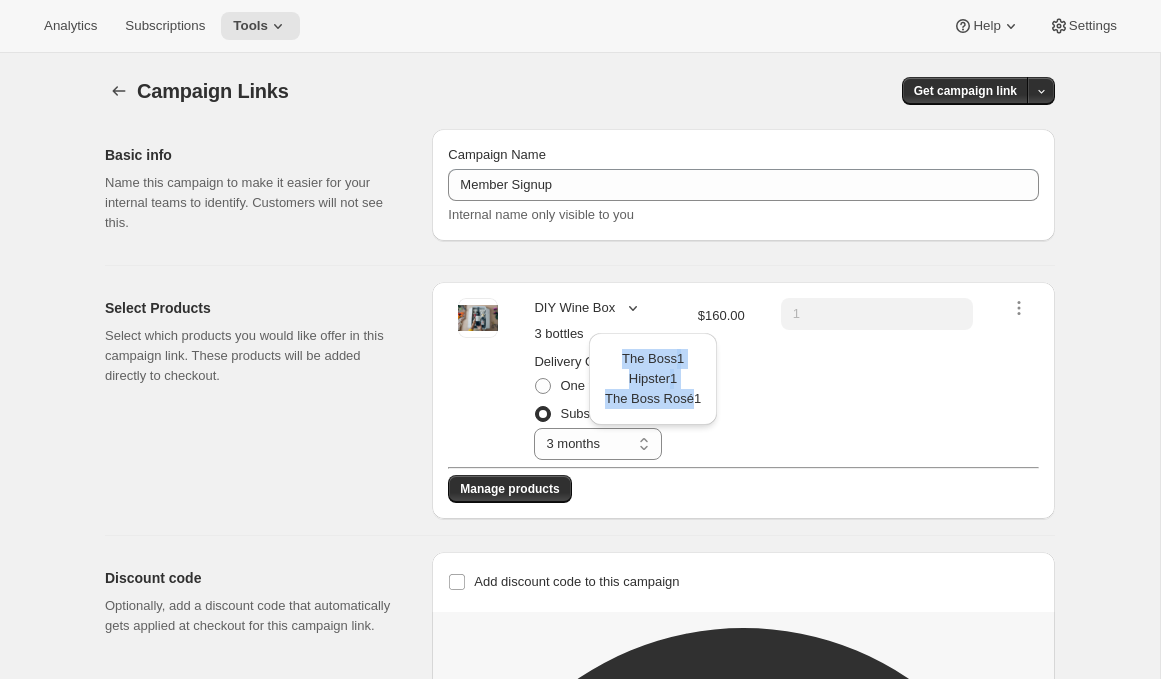 drag, startPoint x: 625, startPoint y: 359, endPoint x: 695, endPoint y: 413, distance: 88.40814 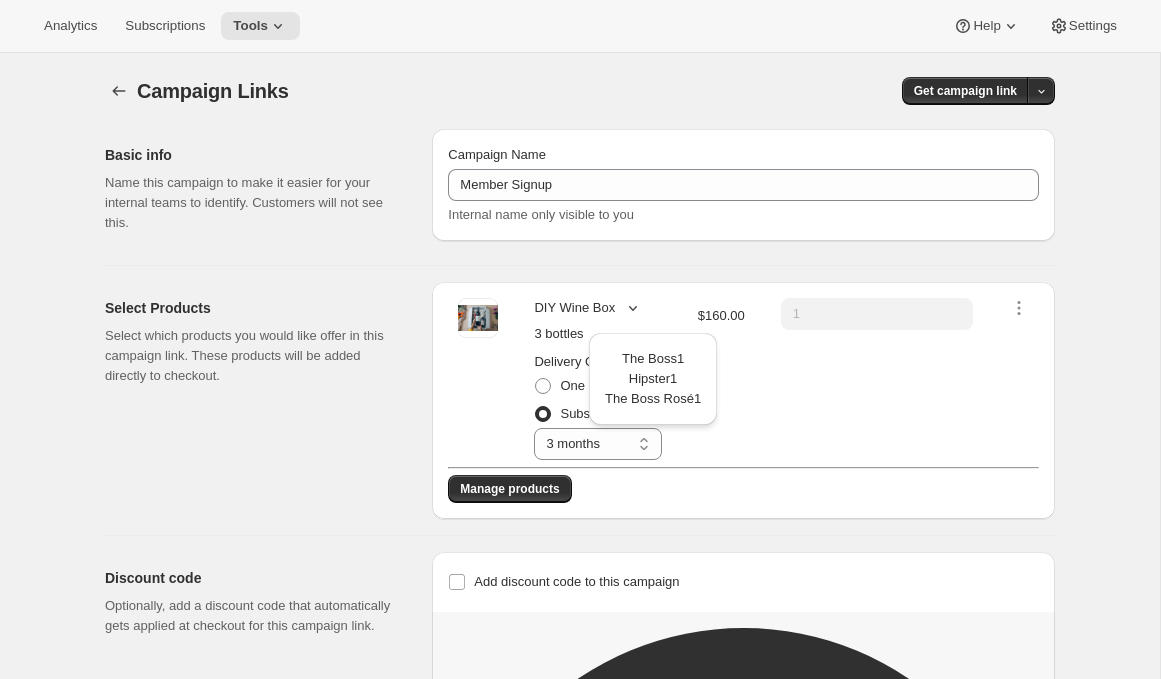 click on "Delivery Options One time Subscribe & save Select  12 months  6 months  4 months  3 months  3 months" at bounding box center (597, 402) 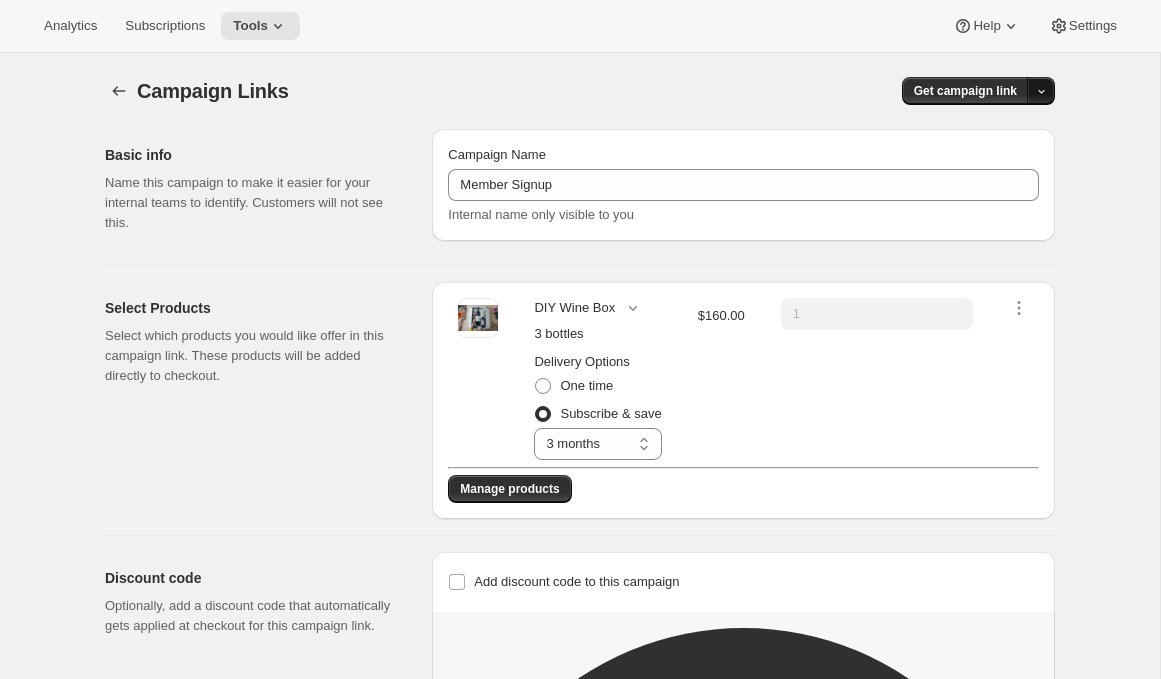 click at bounding box center [1041, 91] 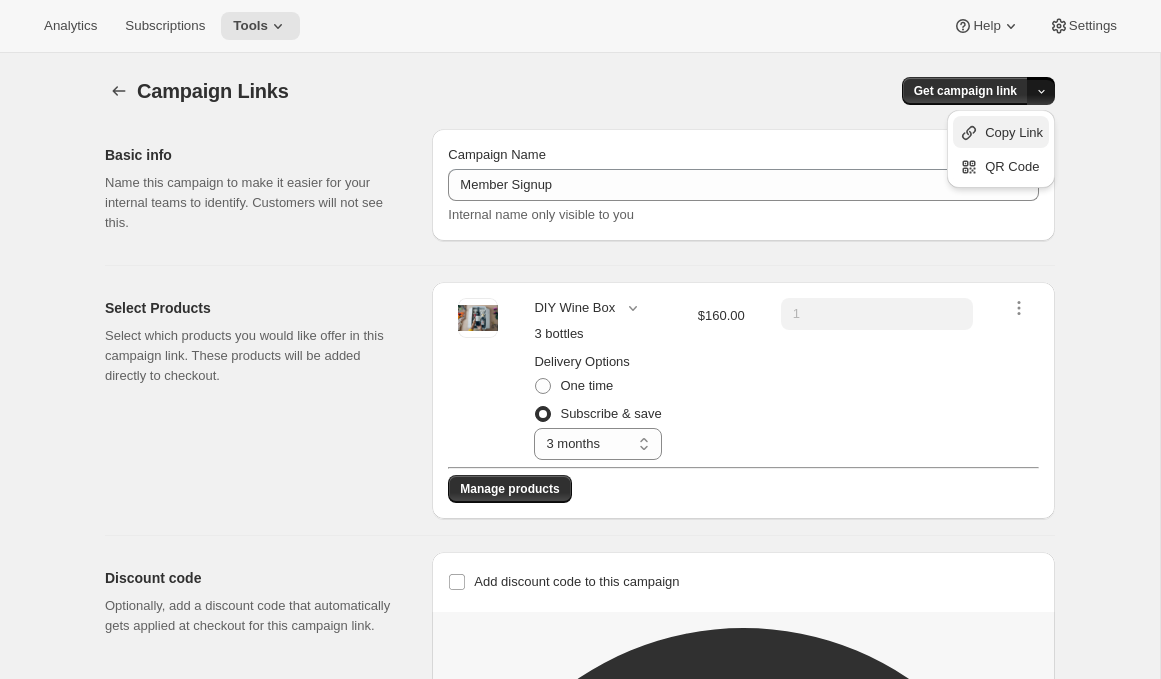 click on "Copy Link" at bounding box center (1014, 132) 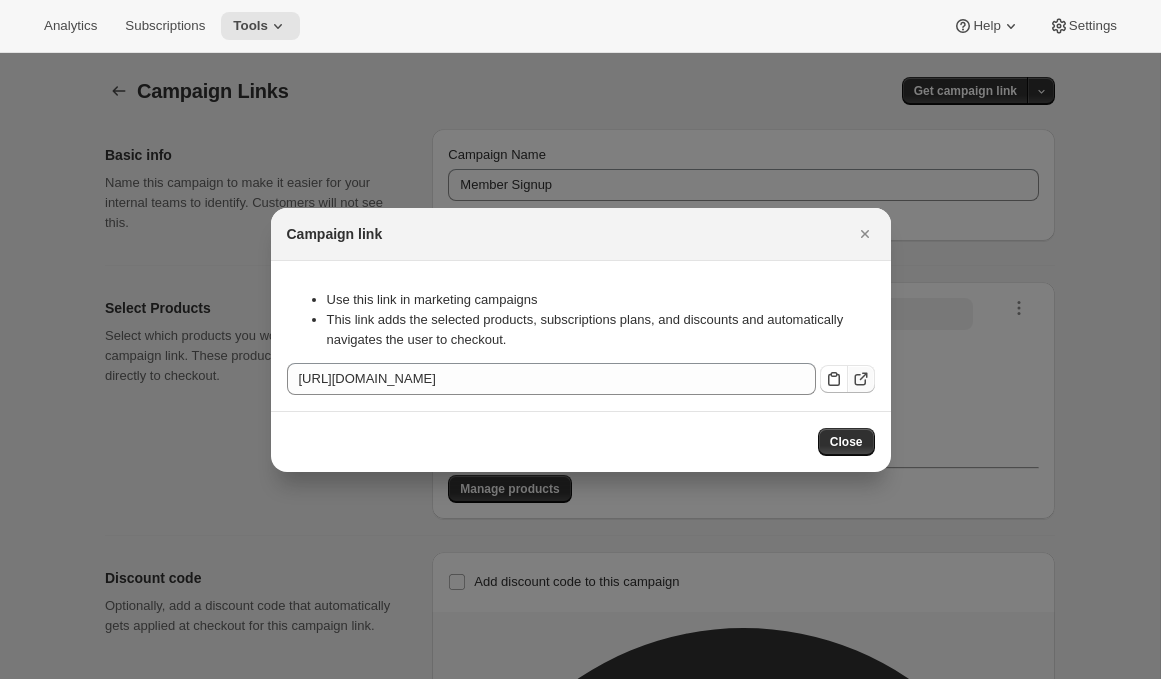 click 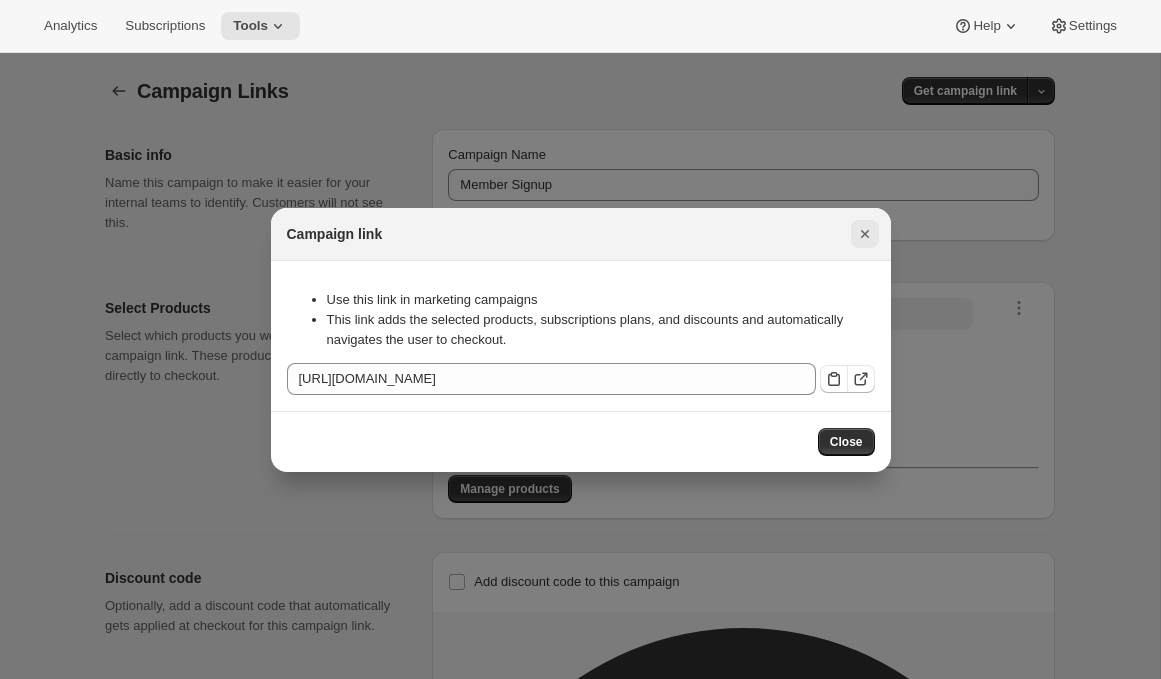 click 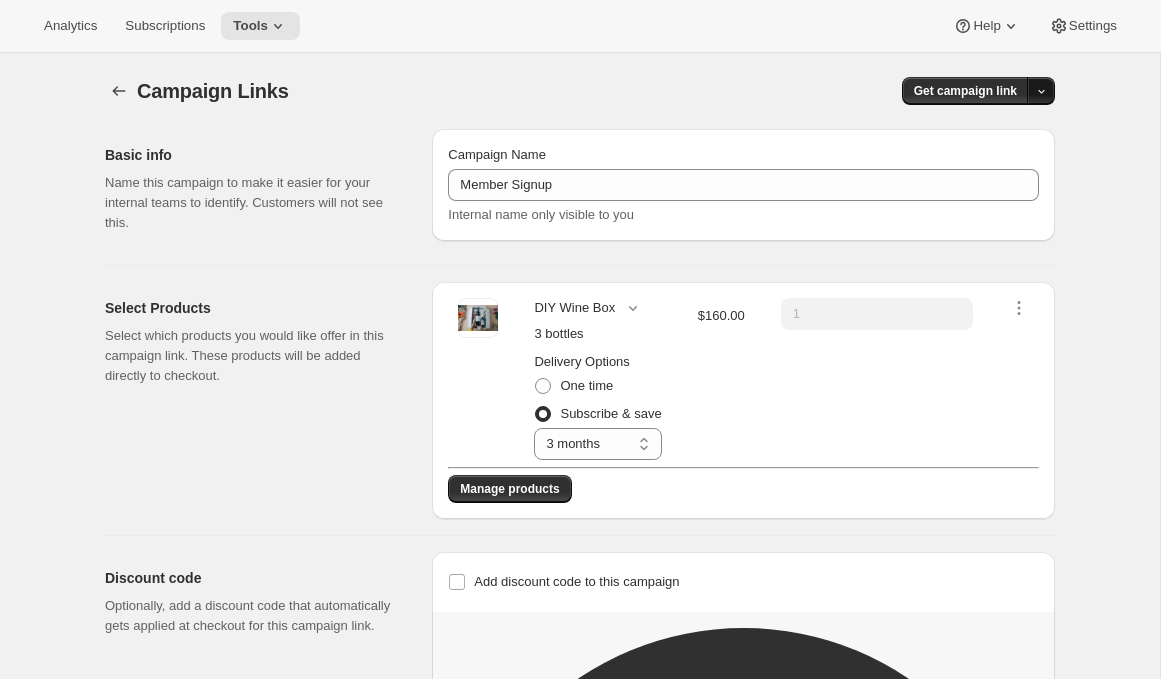 click at bounding box center (1041, 91) 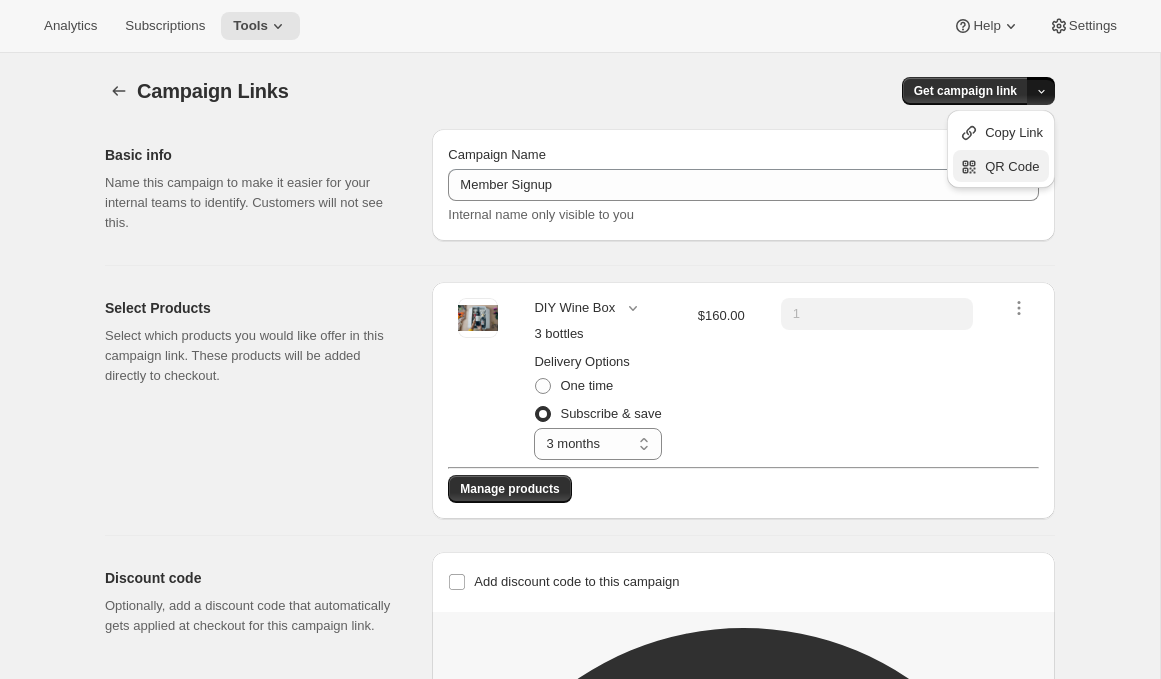 click 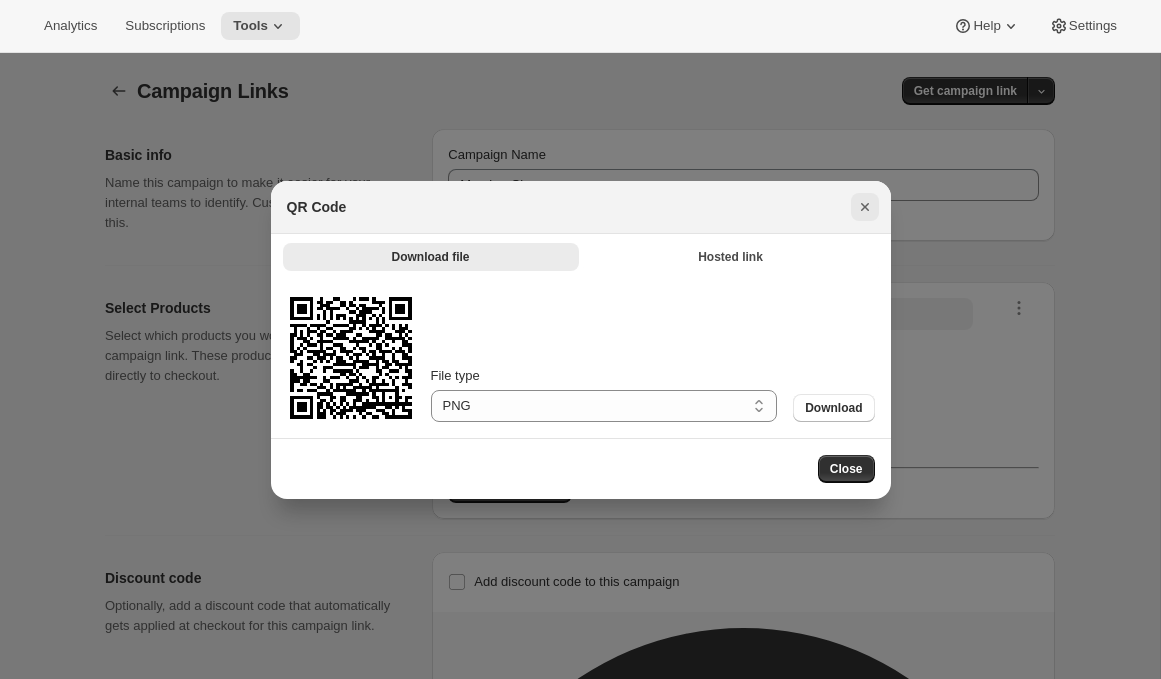click 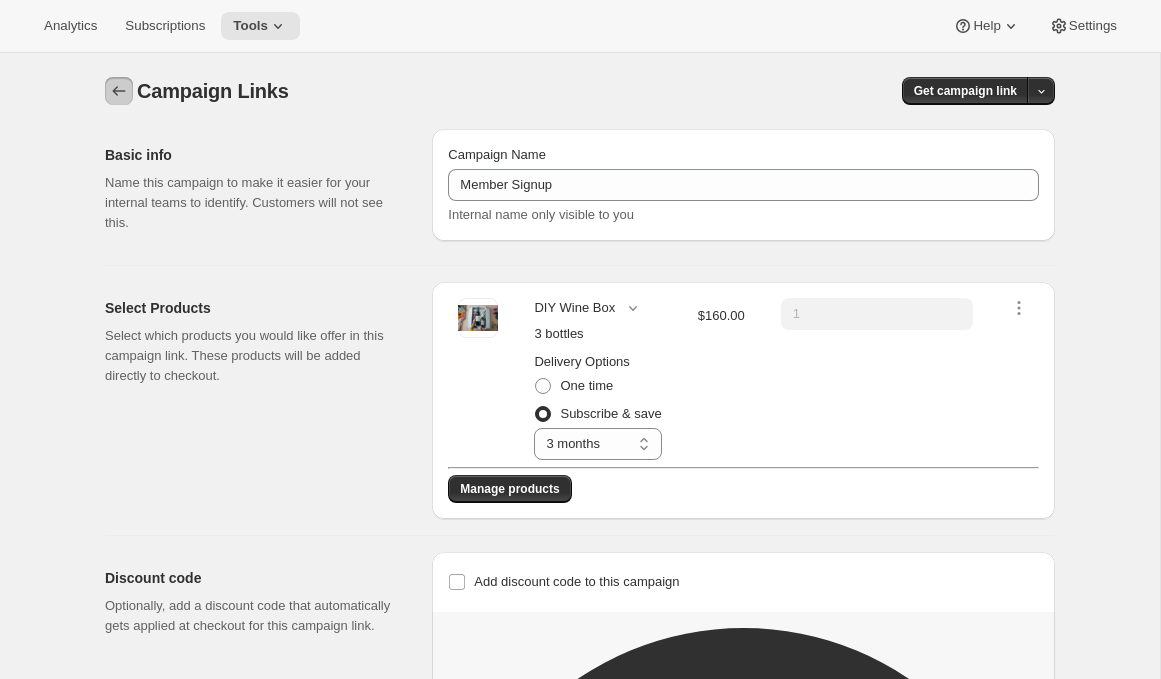 click 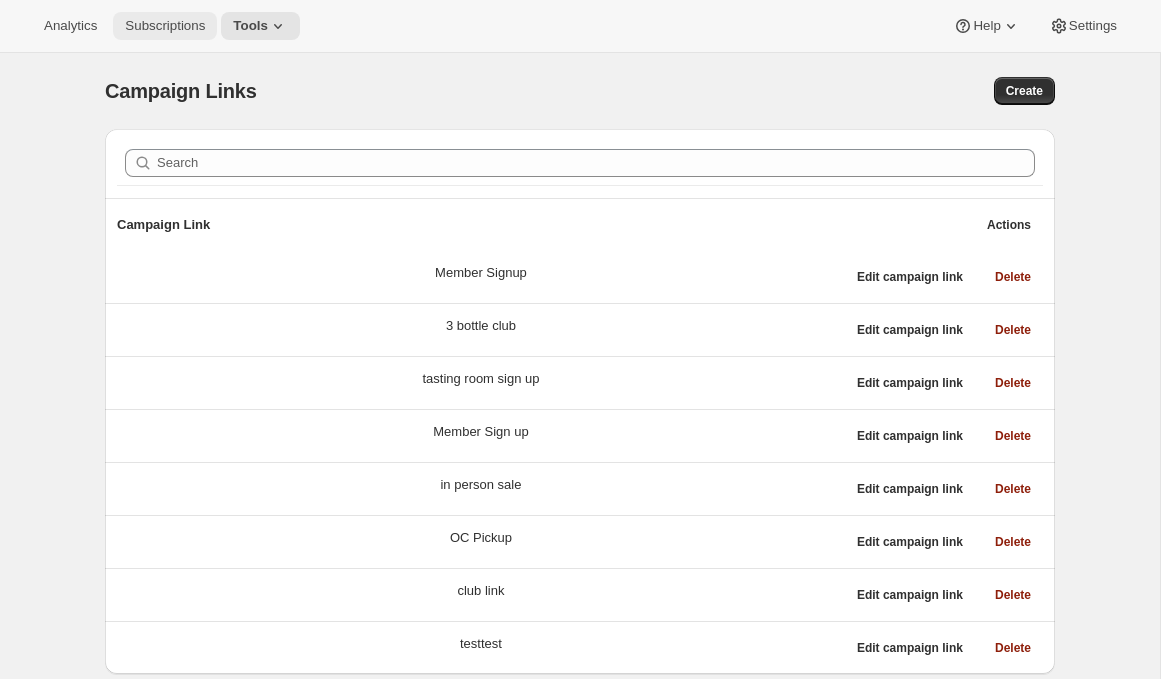 click on "Subscriptions" at bounding box center (165, 26) 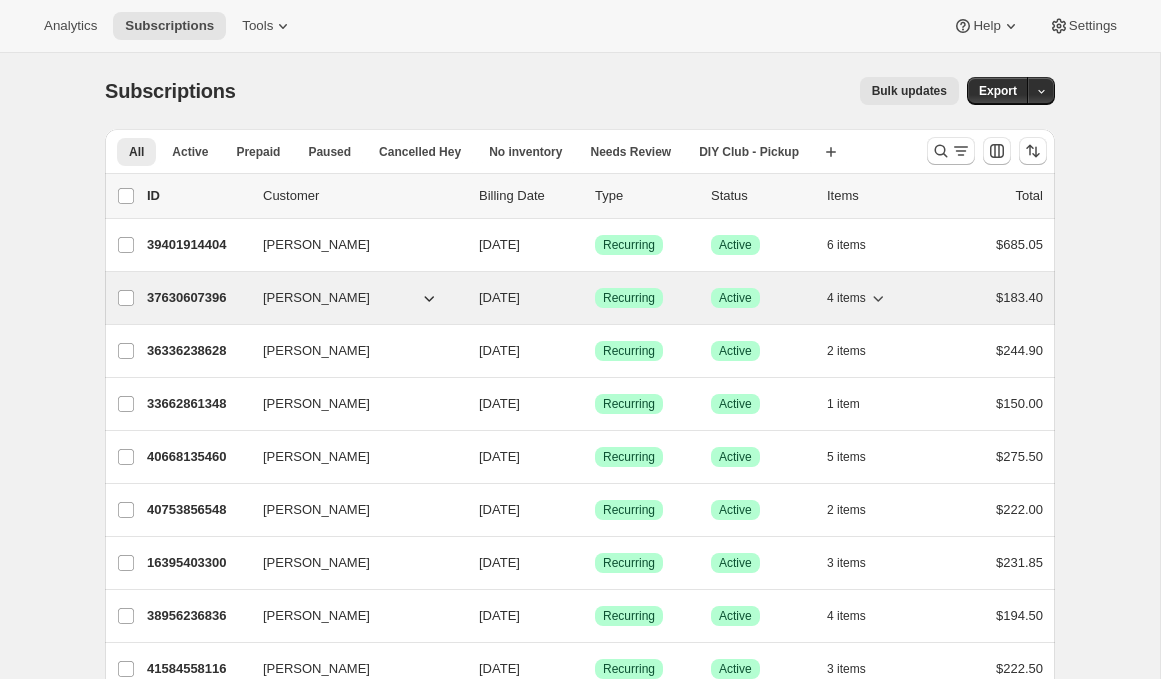 click on "37630607396" at bounding box center (197, 298) 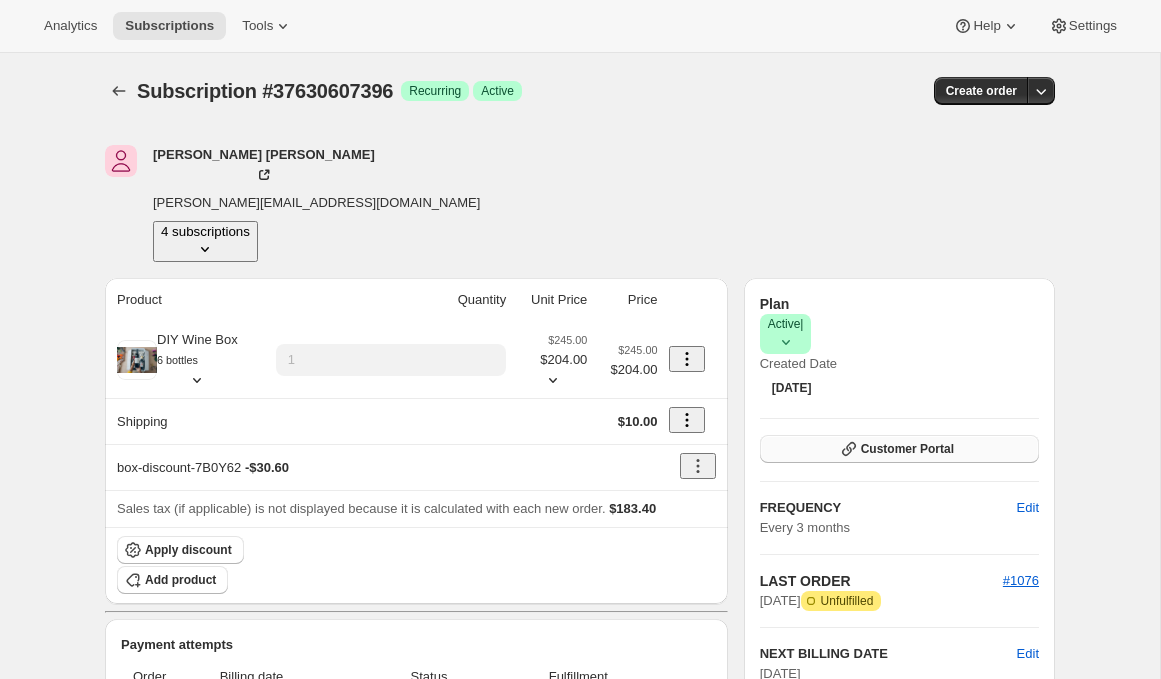 click on "Customer Portal" at bounding box center (899, 449) 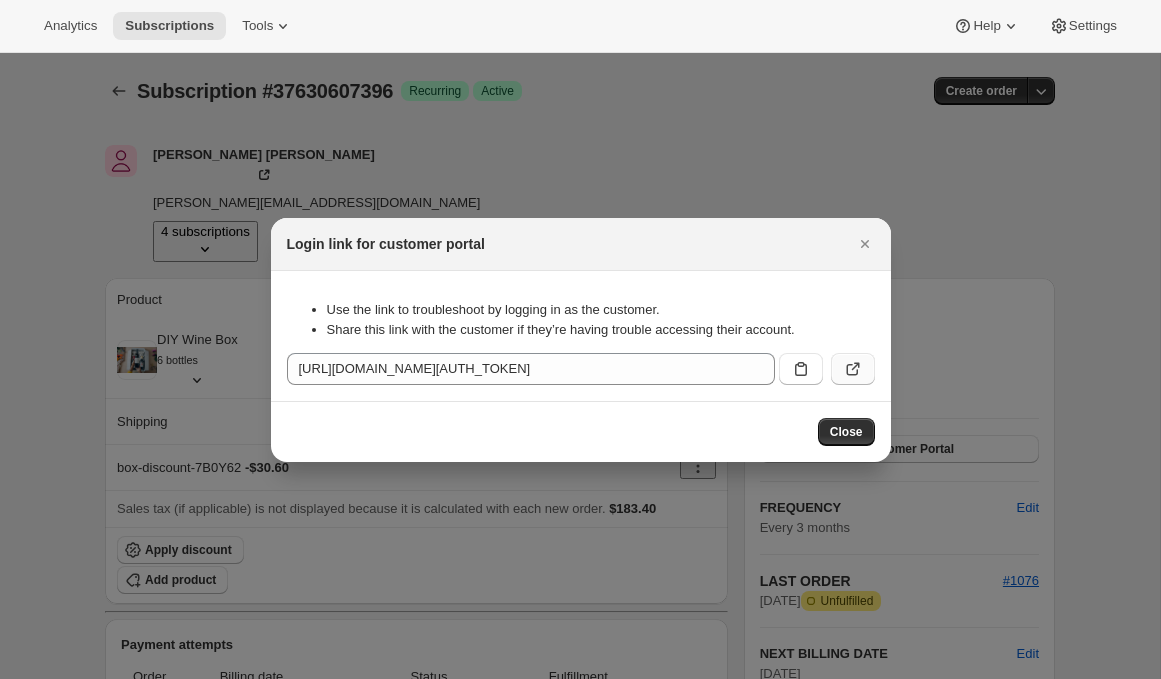 click 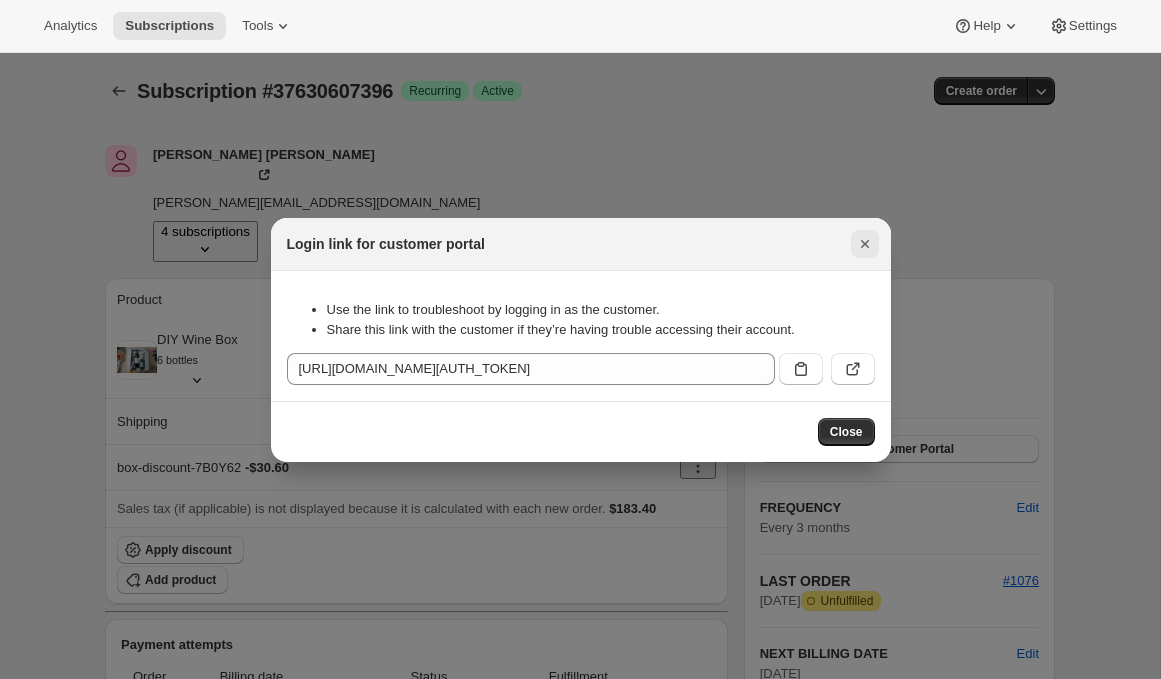 click 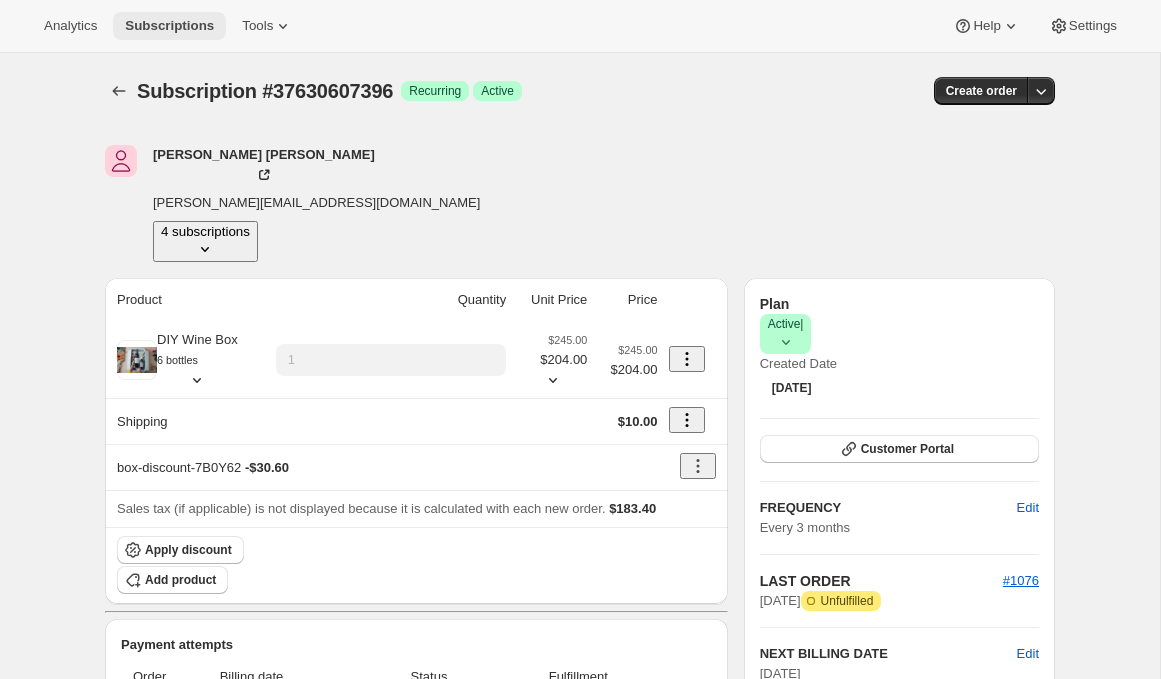 click on "Subscriptions" at bounding box center [169, 26] 